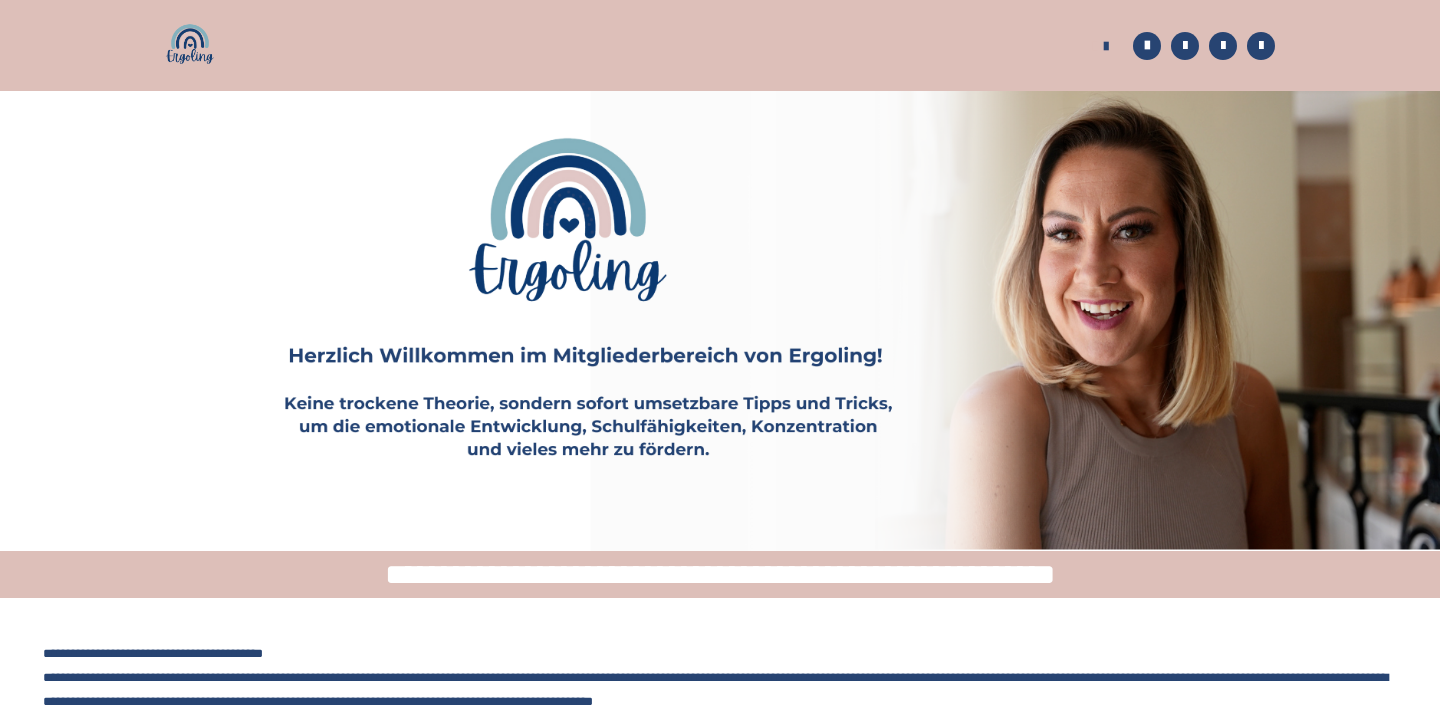 scroll, scrollTop: 598, scrollLeft: 0, axis: vertical 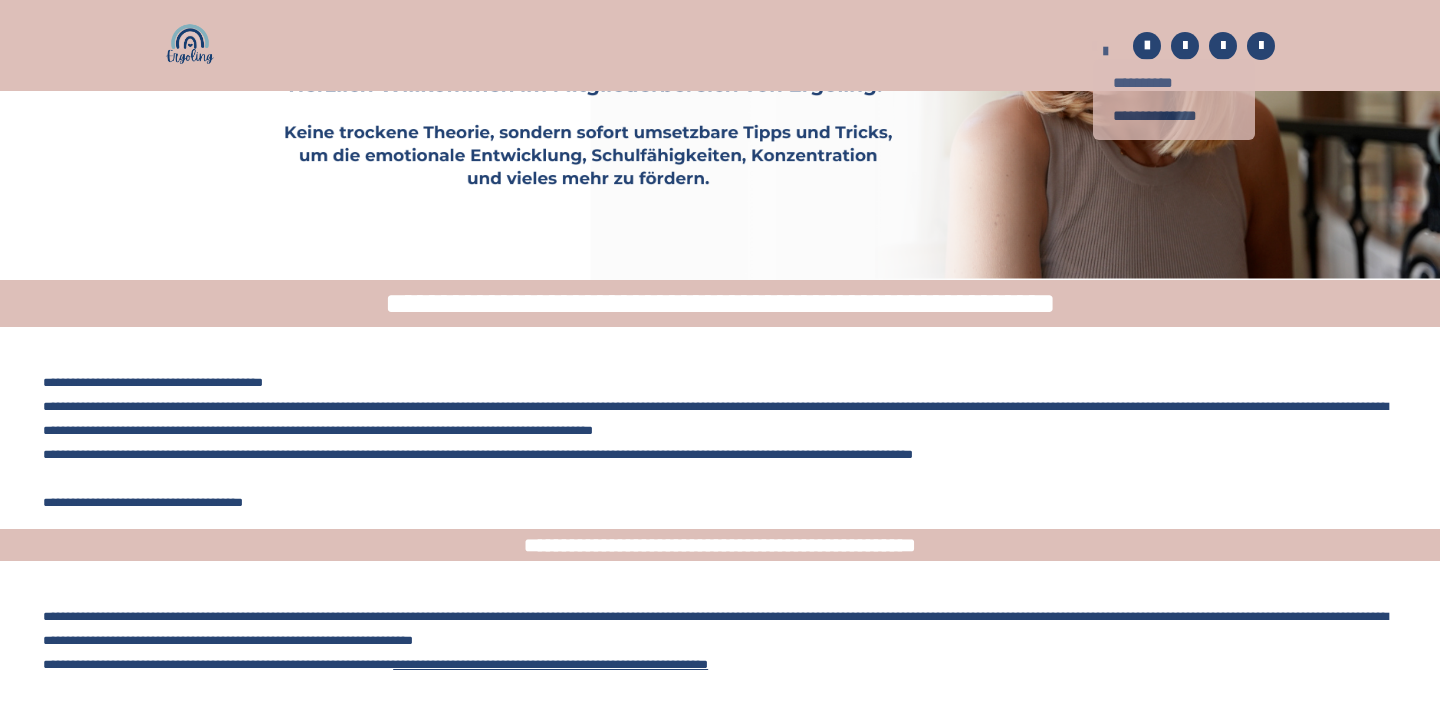 click on "**********" at bounding box center [1100, 48] 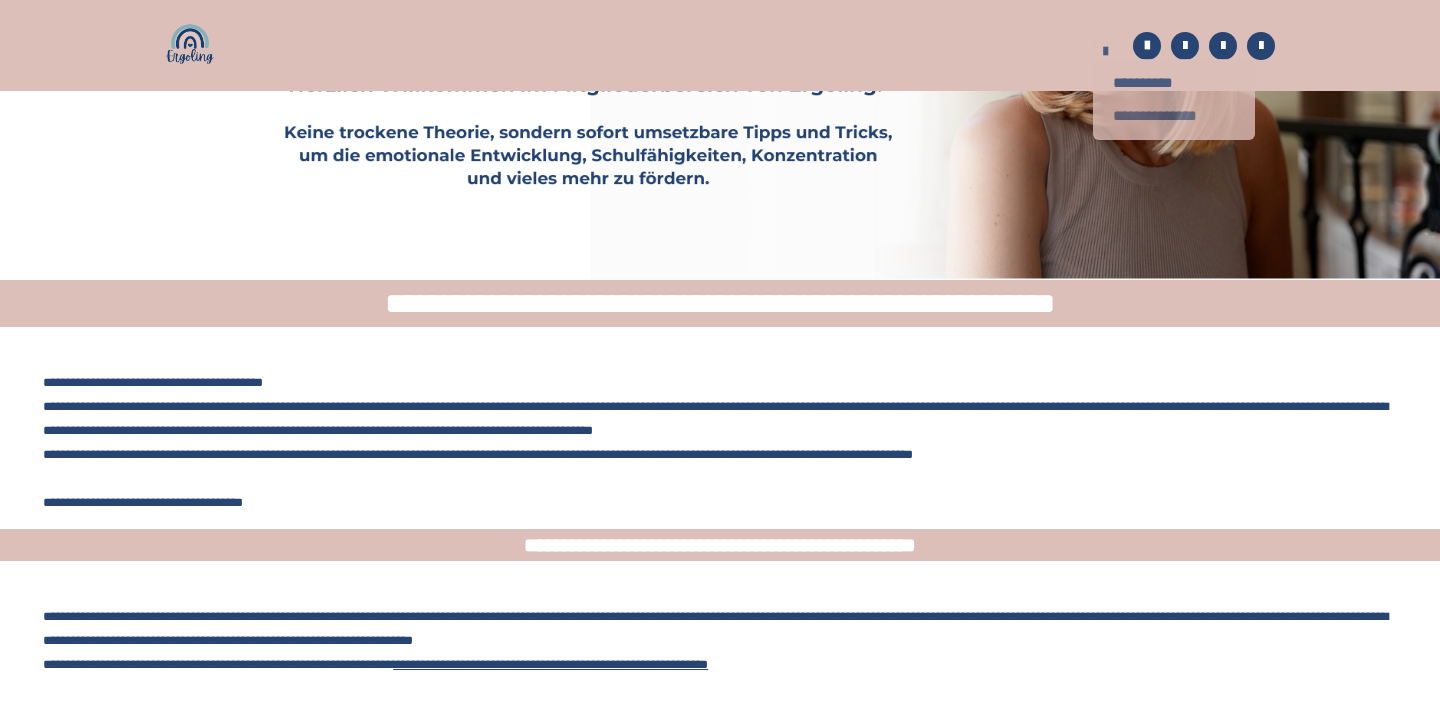 click on "**********" at bounding box center (1174, 116) 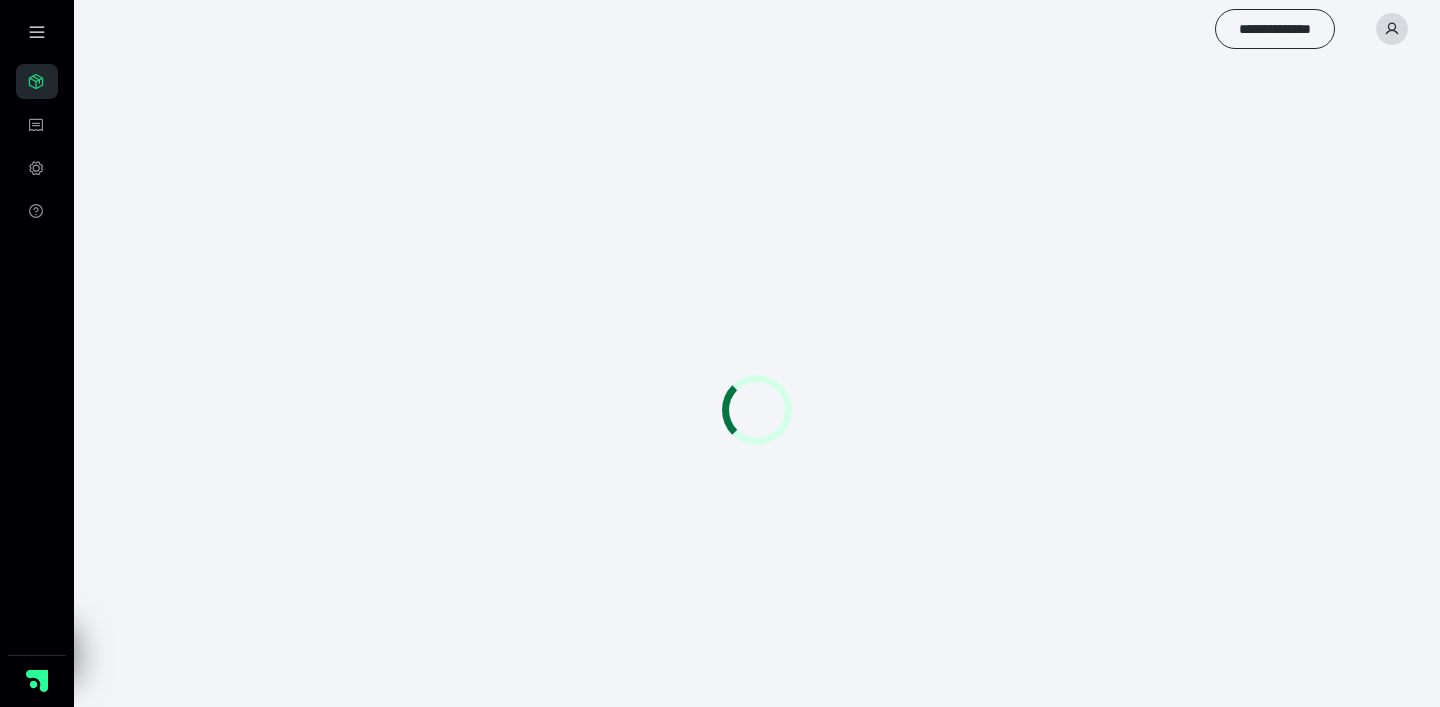 scroll, scrollTop: 0, scrollLeft: 0, axis: both 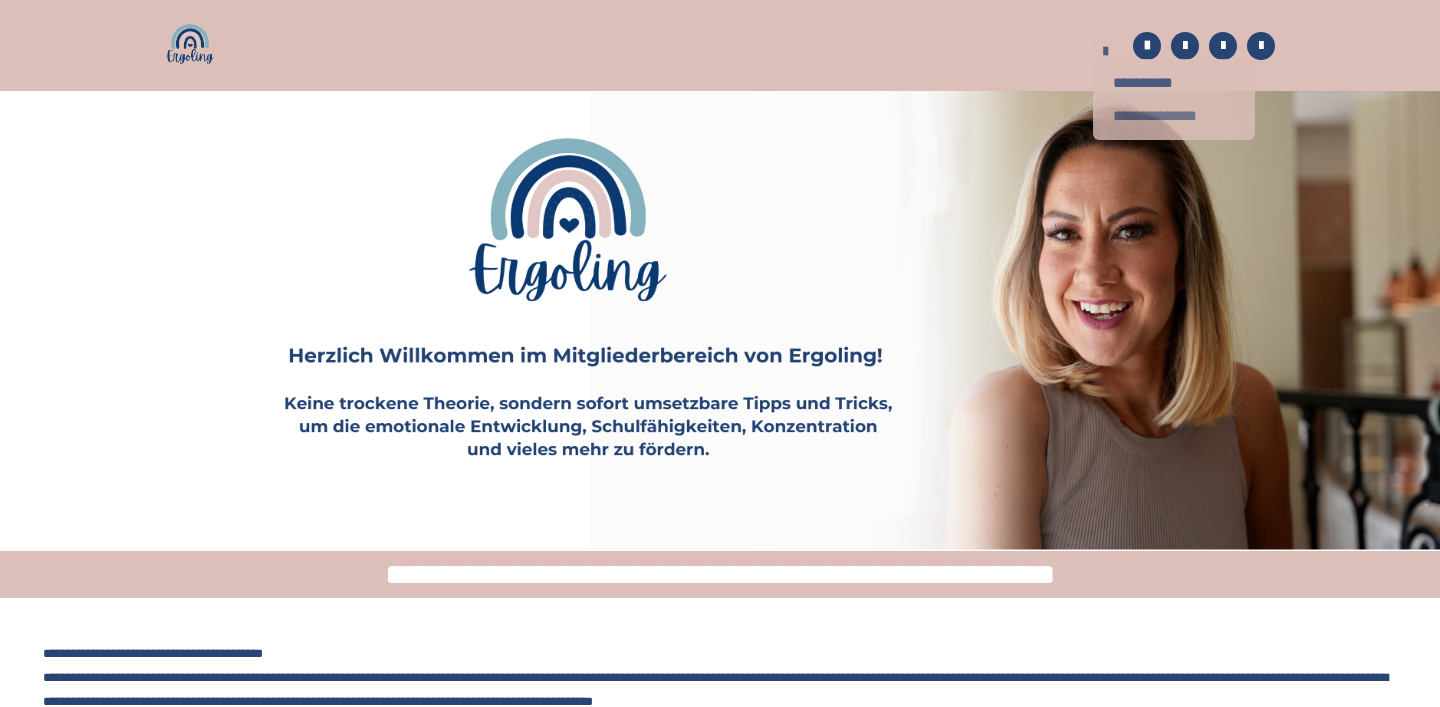 click on "**********" at bounding box center [1174, 116] 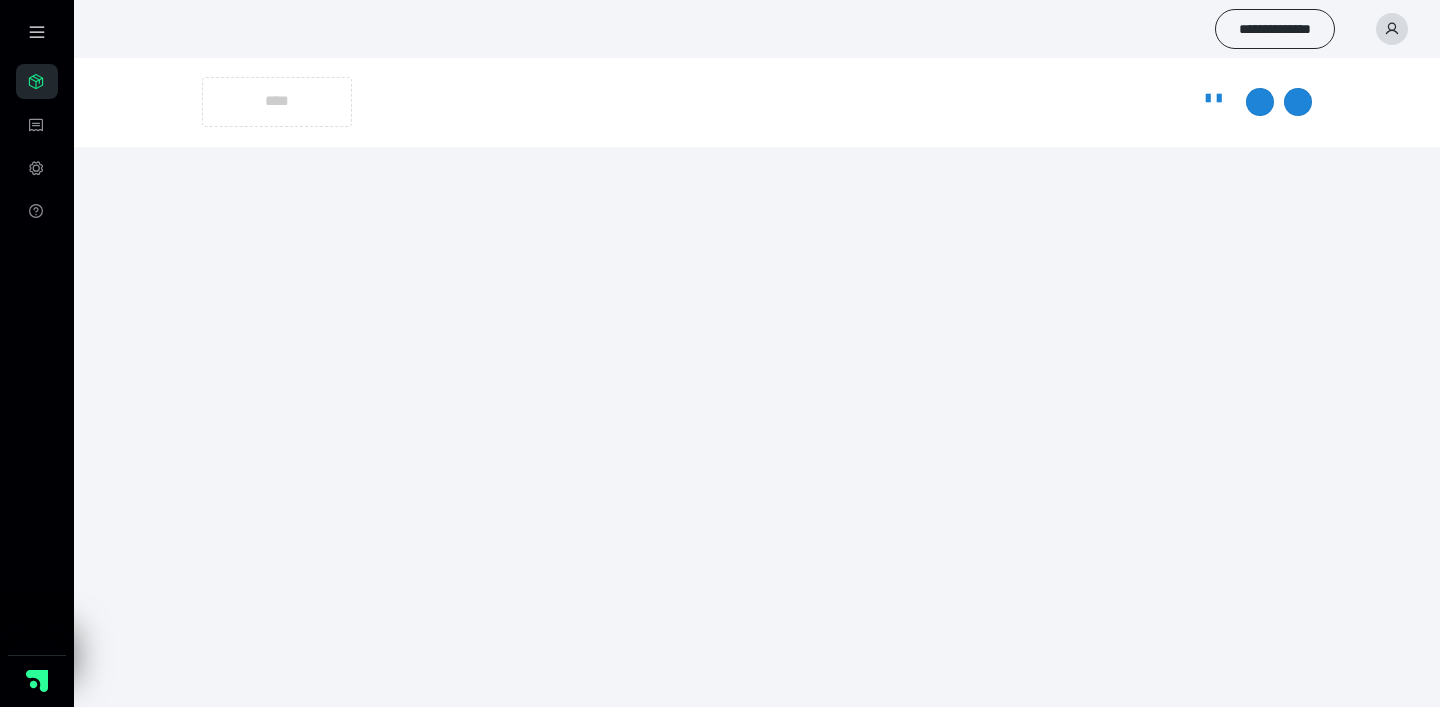 scroll, scrollTop: 0, scrollLeft: 0, axis: both 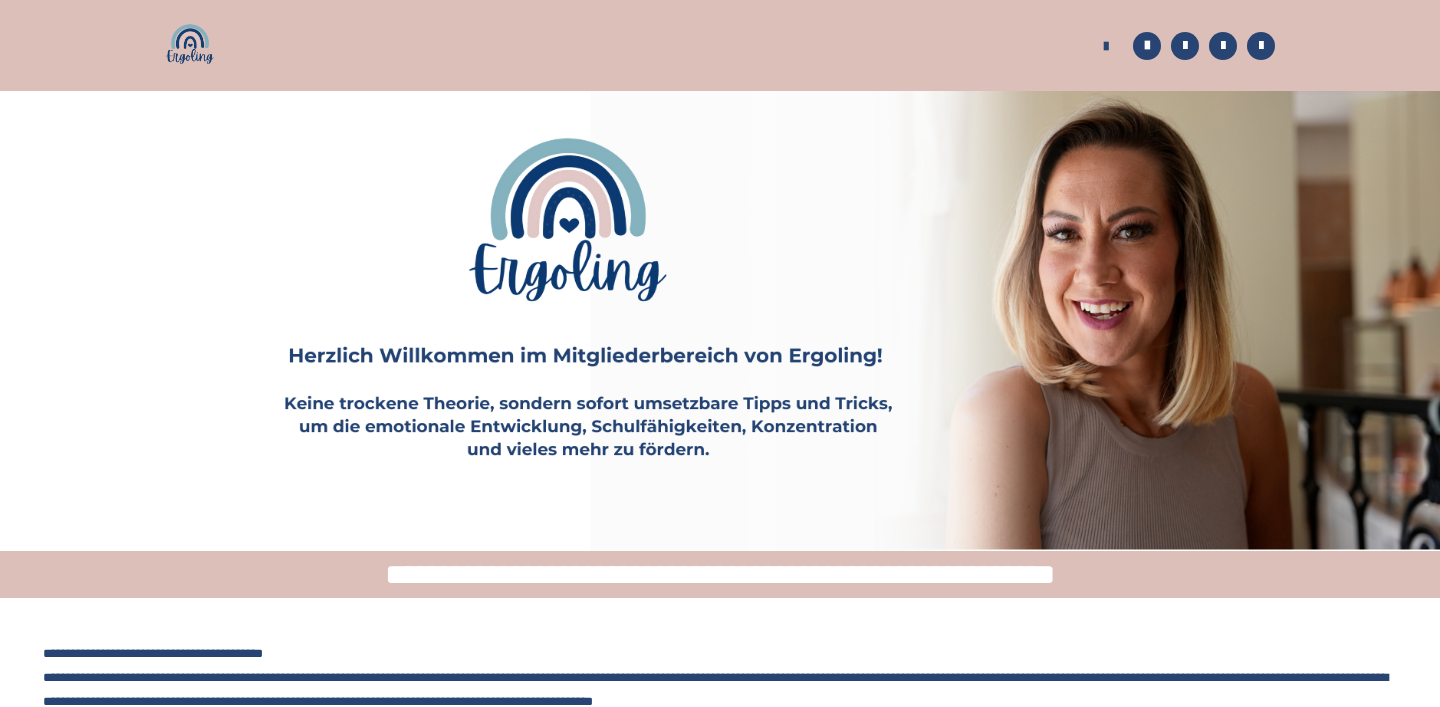 click at bounding box center [190, 46] 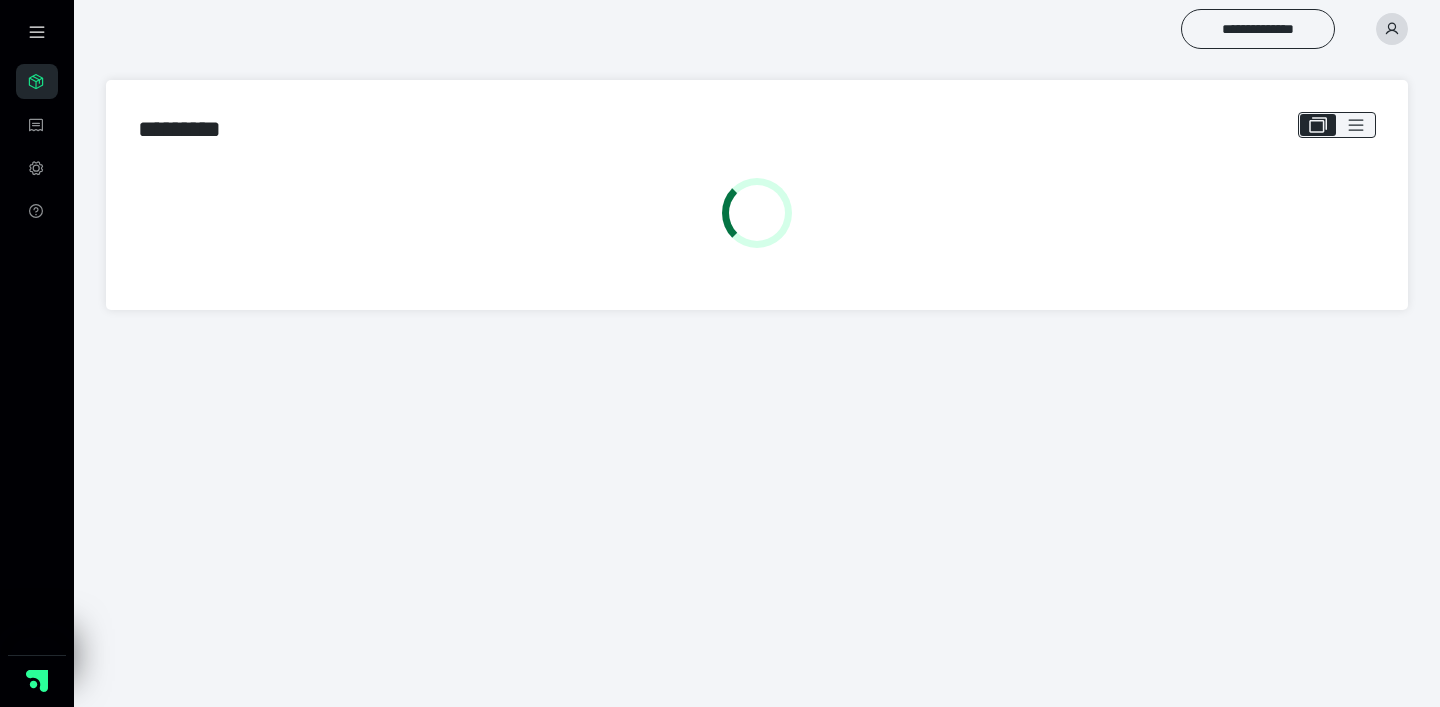 scroll, scrollTop: 0, scrollLeft: 0, axis: both 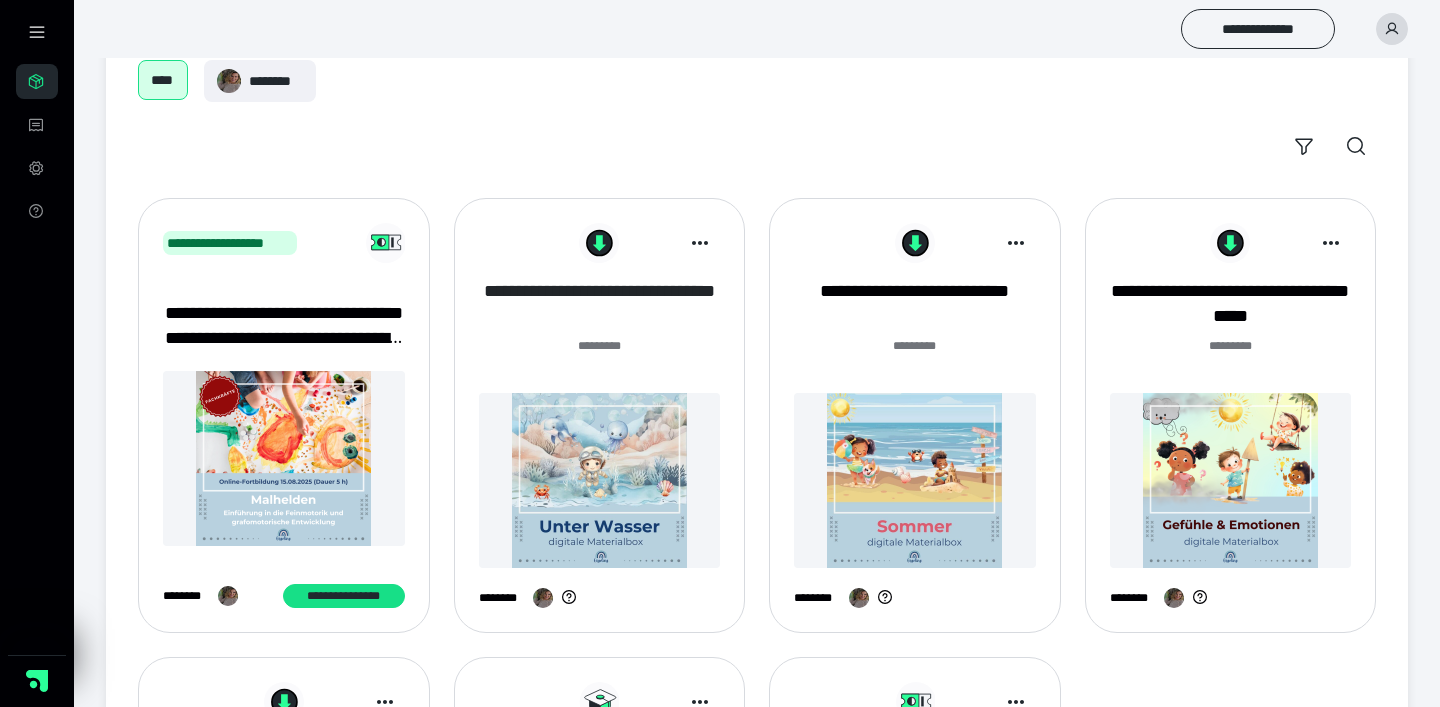 click on "**********" at bounding box center [600, 304] 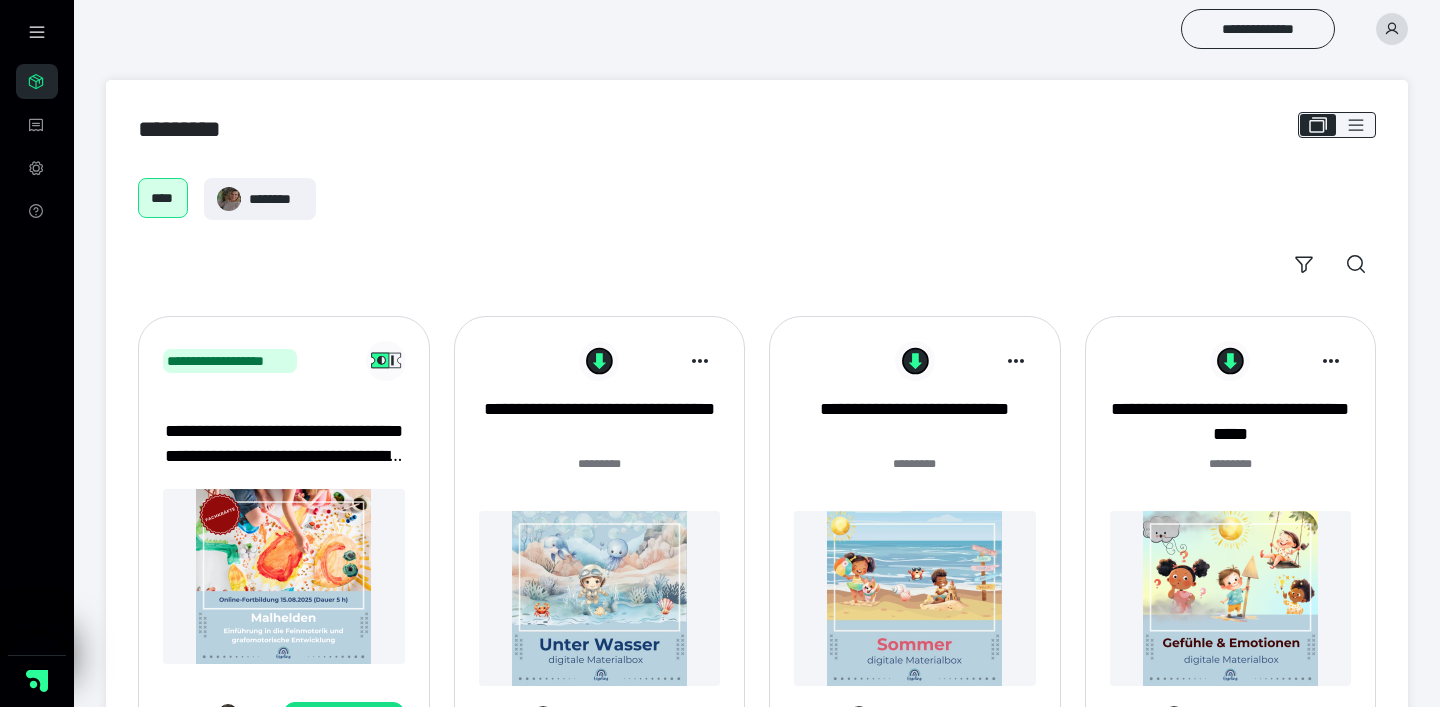 scroll, scrollTop: 0, scrollLeft: 0, axis: both 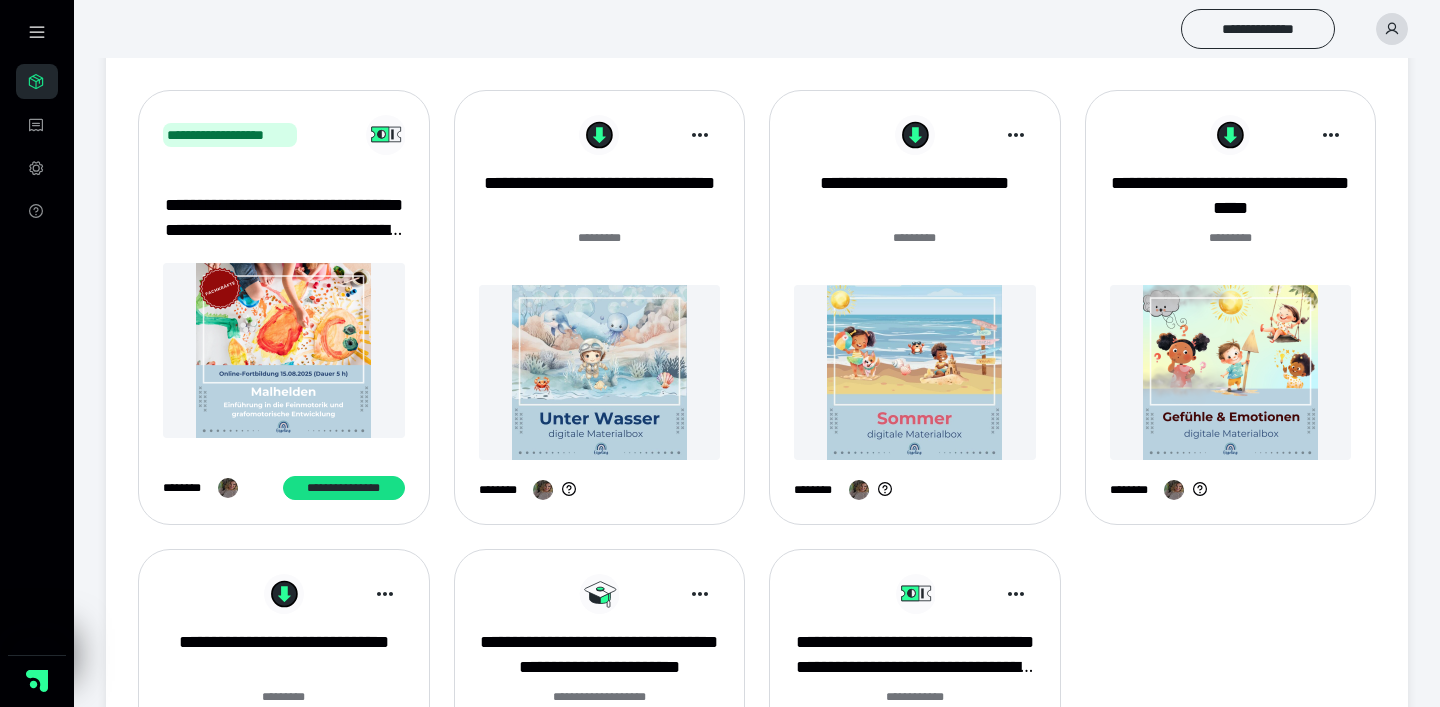 click on "**********" at bounding box center [600, 315] 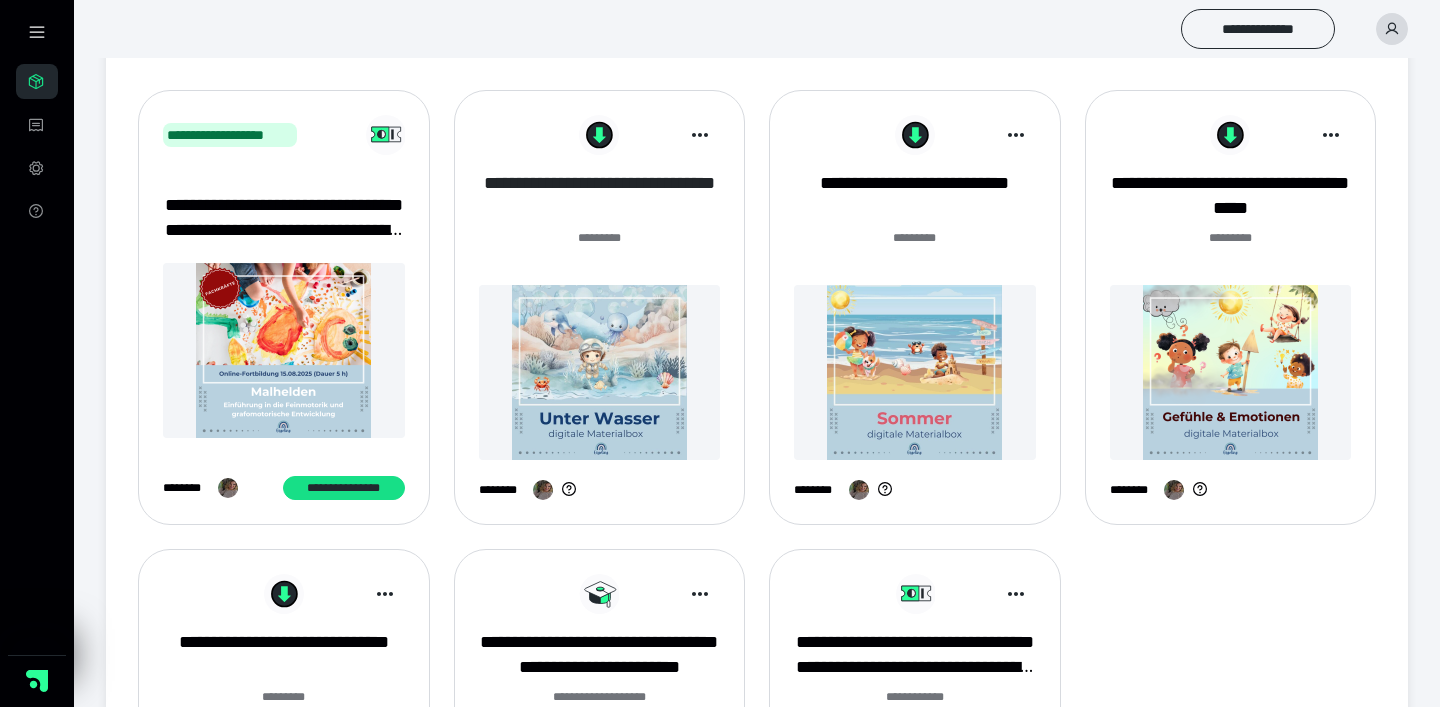 click on "**********" at bounding box center [600, 196] 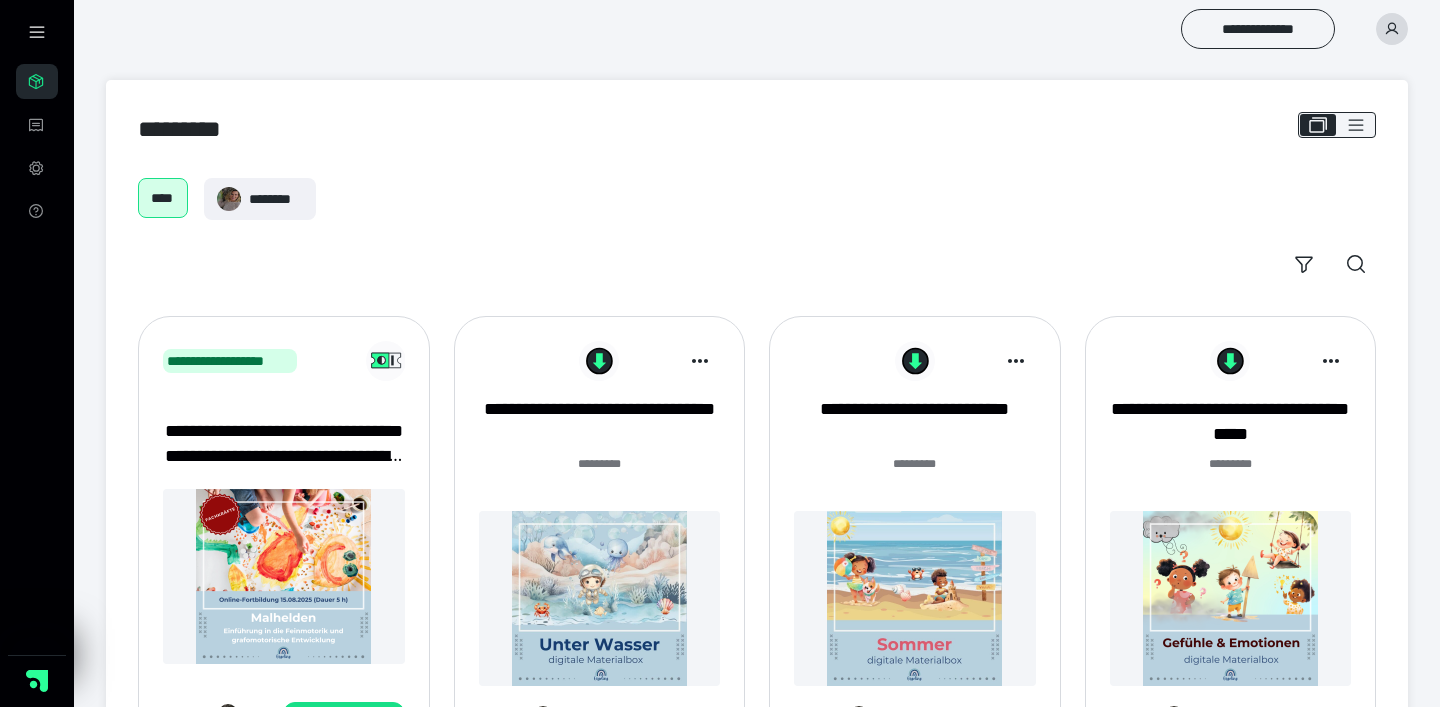 scroll, scrollTop: 304, scrollLeft: 0, axis: vertical 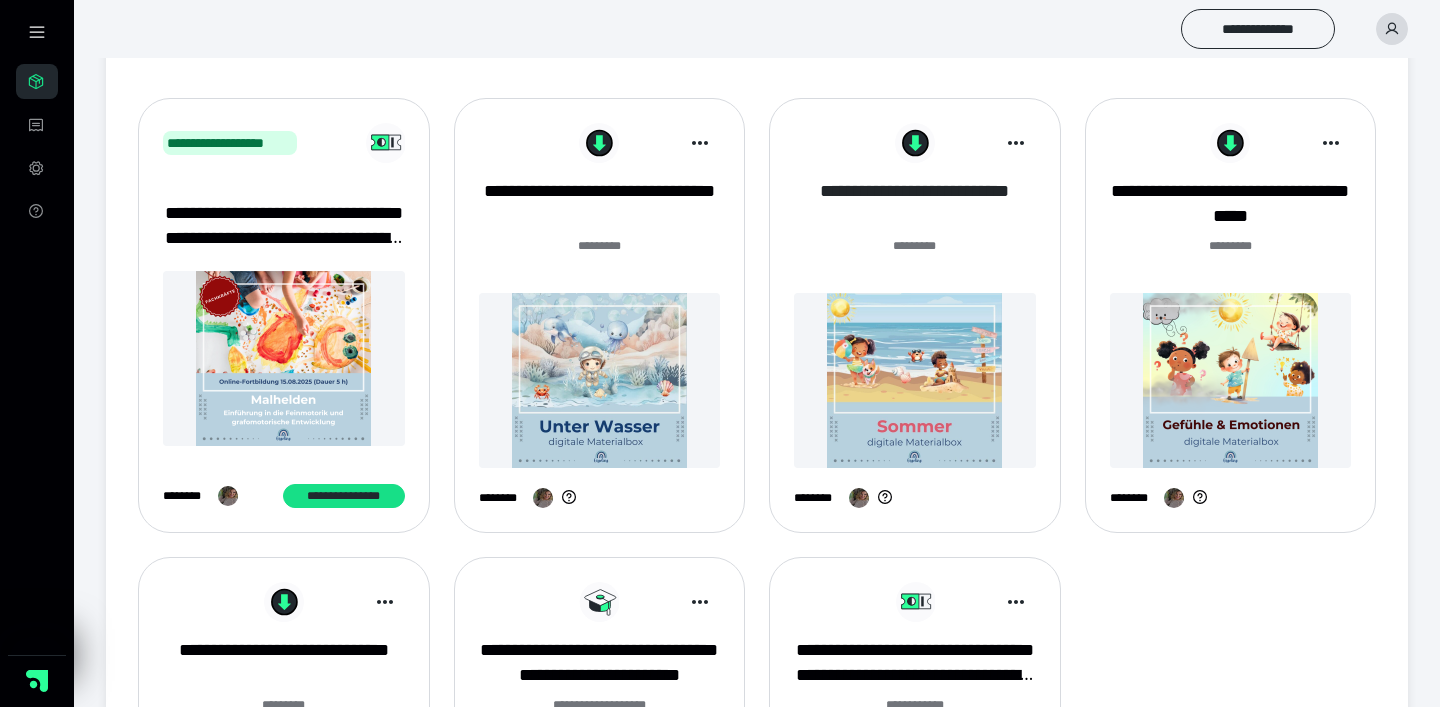 click on "**********" at bounding box center (915, 204) 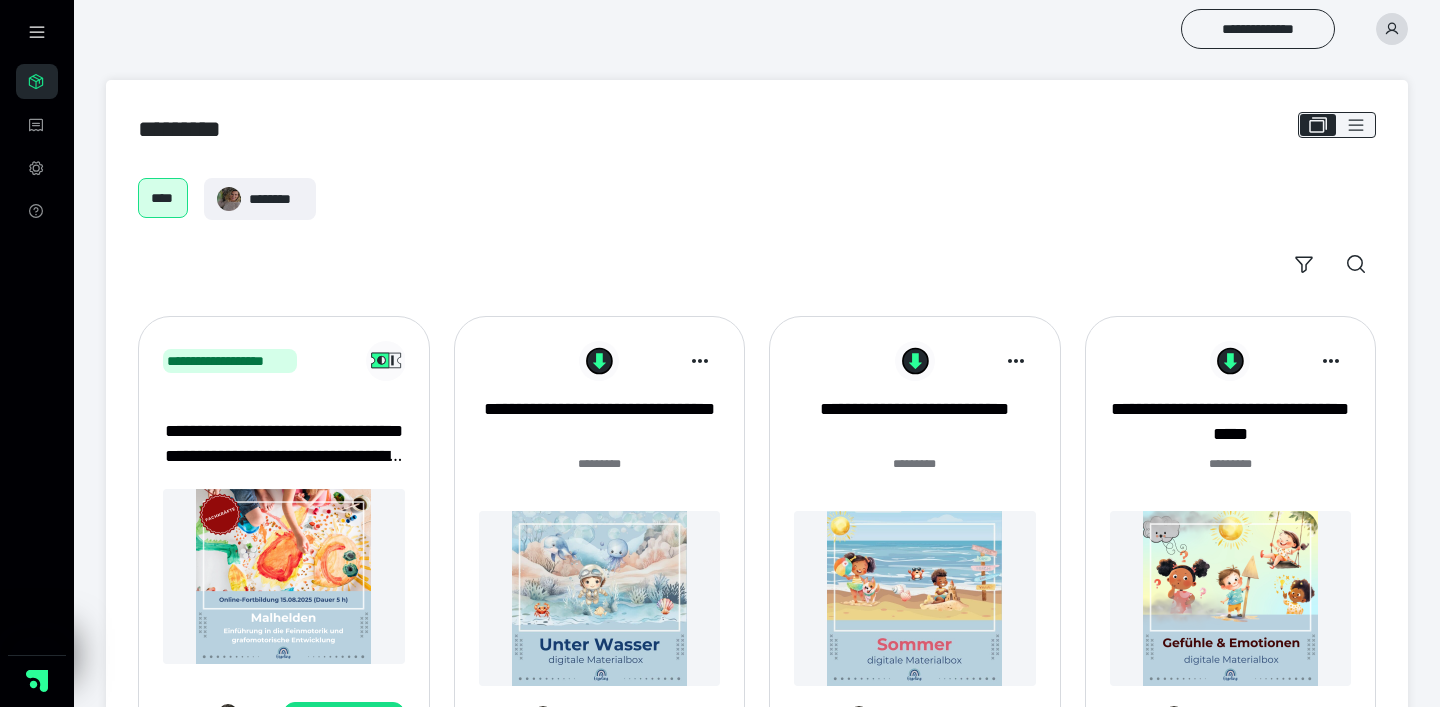 scroll, scrollTop: 0, scrollLeft: 0, axis: both 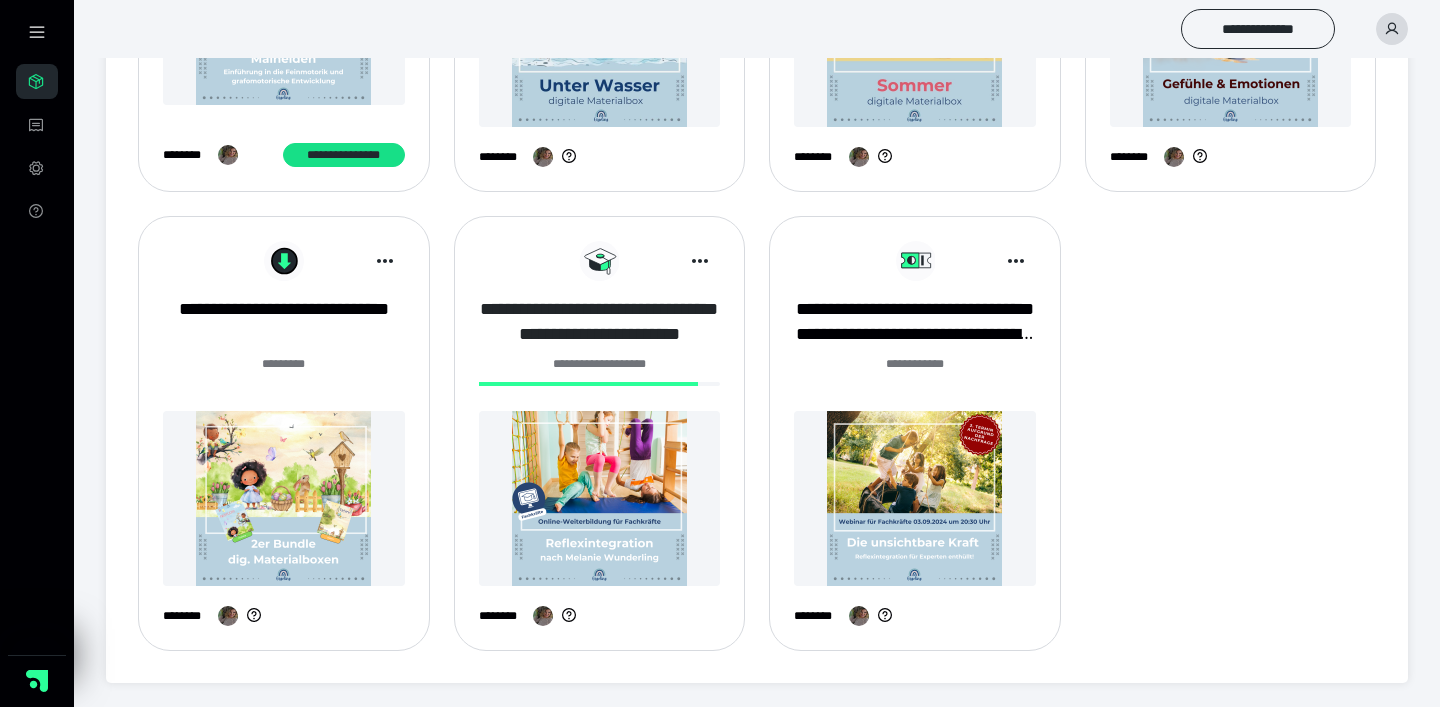 click on "**********" at bounding box center (600, 322) 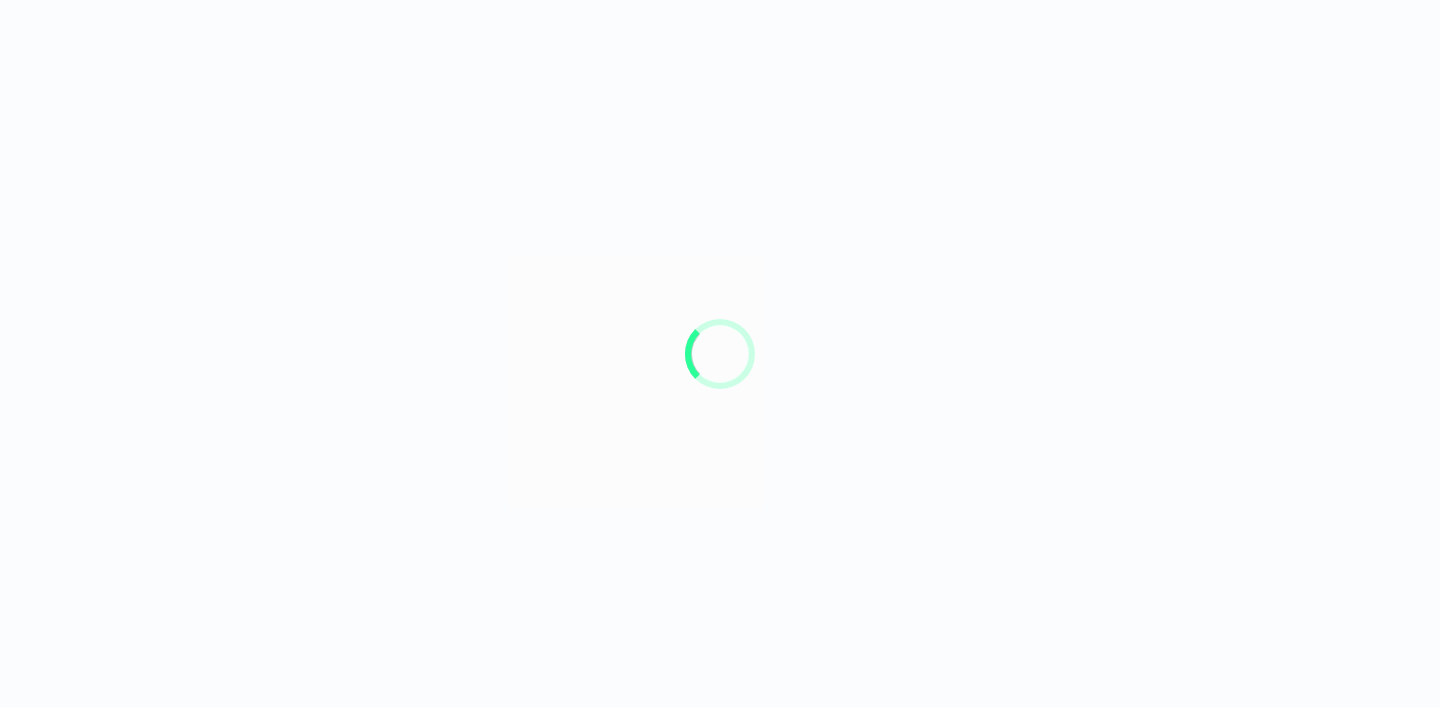 scroll, scrollTop: 0, scrollLeft: 0, axis: both 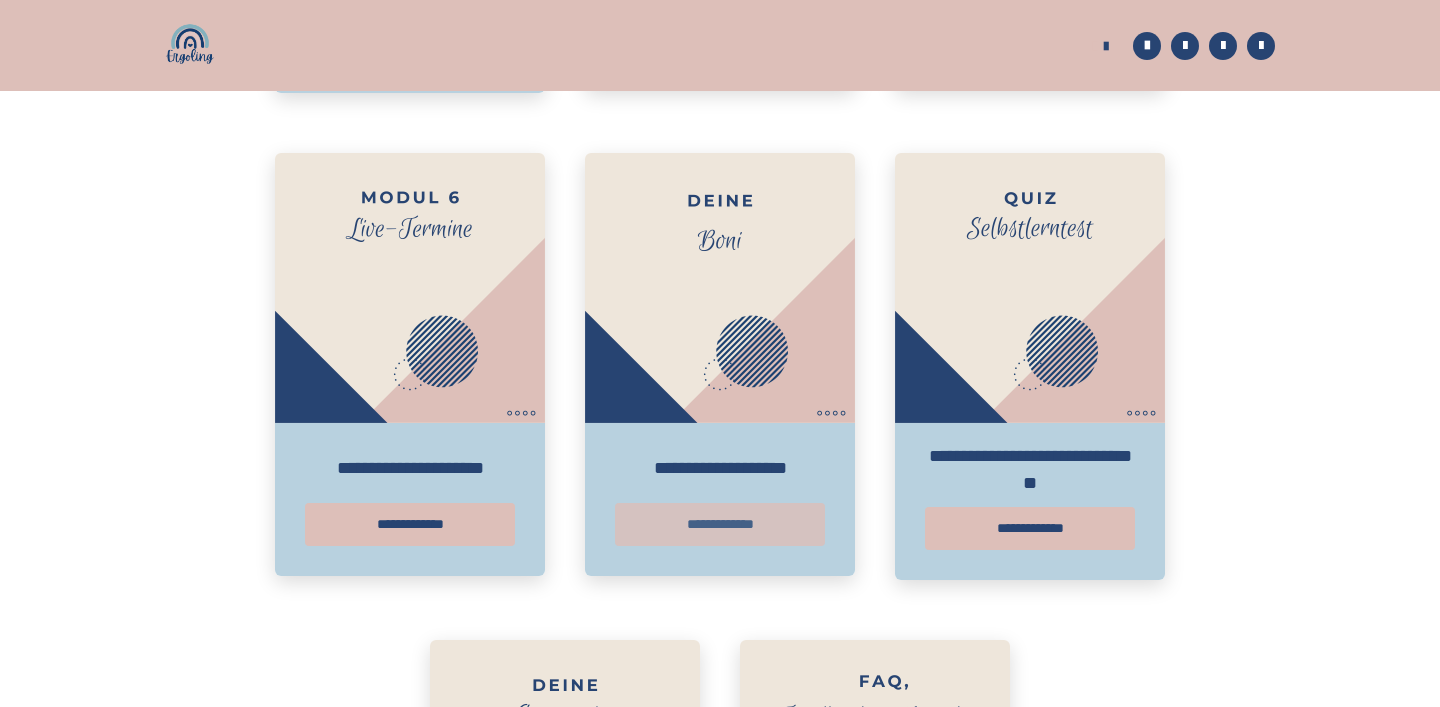 click on "**********" at bounding box center [720, 524] 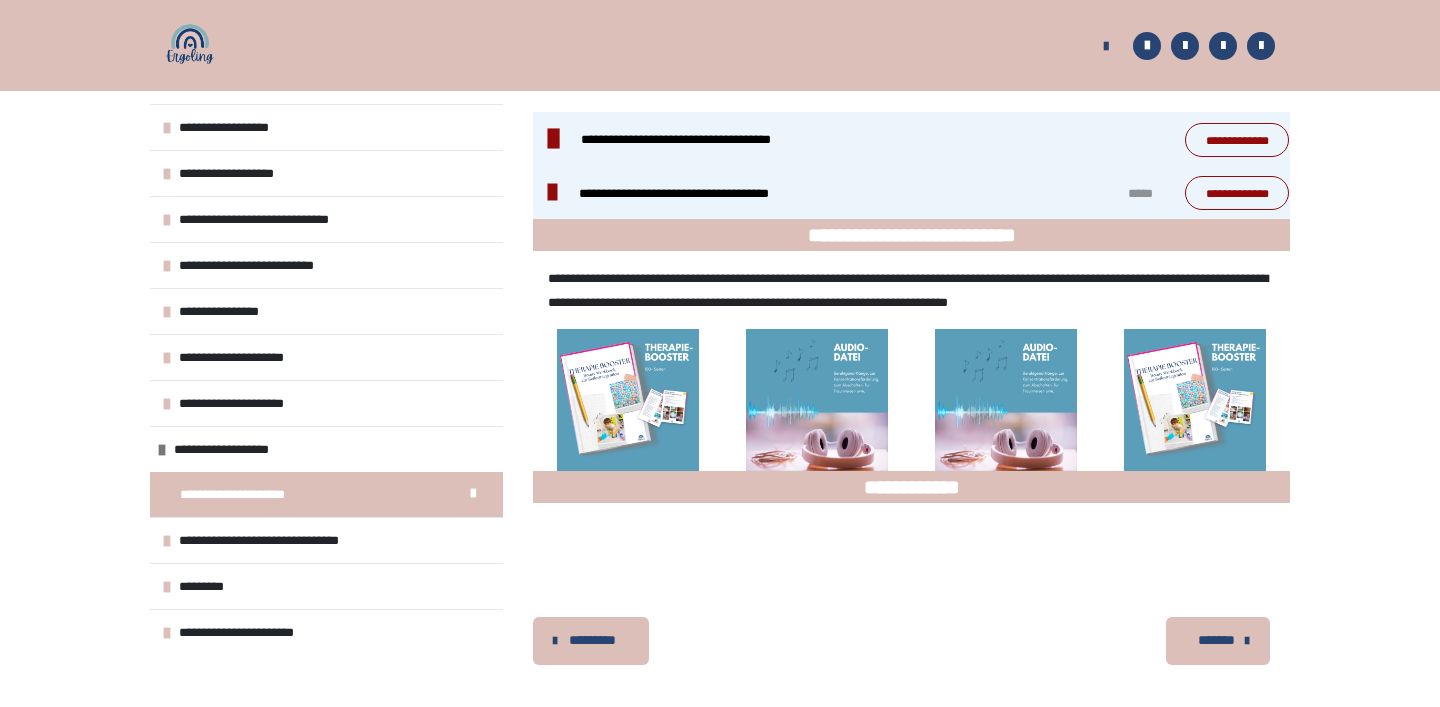scroll, scrollTop: 474, scrollLeft: 0, axis: vertical 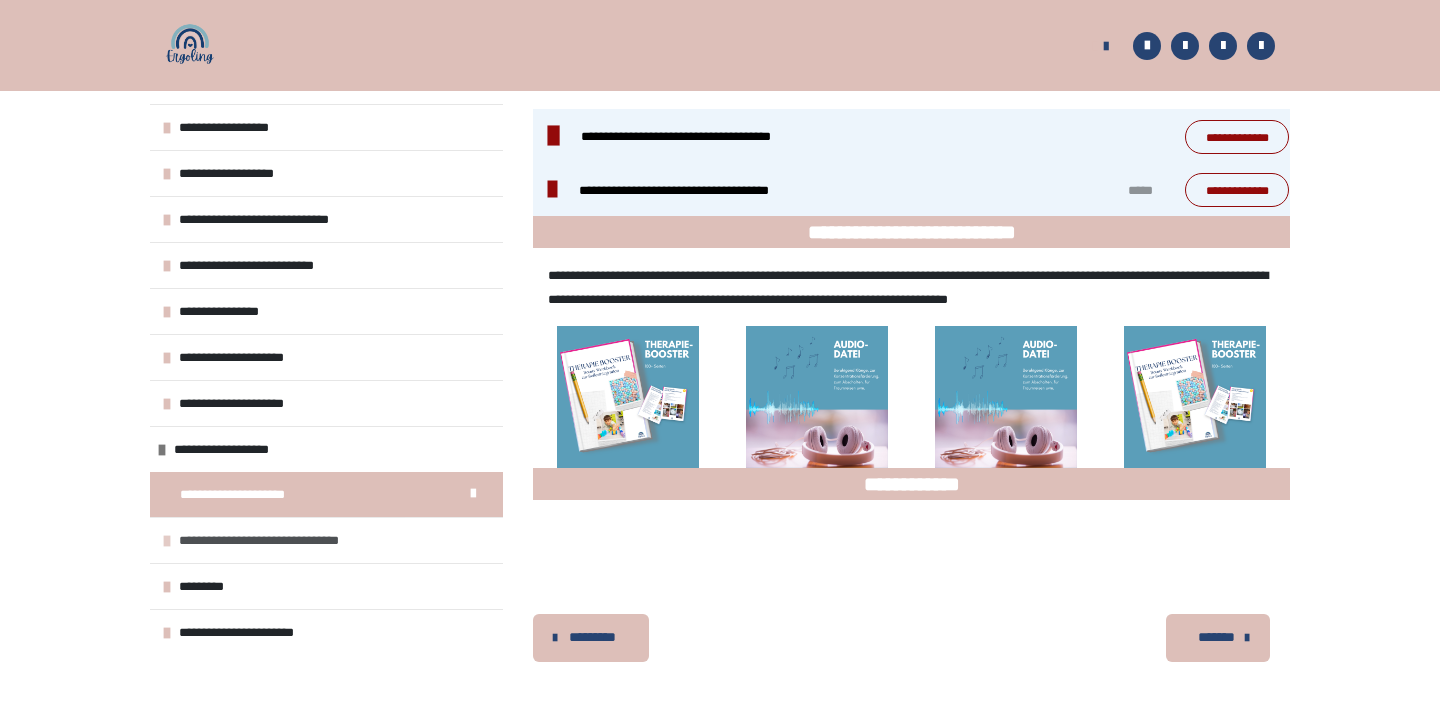 click on "**********" at bounding box center [326, 540] 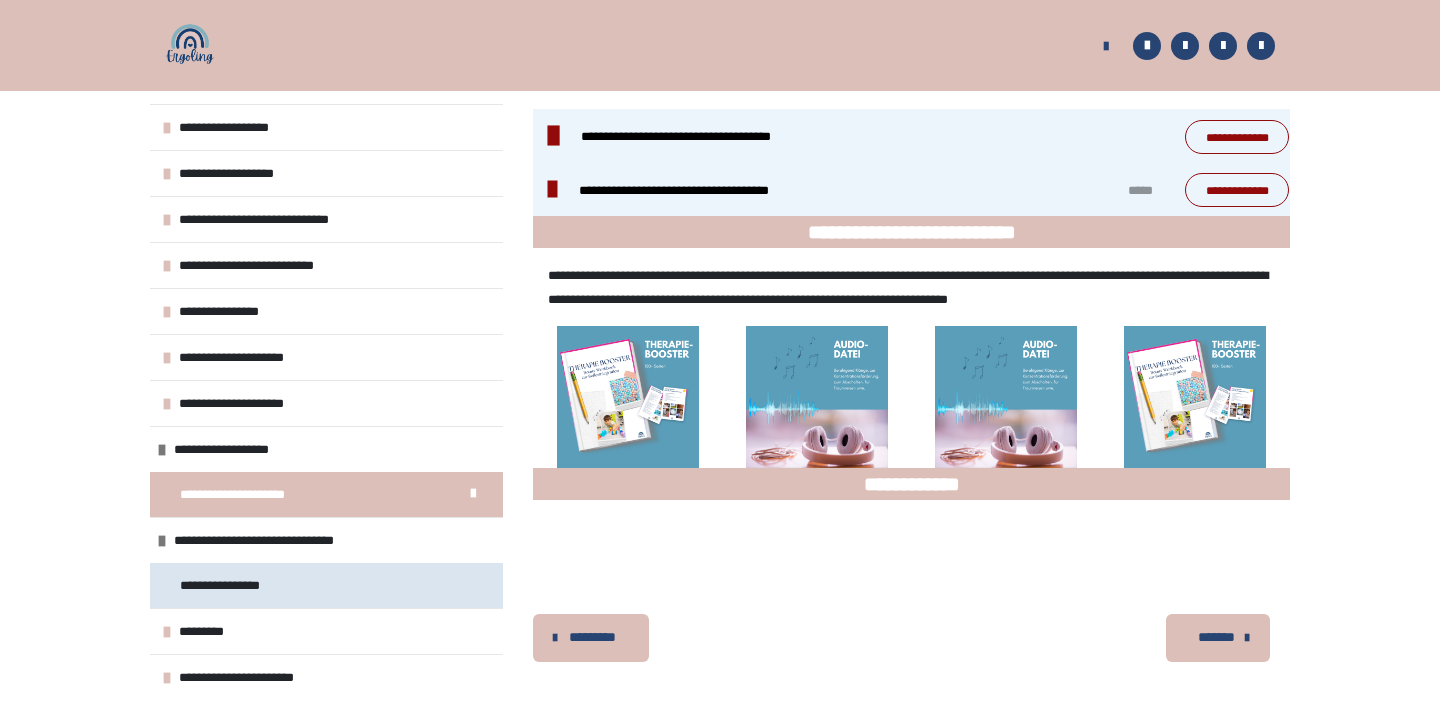 click on "**********" at bounding box center (226, 585) 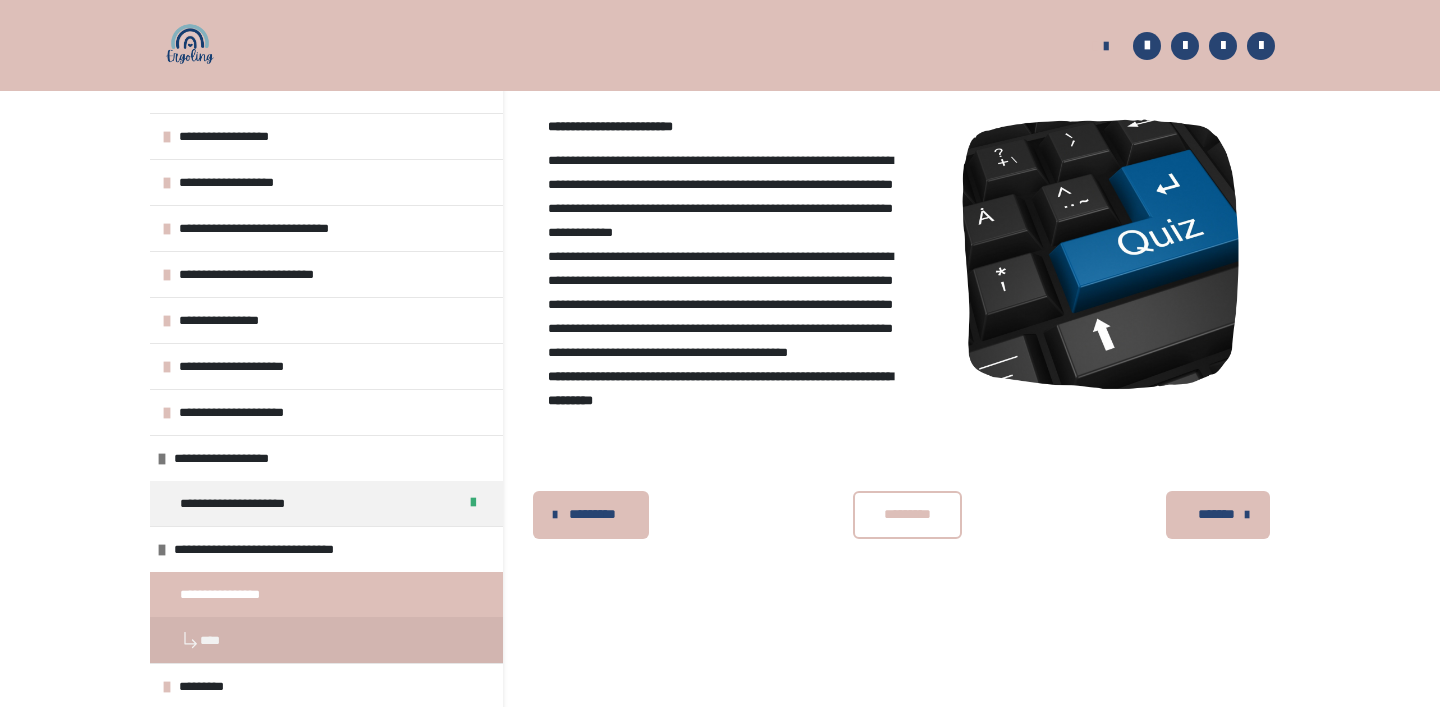 scroll, scrollTop: 341, scrollLeft: 0, axis: vertical 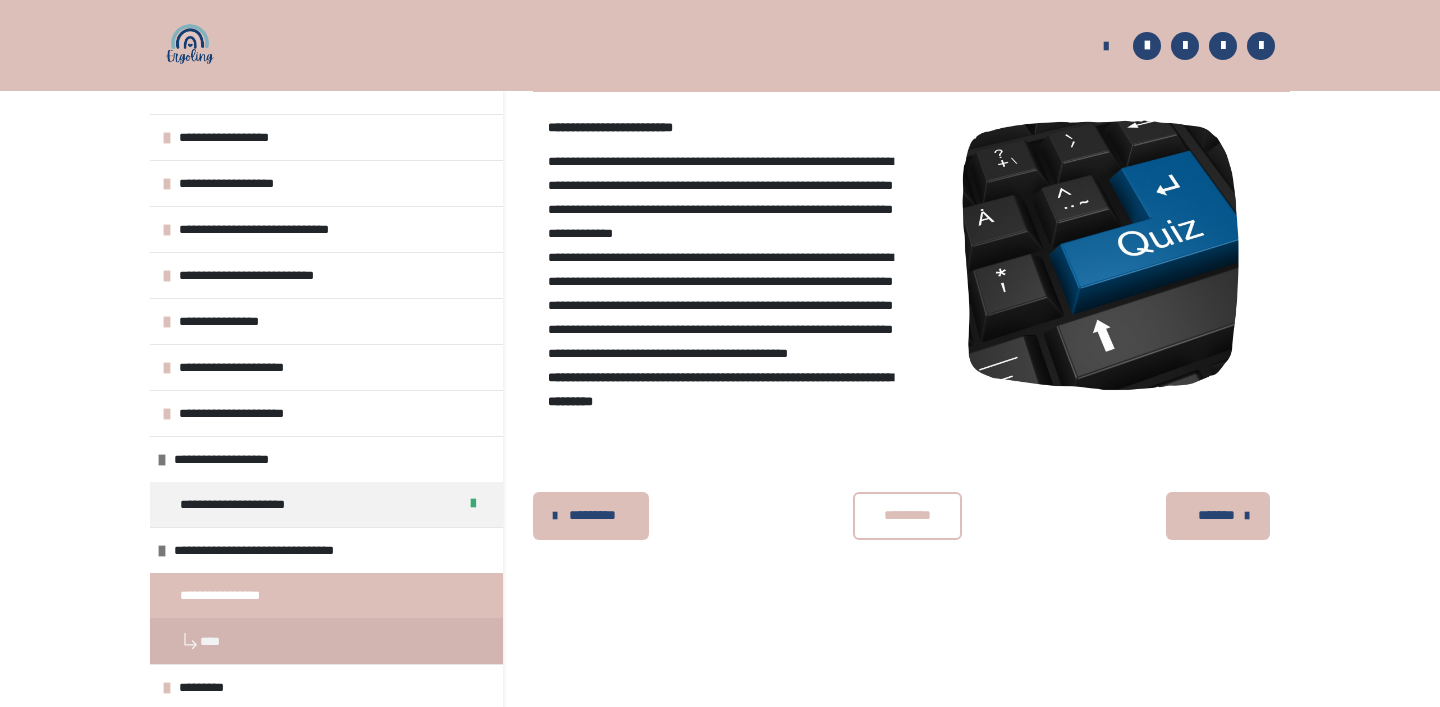 click on "*********" at bounding box center [907, 515] 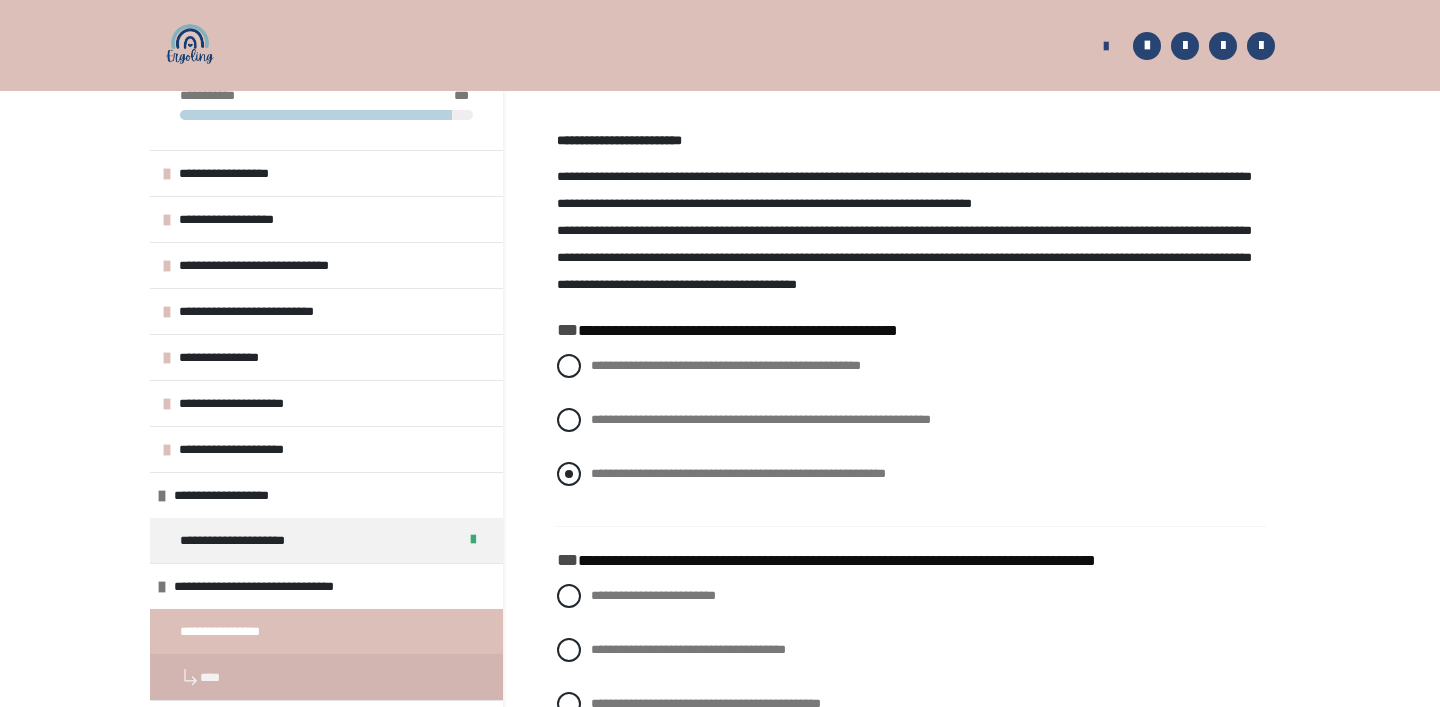 scroll, scrollTop: 308, scrollLeft: 0, axis: vertical 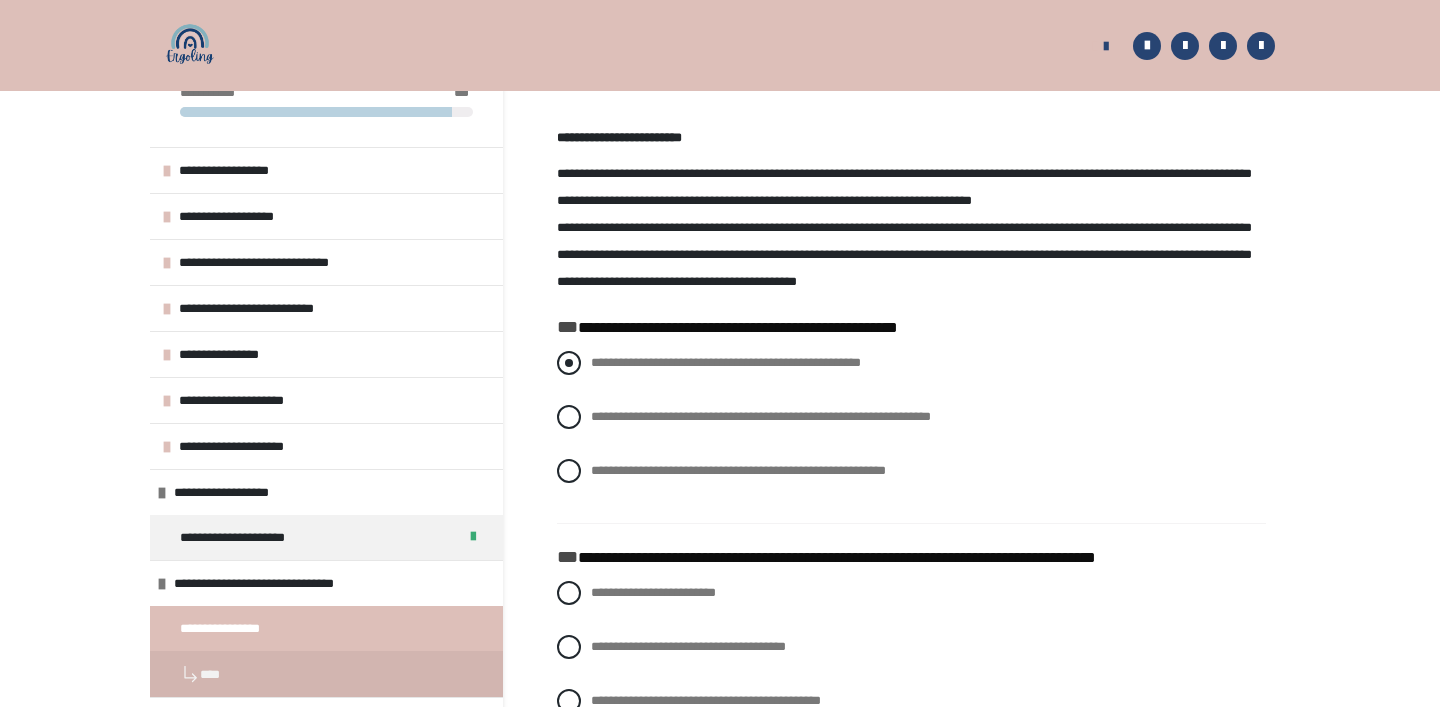 click at bounding box center (569, 363) 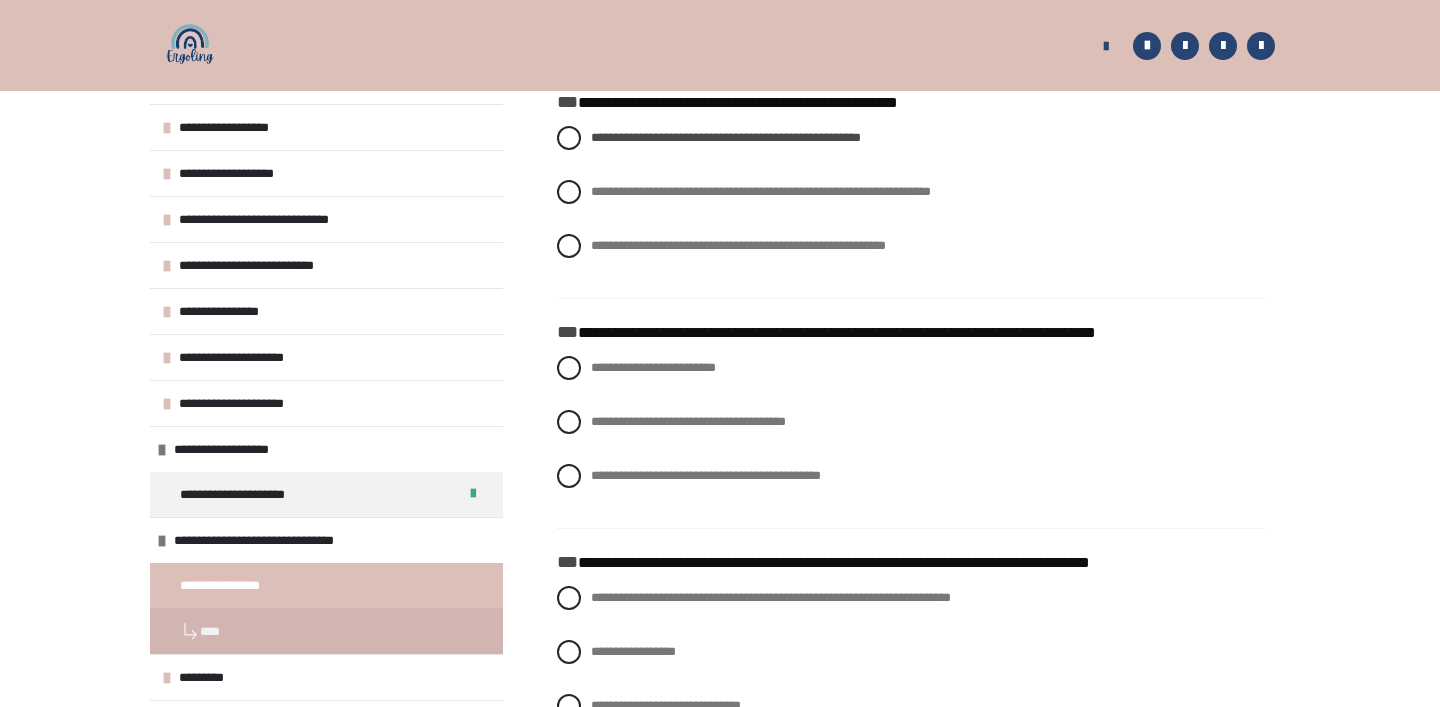 scroll, scrollTop: 534, scrollLeft: 0, axis: vertical 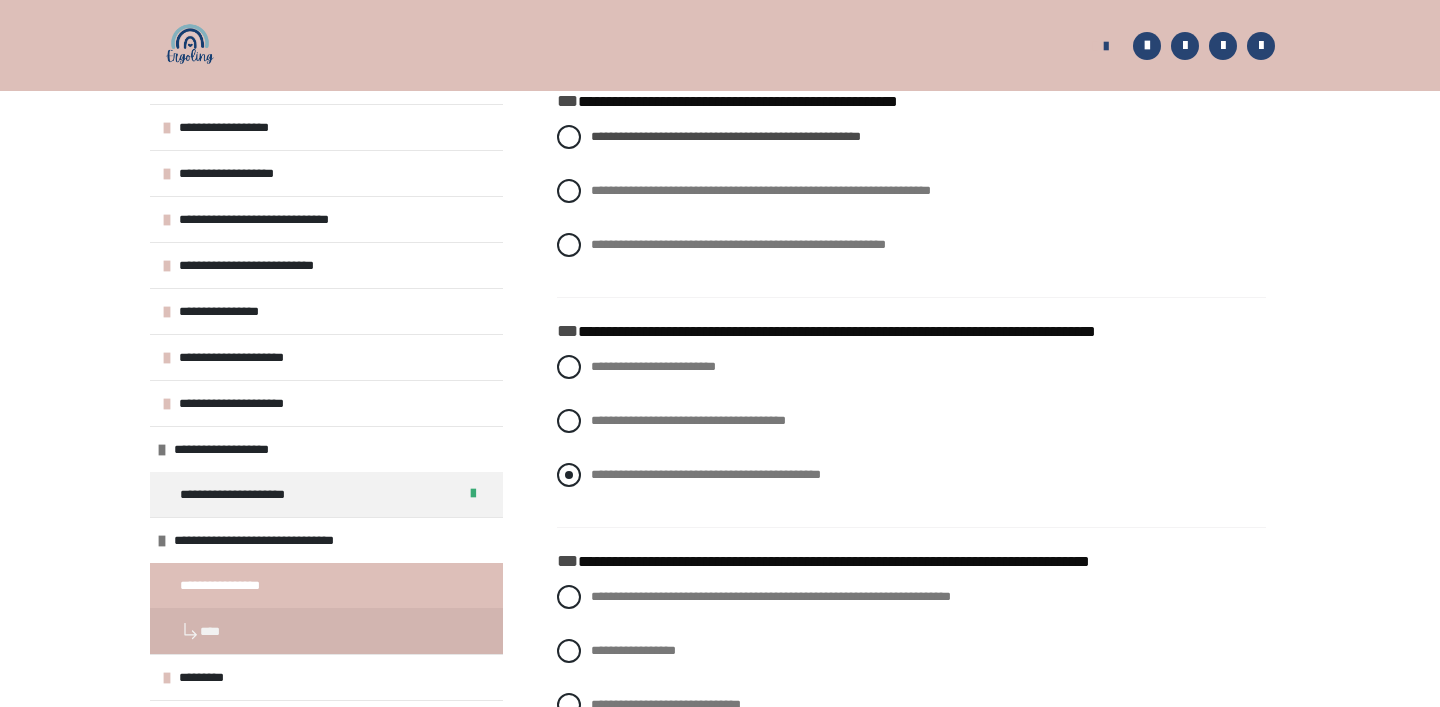 click at bounding box center (569, 475) 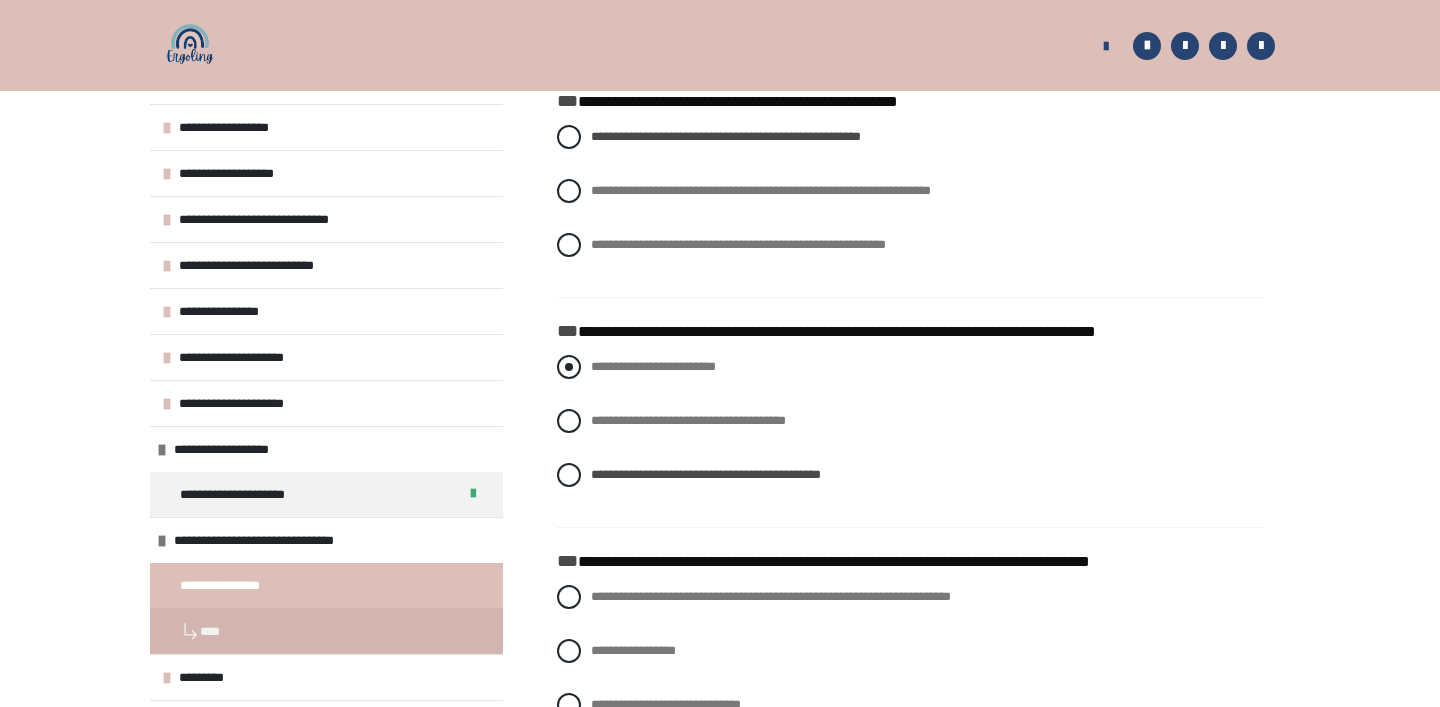 click at bounding box center [569, 367] 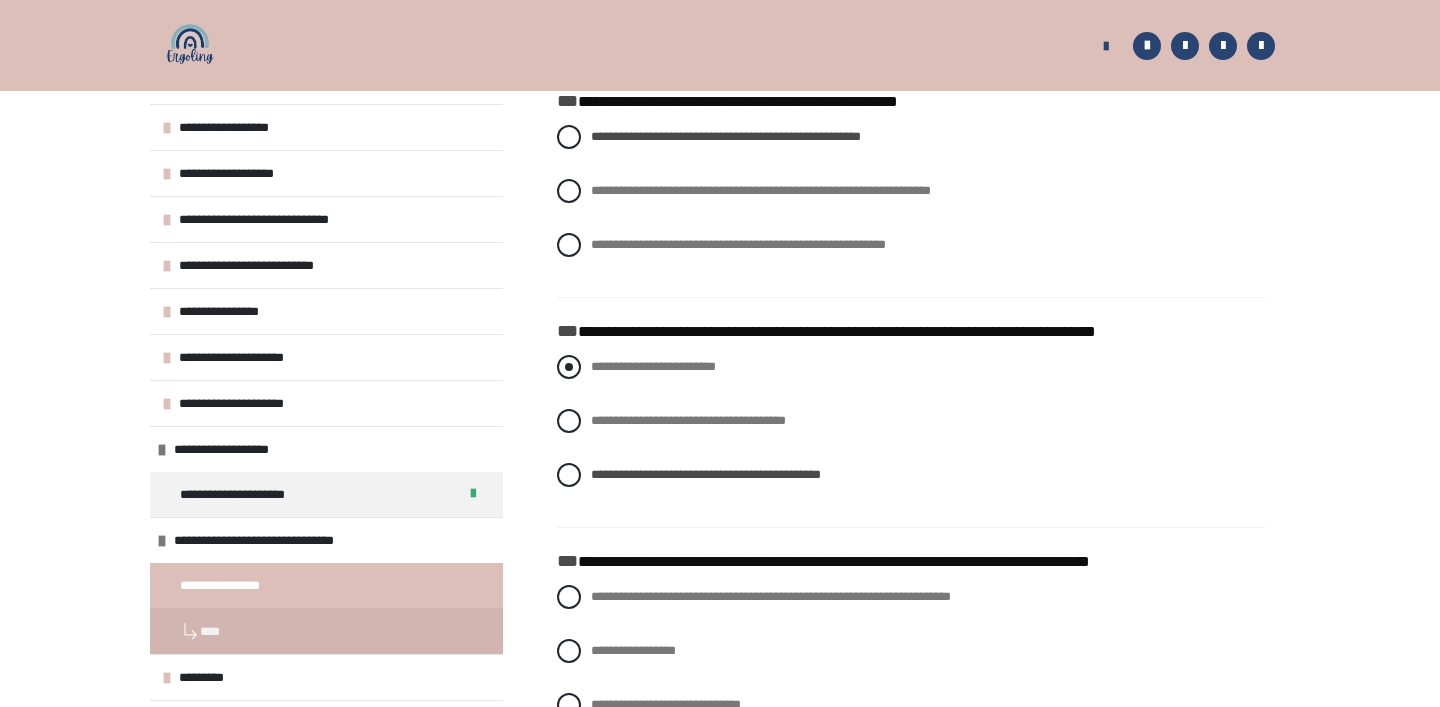 radio on "****" 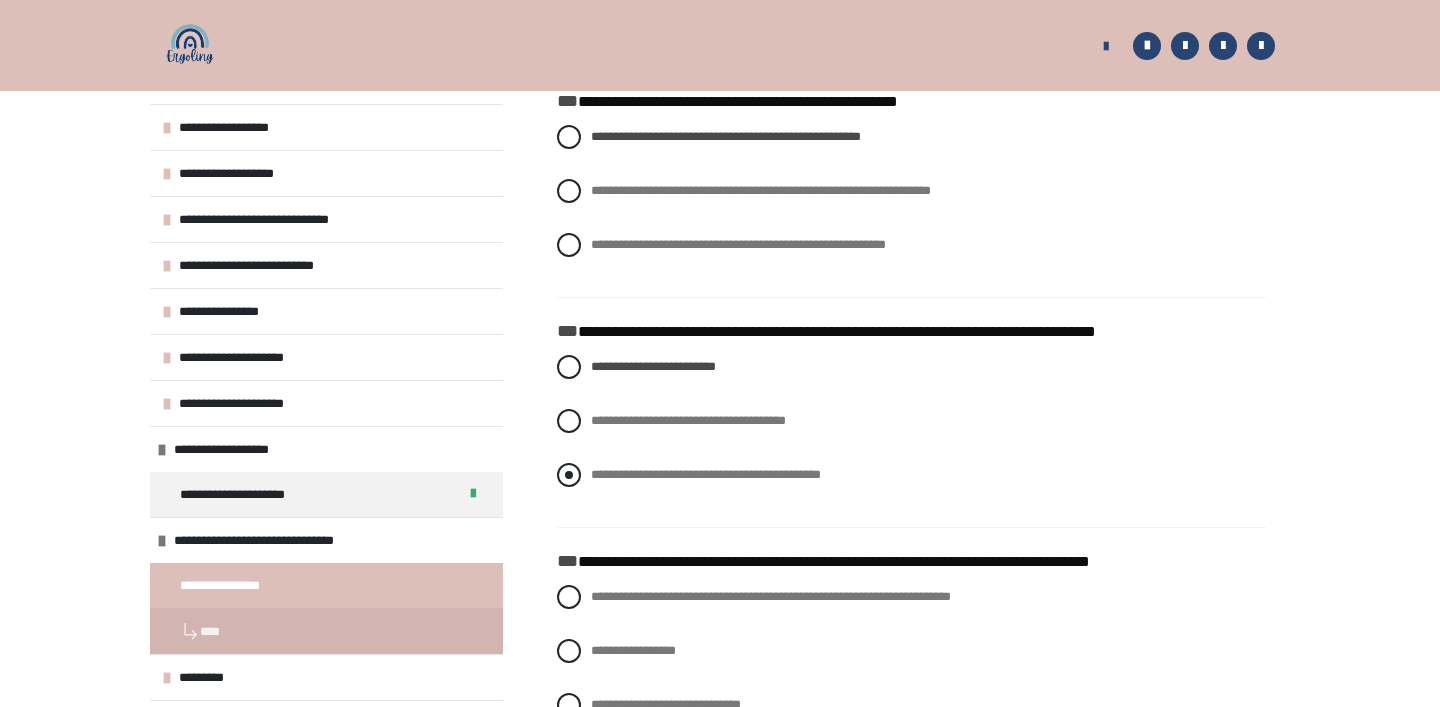 click at bounding box center (569, 475) 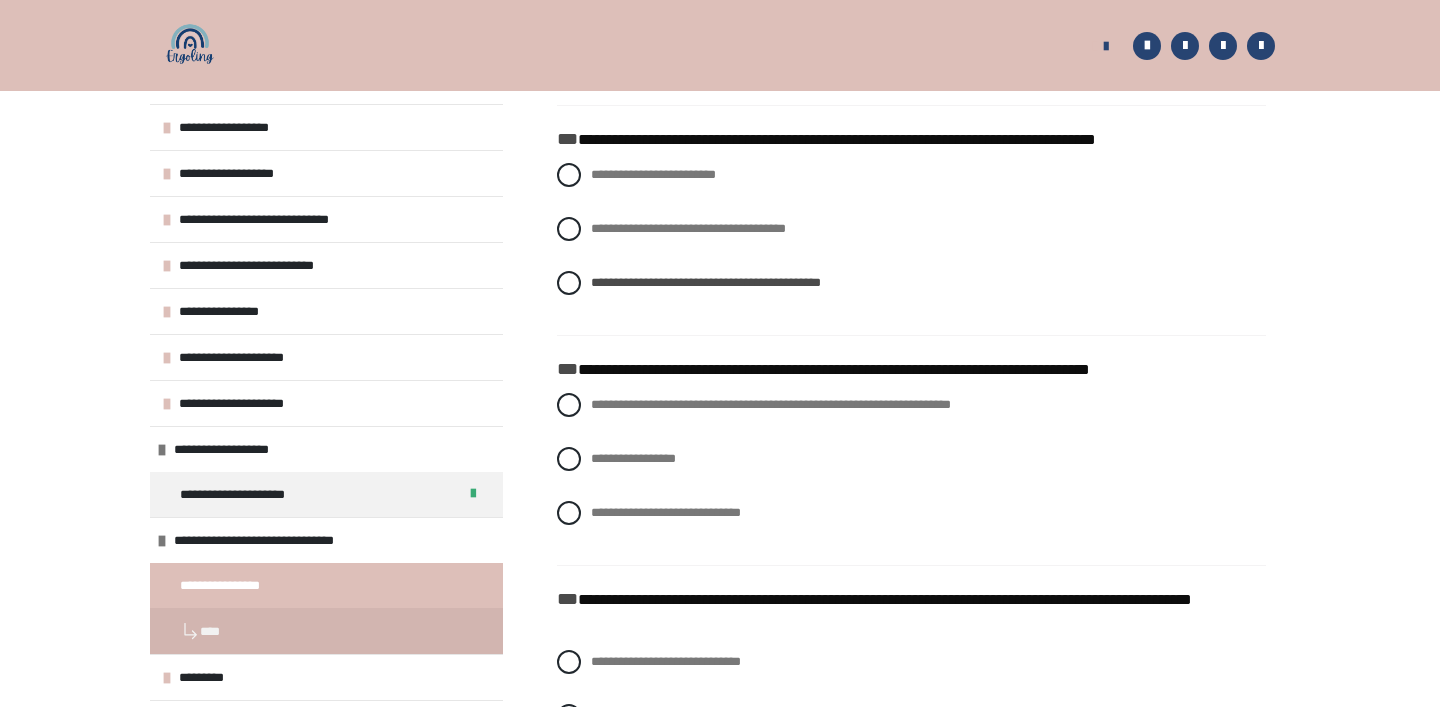 scroll, scrollTop: 735, scrollLeft: 0, axis: vertical 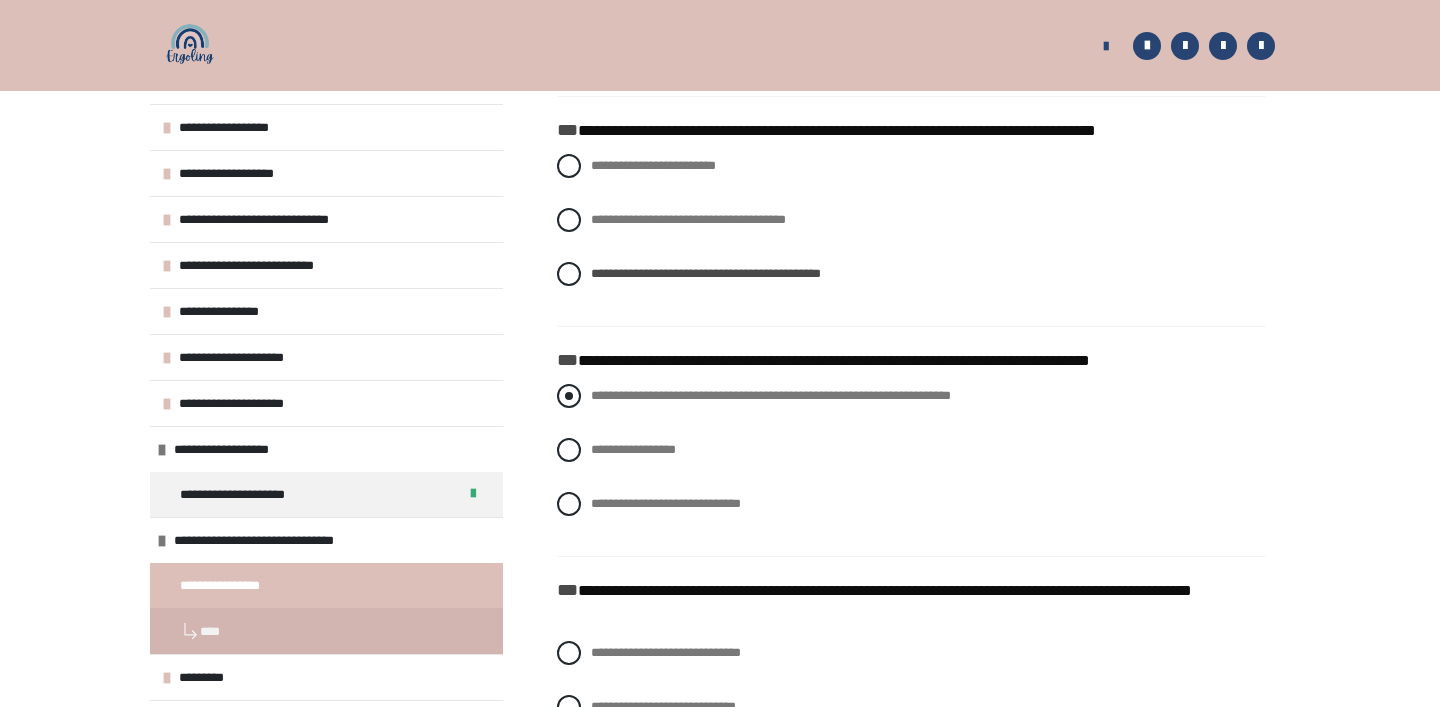 click on "**********" at bounding box center (771, 395) 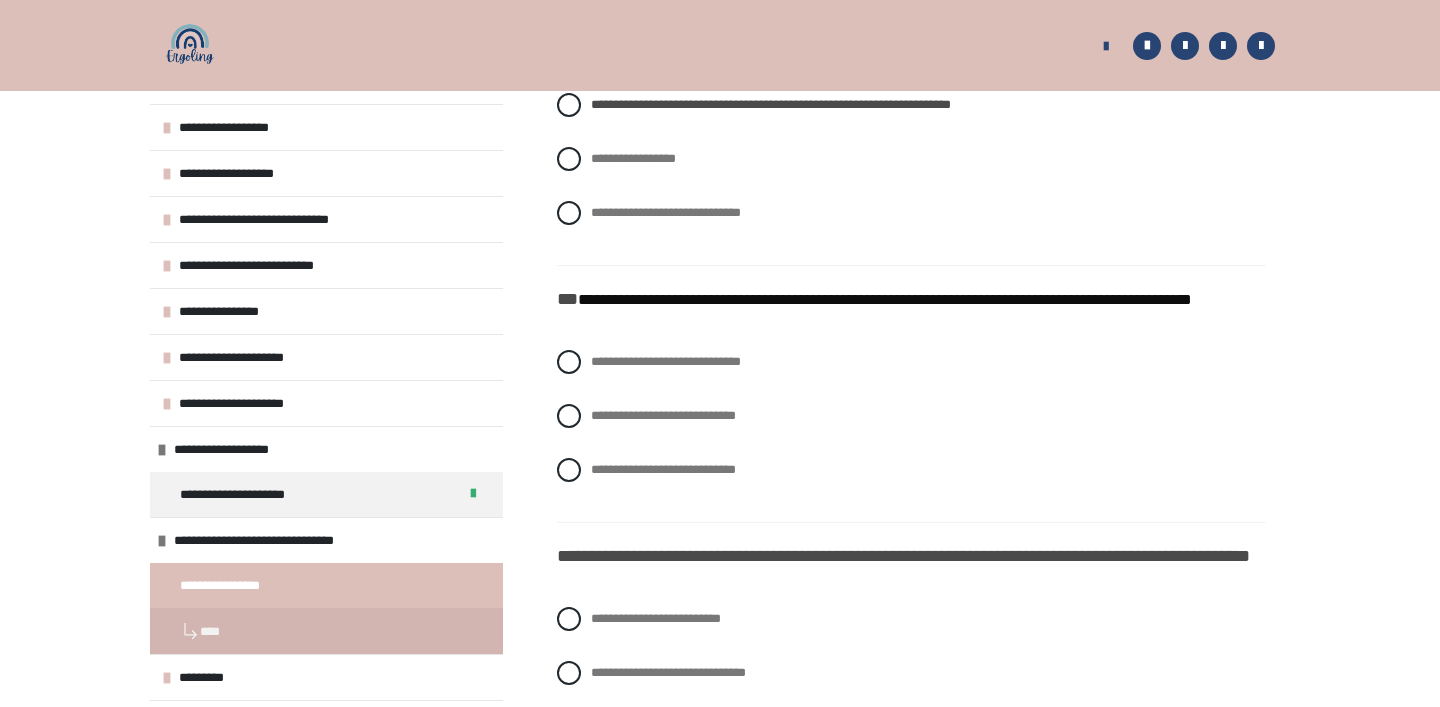 scroll, scrollTop: 1027, scrollLeft: 0, axis: vertical 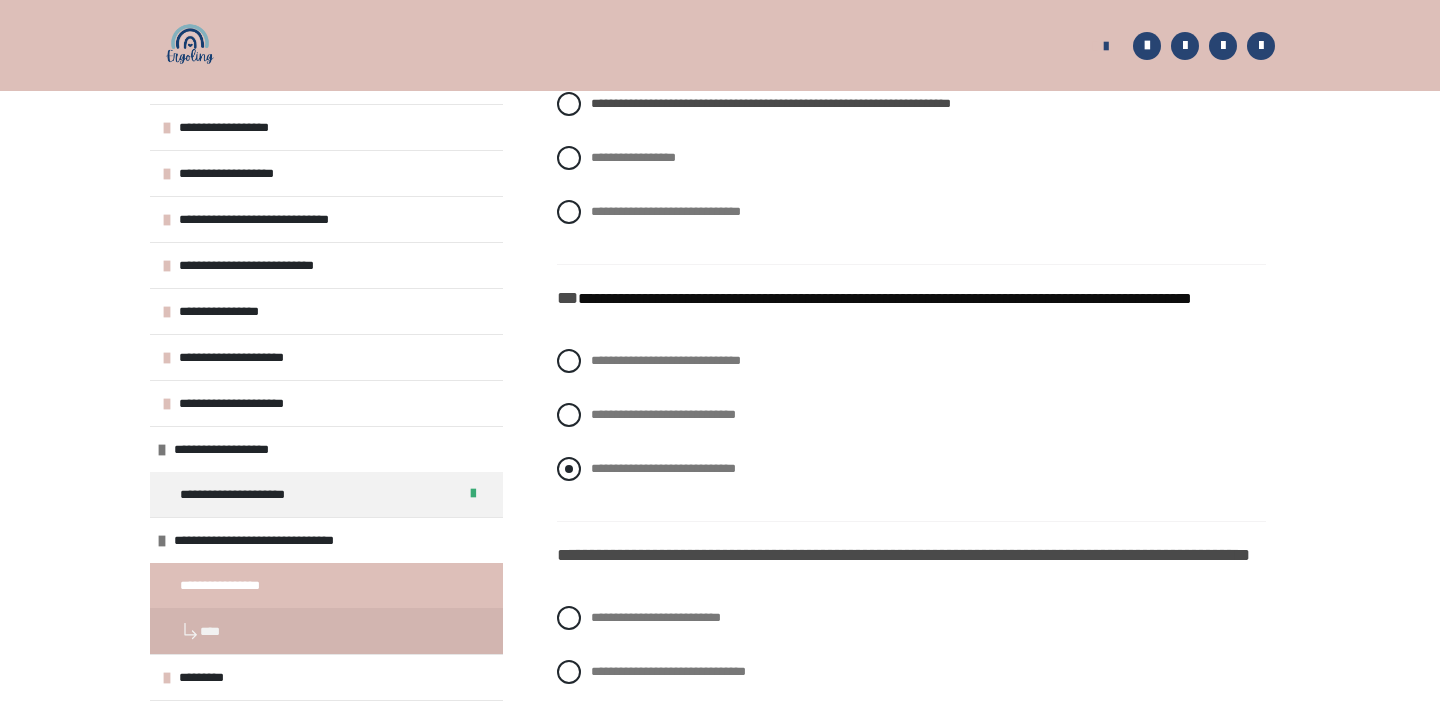 click at bounding box center [569, 469] 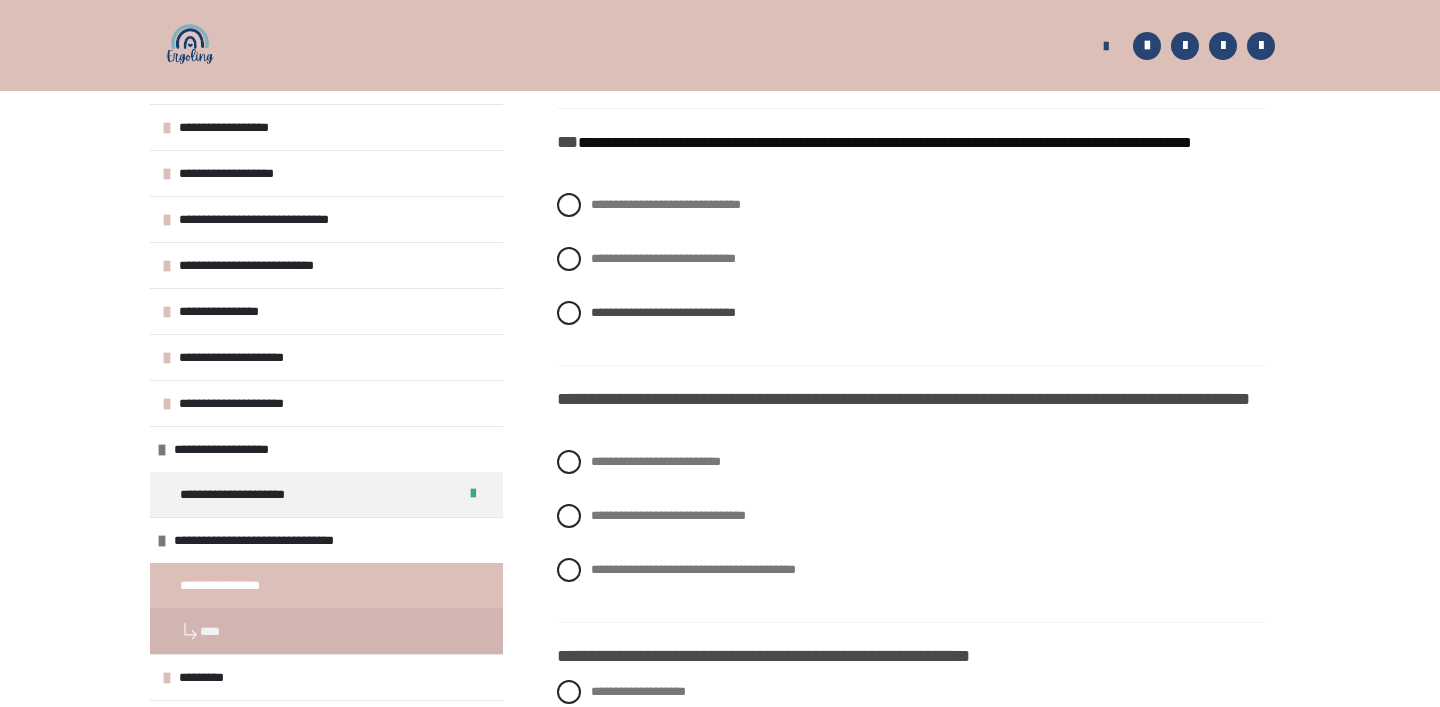 scroll, scrollTop: 1195, scrollLeft: 0, axis: vertical 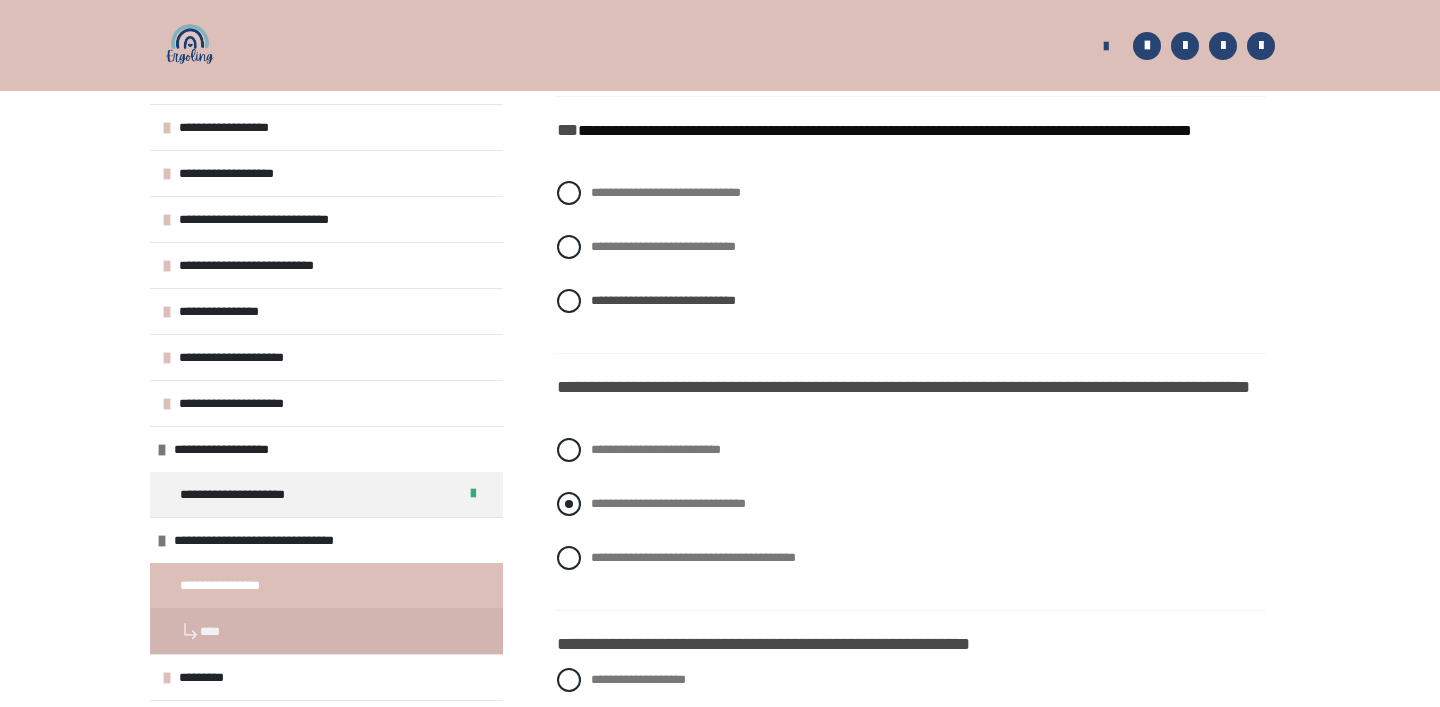 click on "**********" at bounding box center (668, 503) 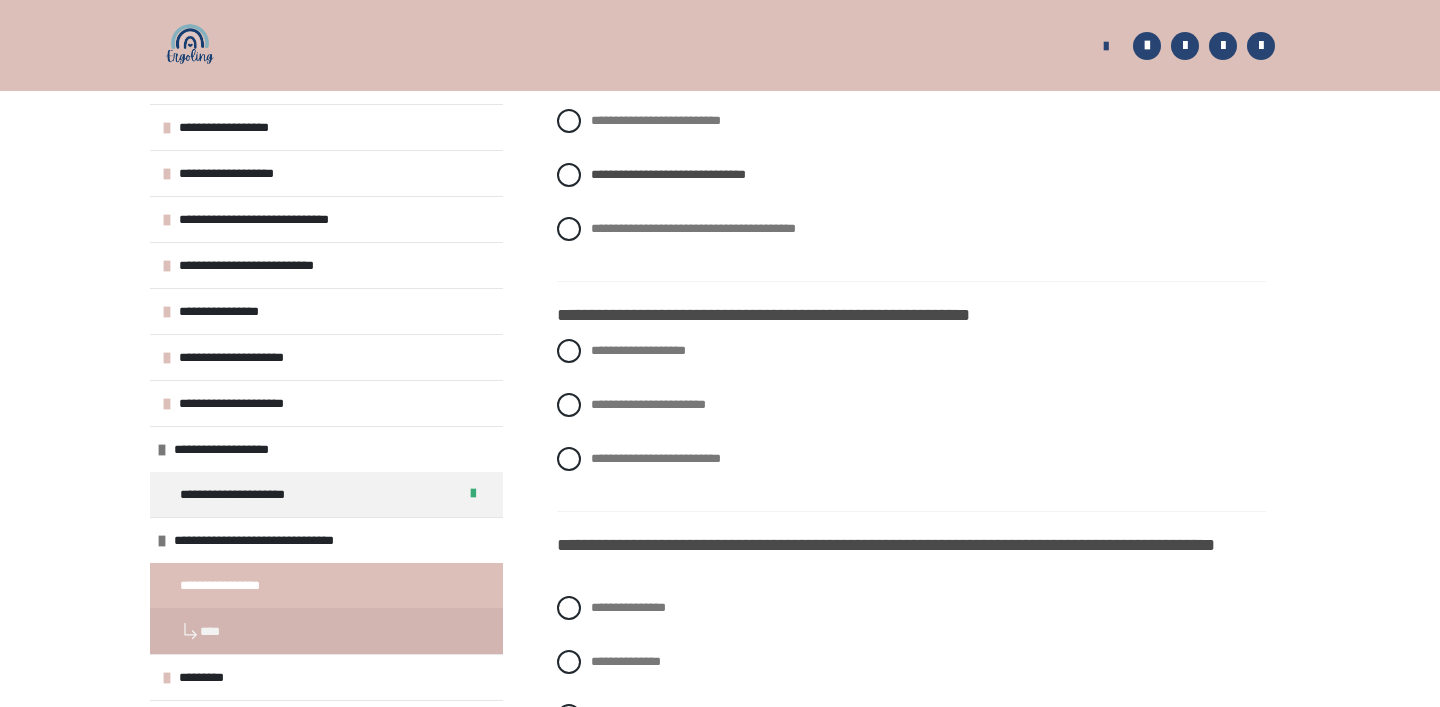 scroll, scrollTop: 1525, scrollLeft: 0, axis: vertical 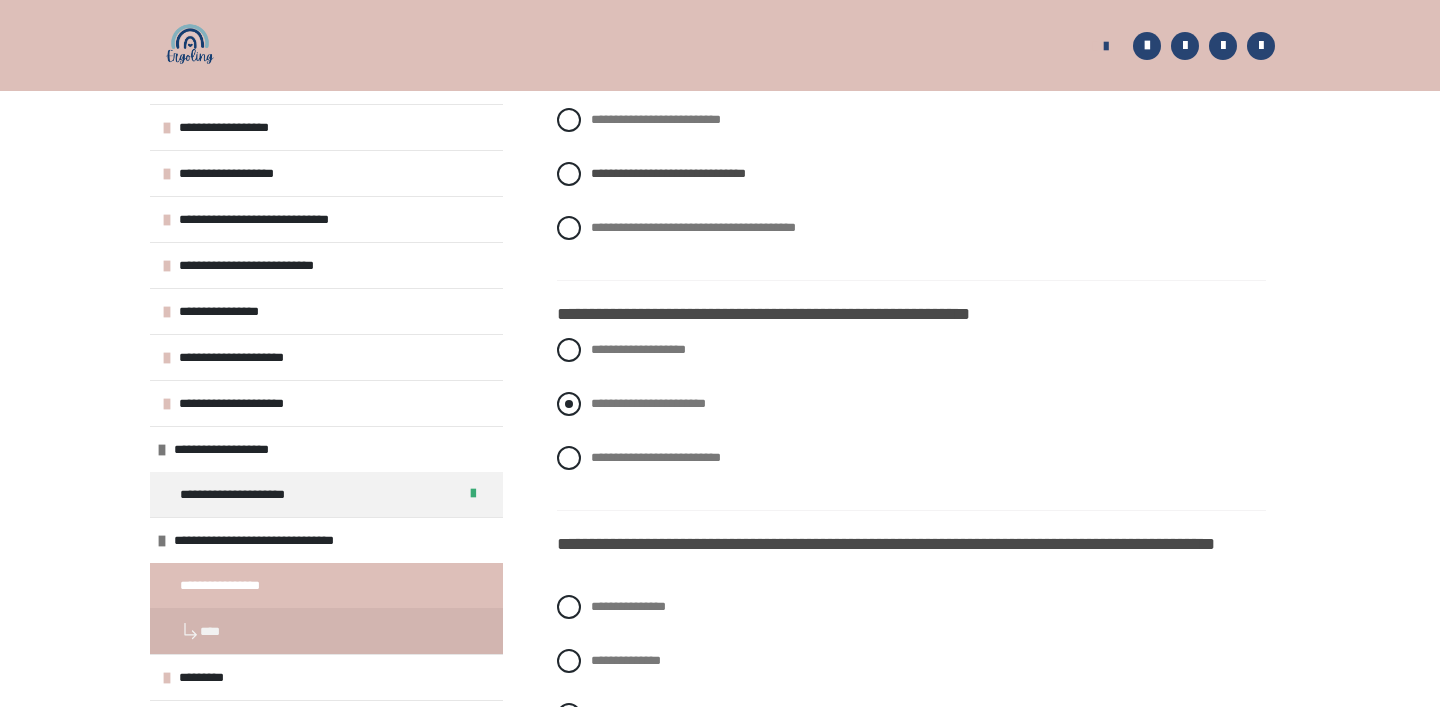click on "**********" at bounding box center (648, 403) 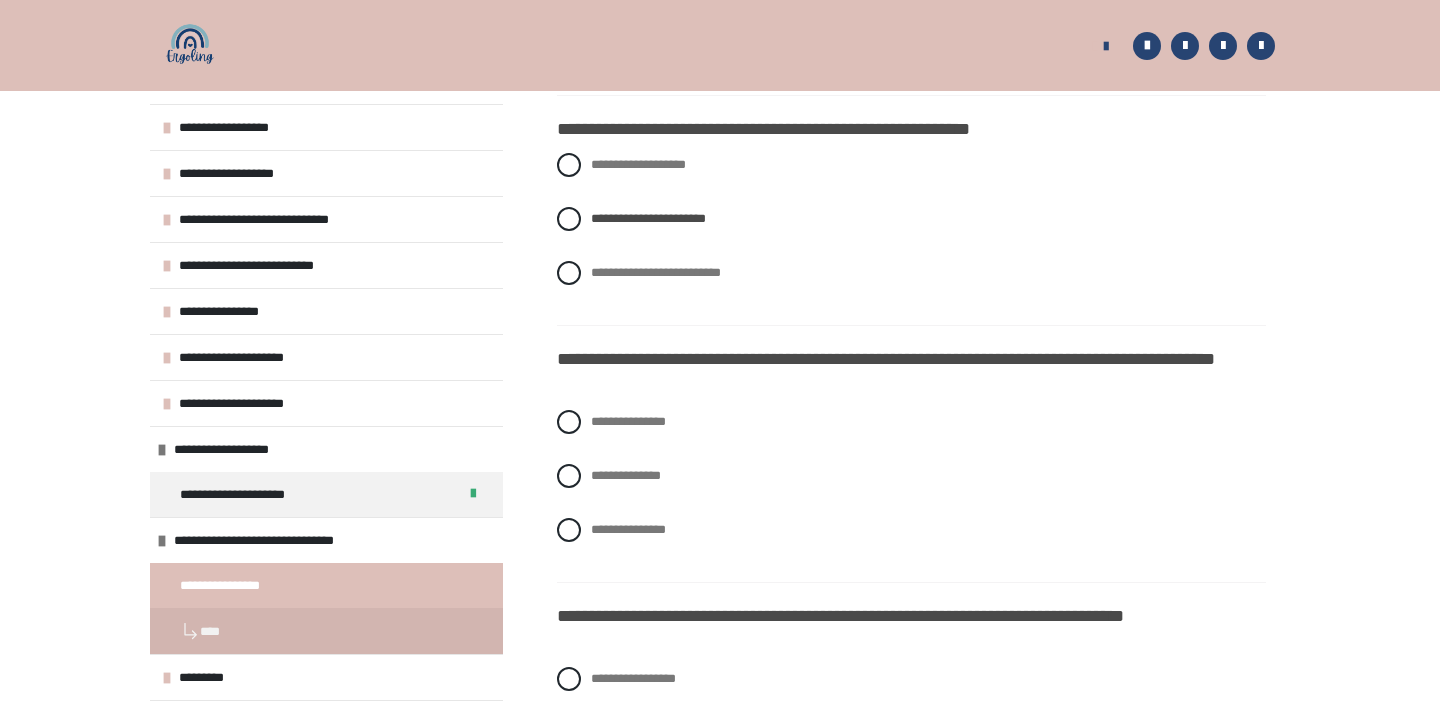 scroll, scrollTop: 1712, scrollLeft: 0, axis: vertical 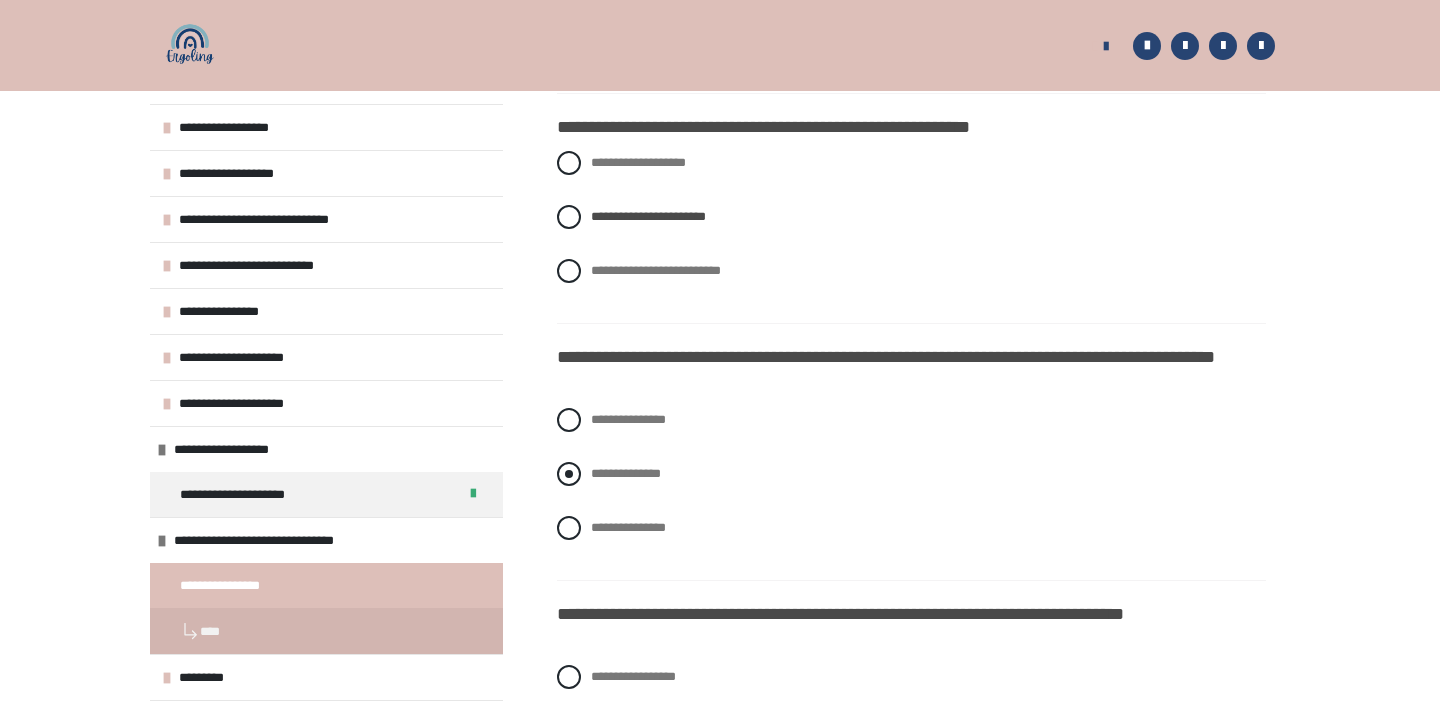 click on "**********" at bounding box center [911, 474] 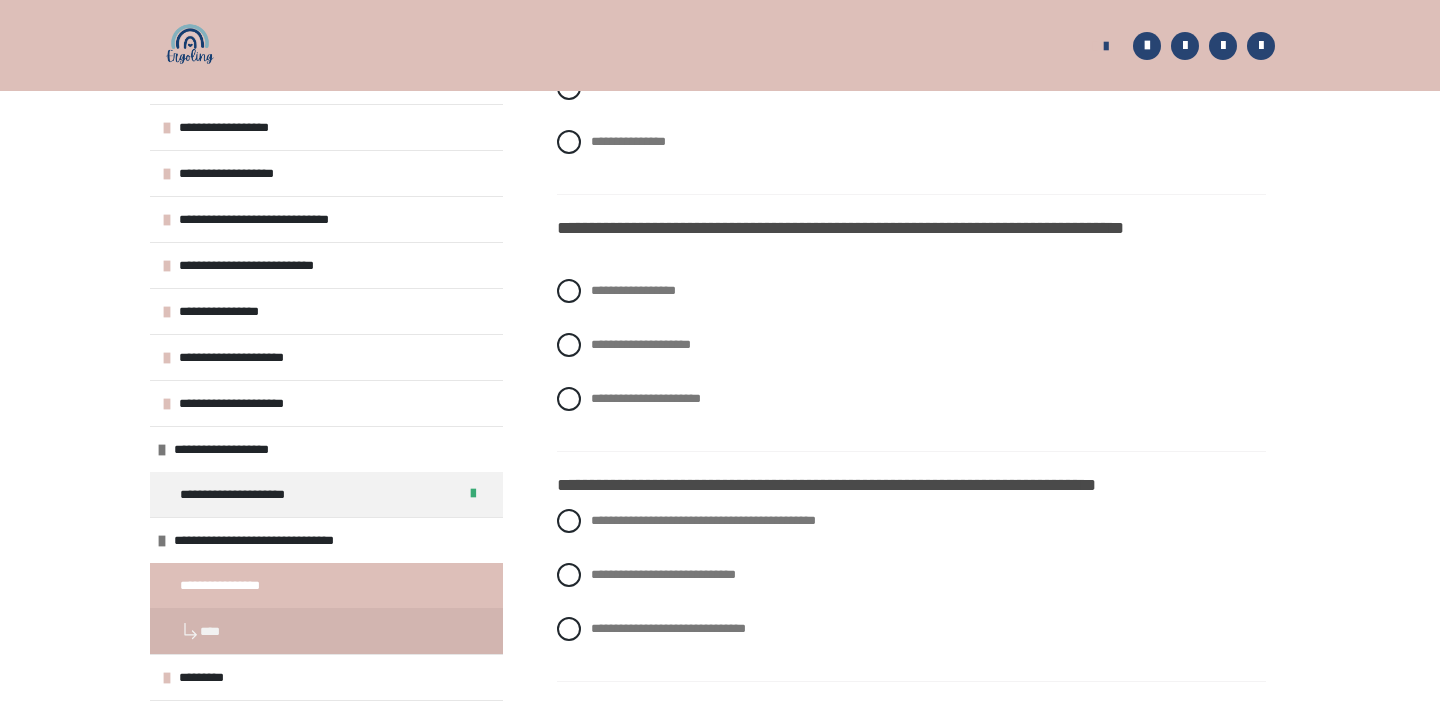 scroll, scrollTop: 2098, scrollLeft: 0, axis: vertical 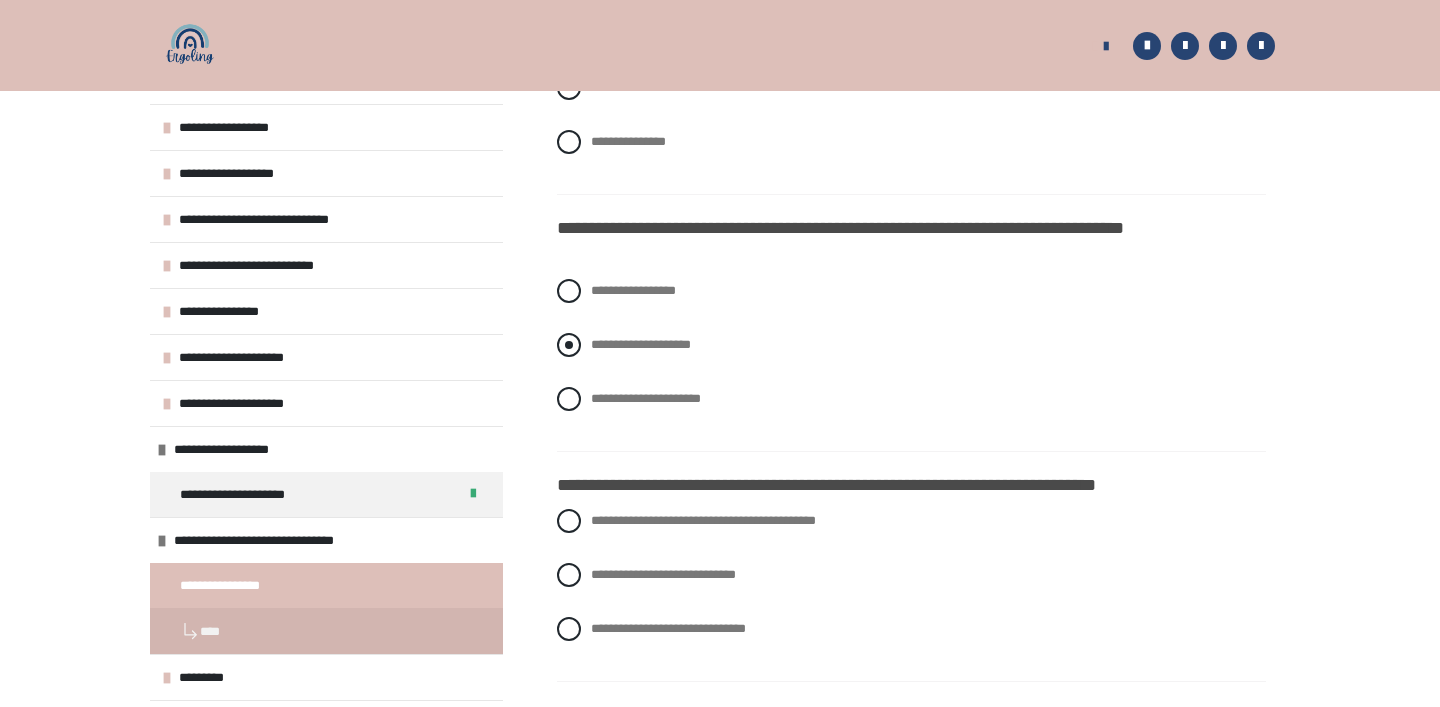 click at bounding box center (569, 345) 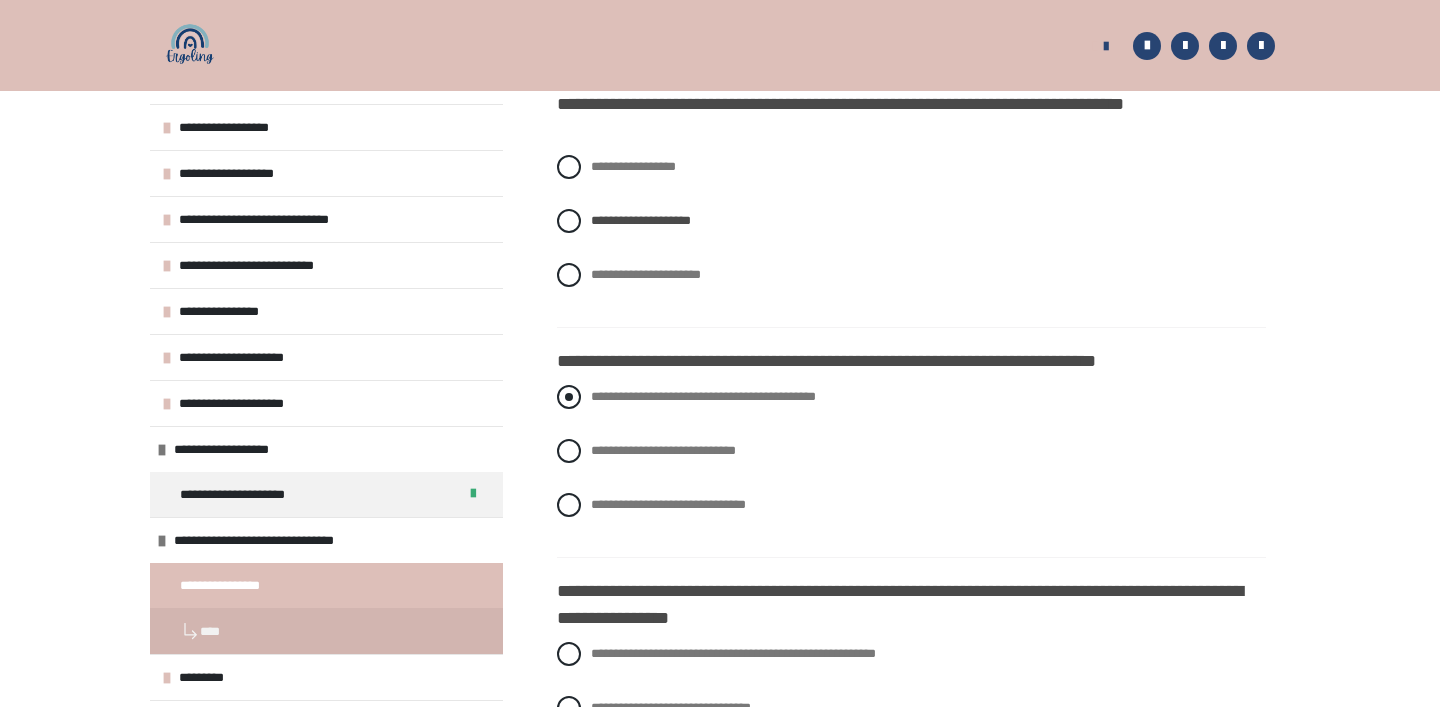scroll, scrollTop: 2228, scrollLeft: 0, axis: vertical 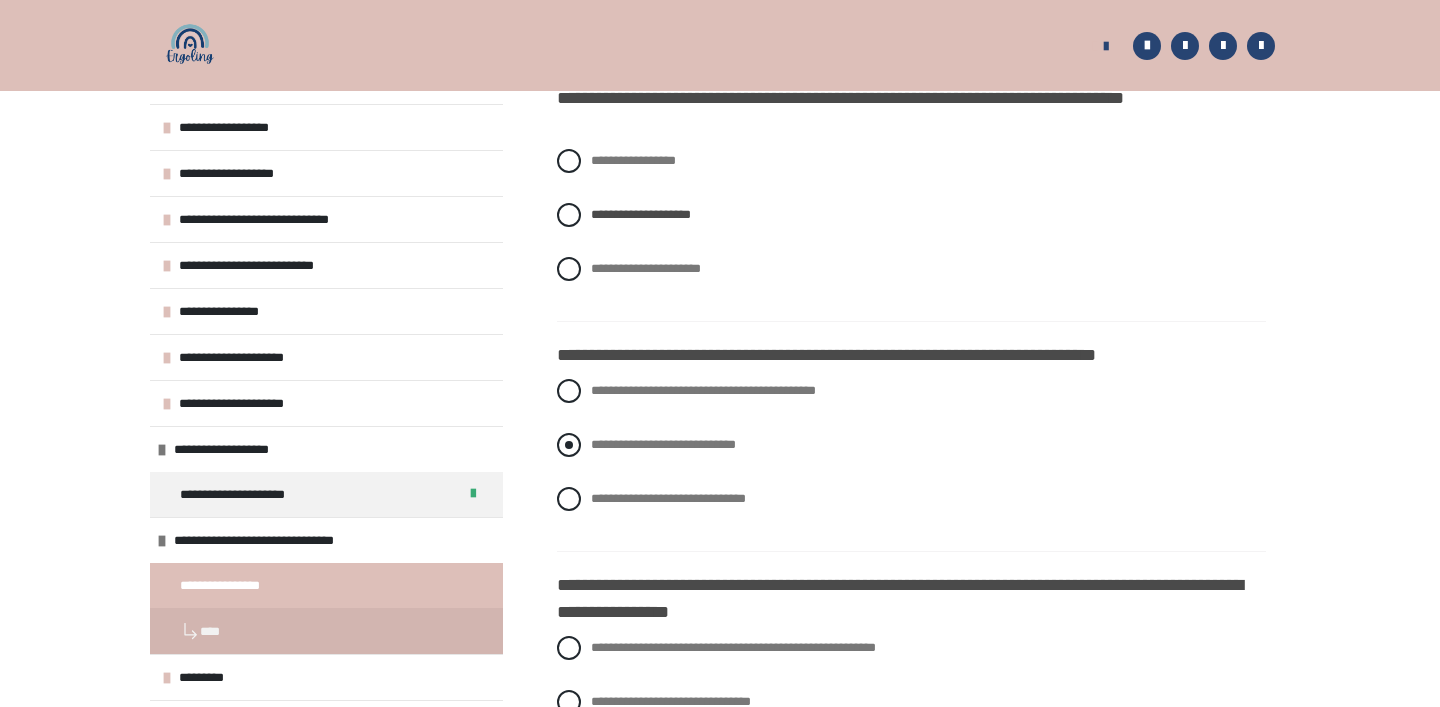 click on "**********" at bounding box center (663, 444) 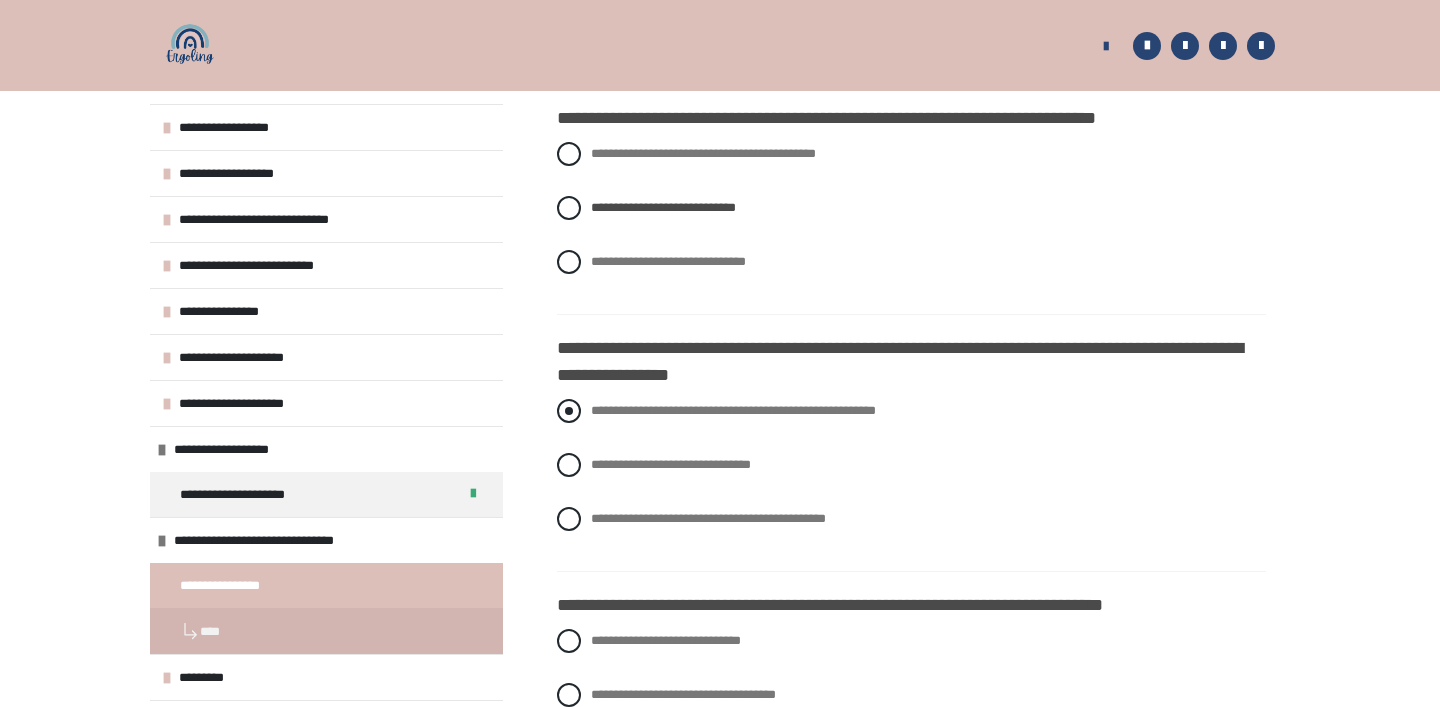 scroll, scrollTop: 2468, scrollLeft: 0, axis: vertical 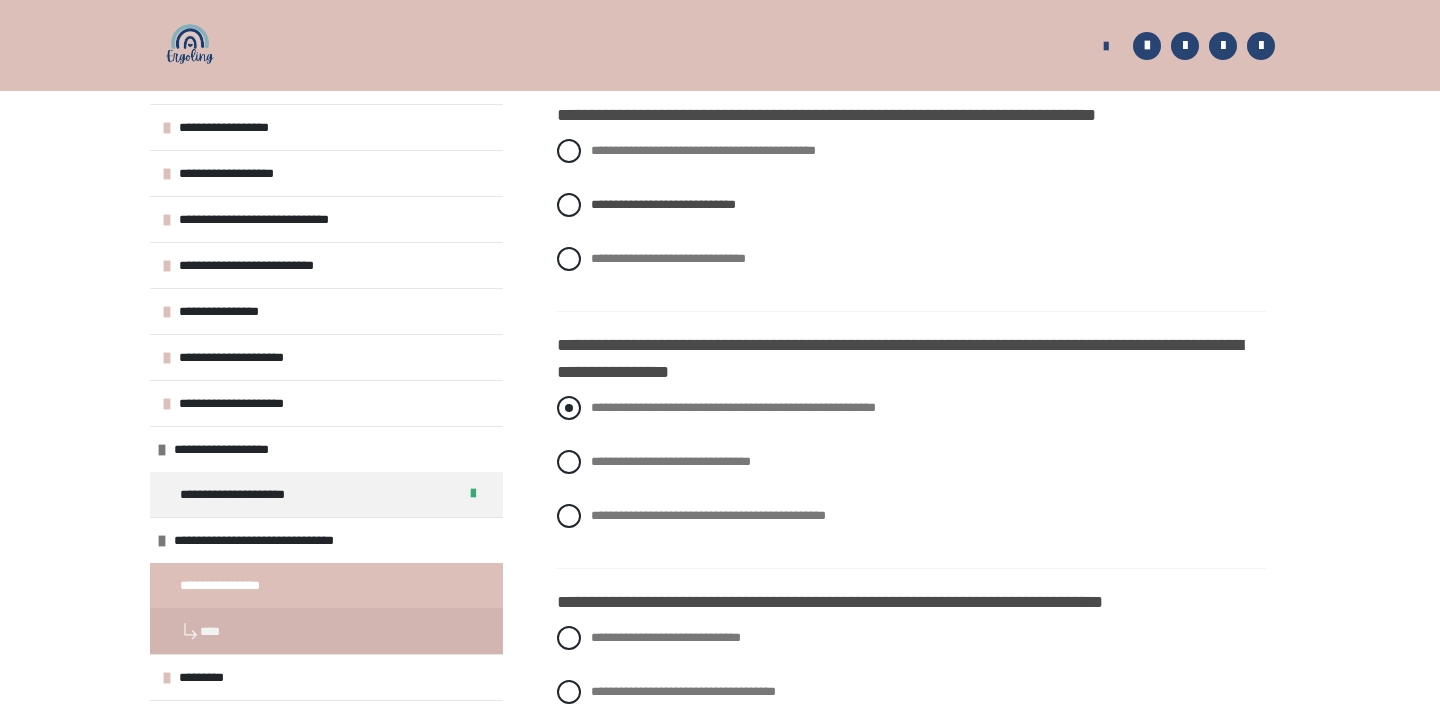 click on "**********" at bounding box center (733, 407) 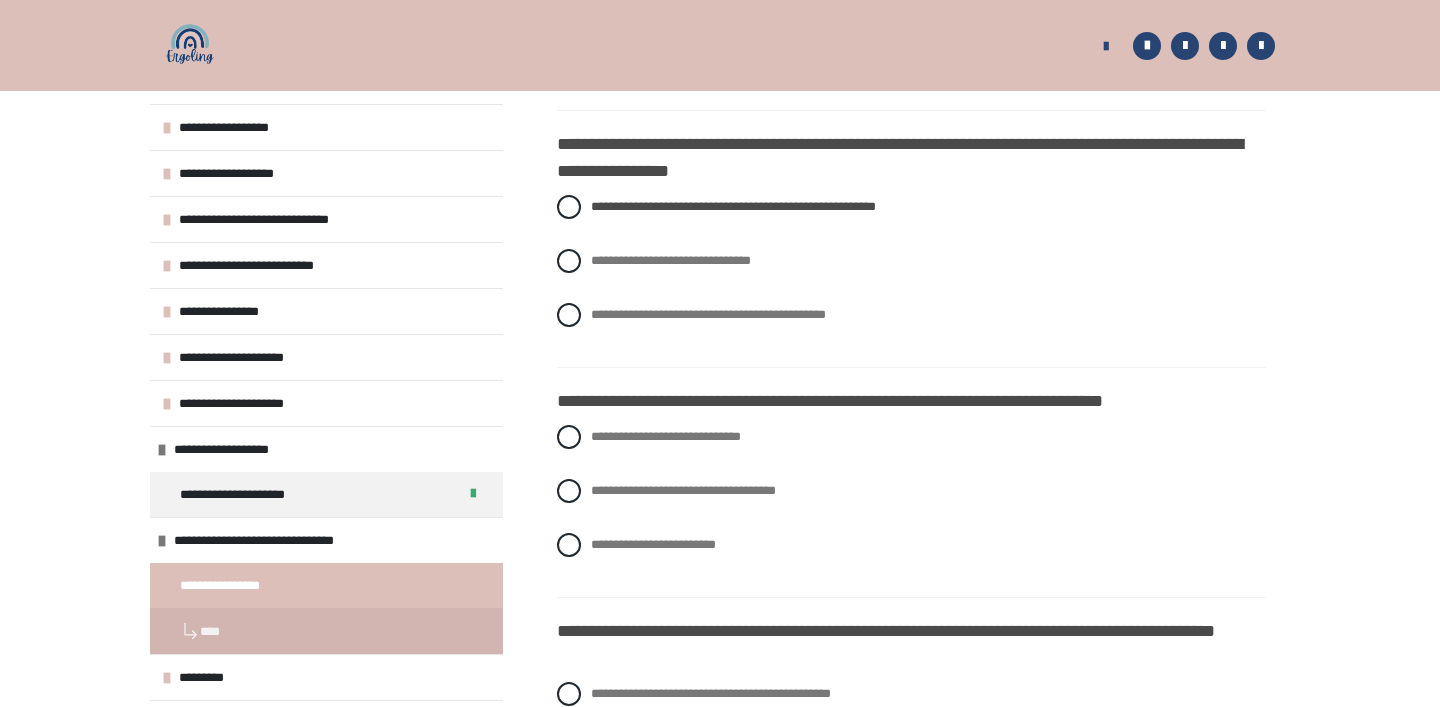scroll, scrollTop: 2679, scrollLeft: 0, axis: vertical 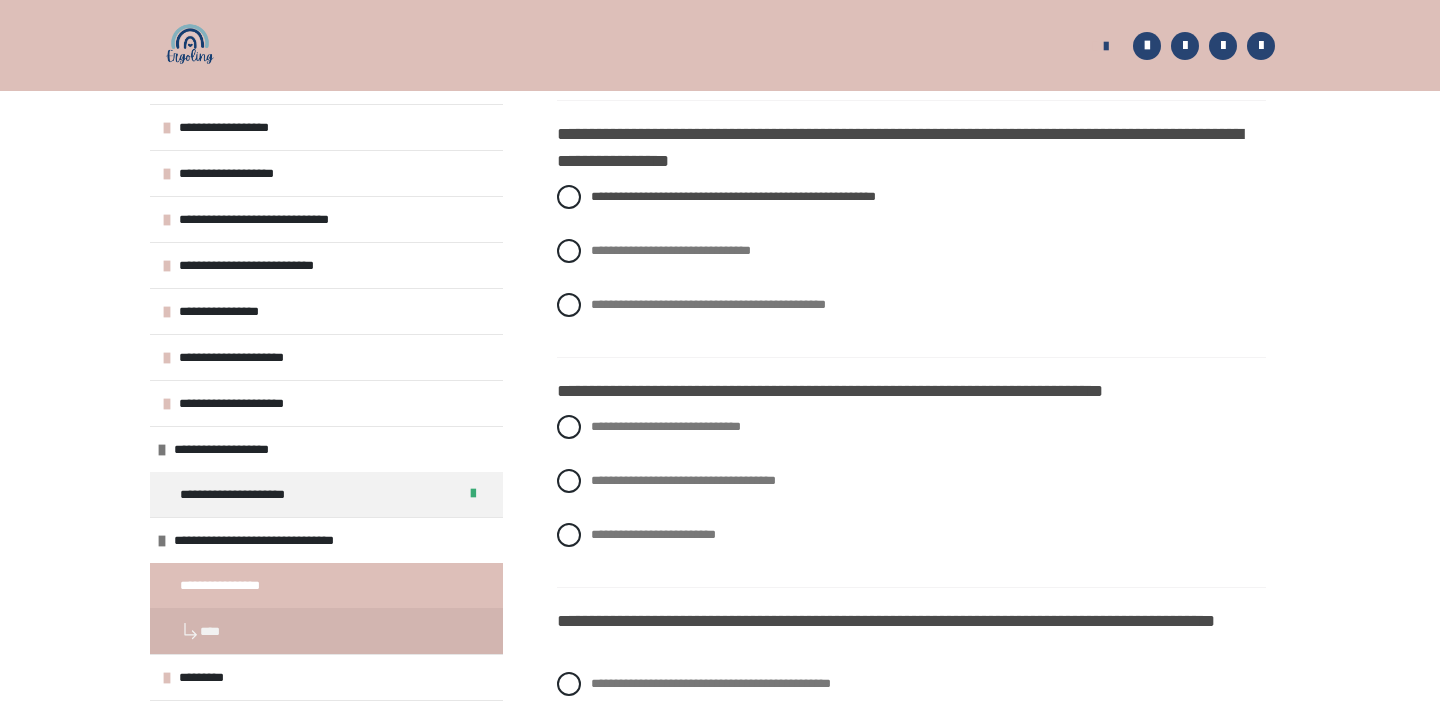 click on "**********" at bounding box center [911, 496] 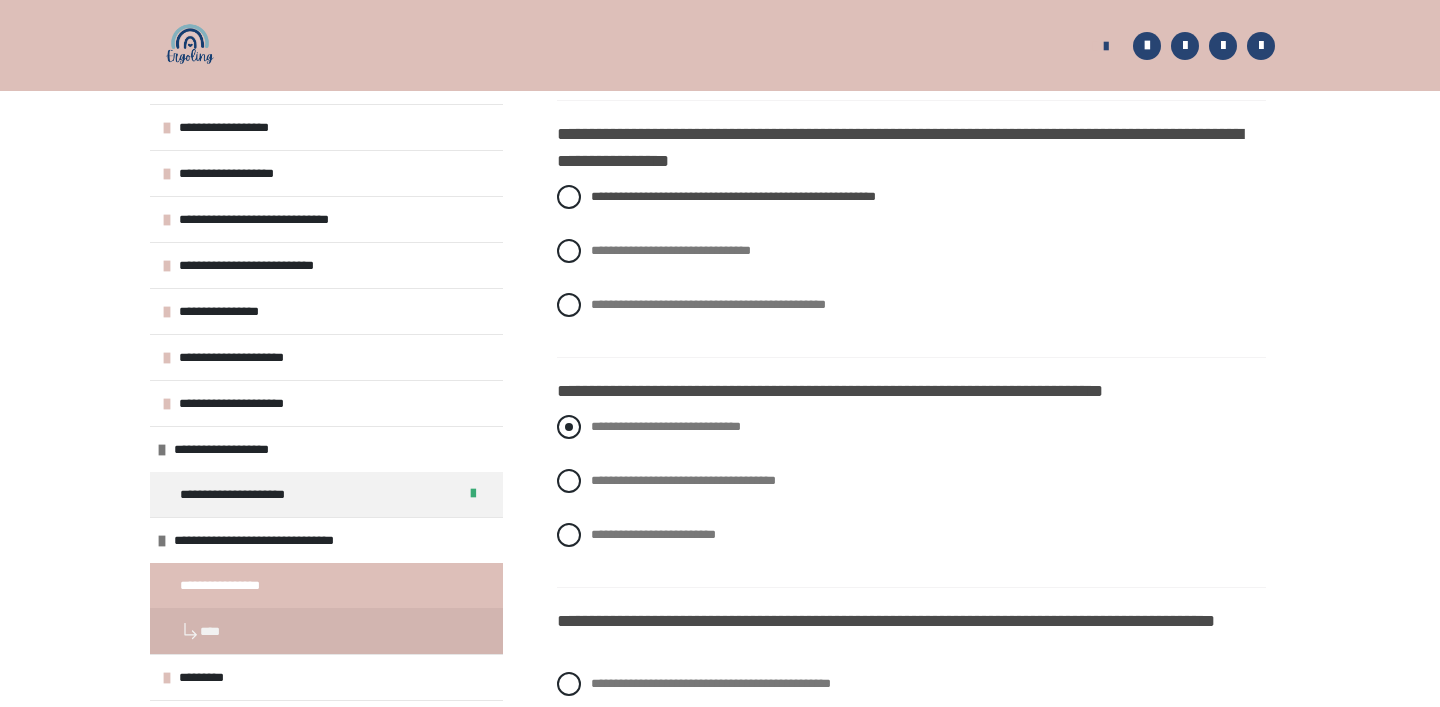 click on "**********" at bounding box center [666, 426] 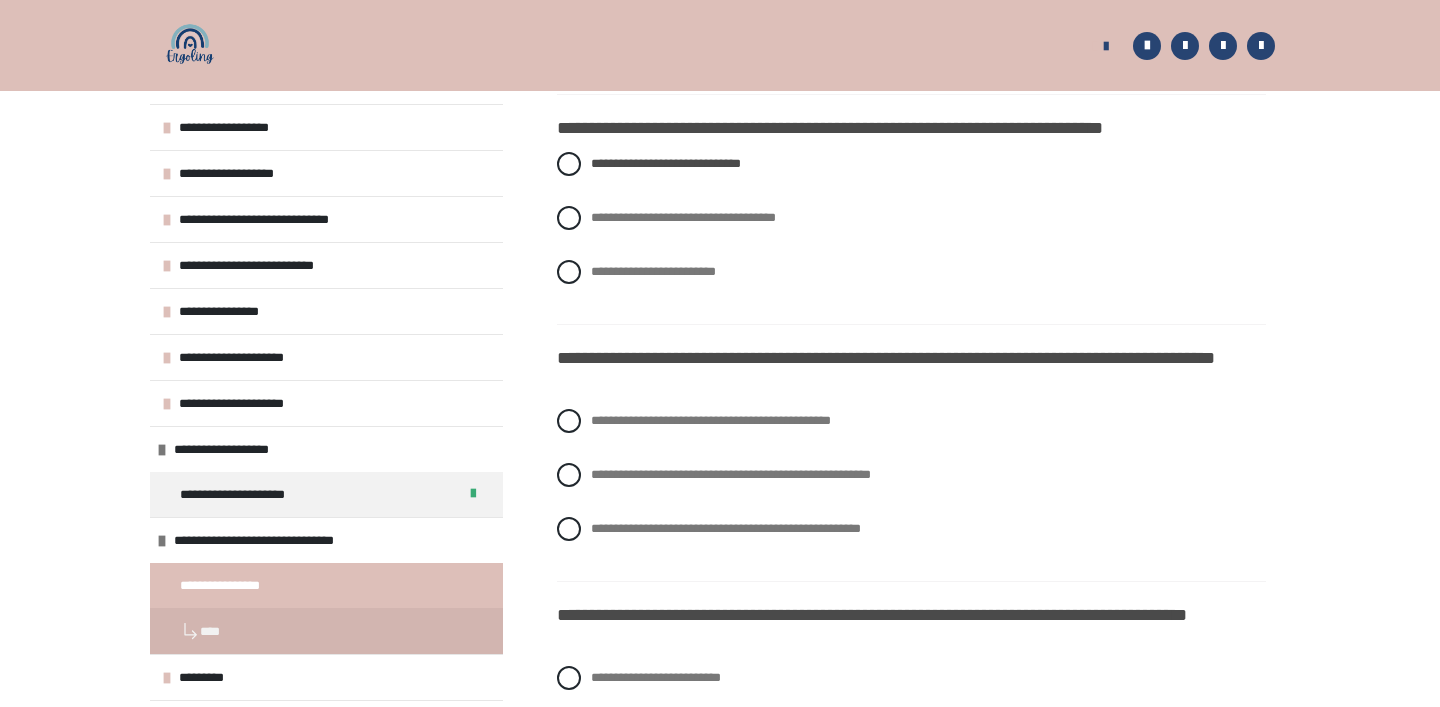 scroll, scrollTop: 2944, scrollLeft: 0, axis: vertical 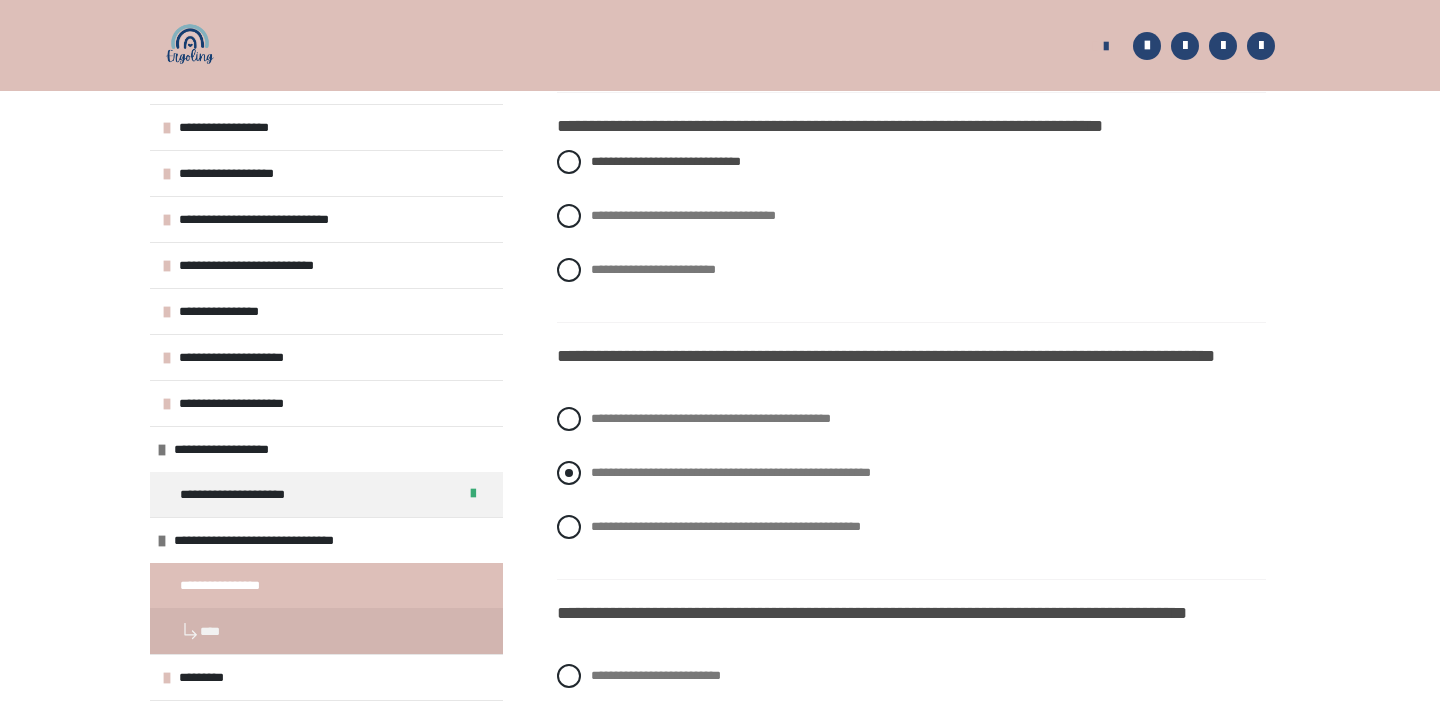 click on "**********" at bounding box center [731, 472] 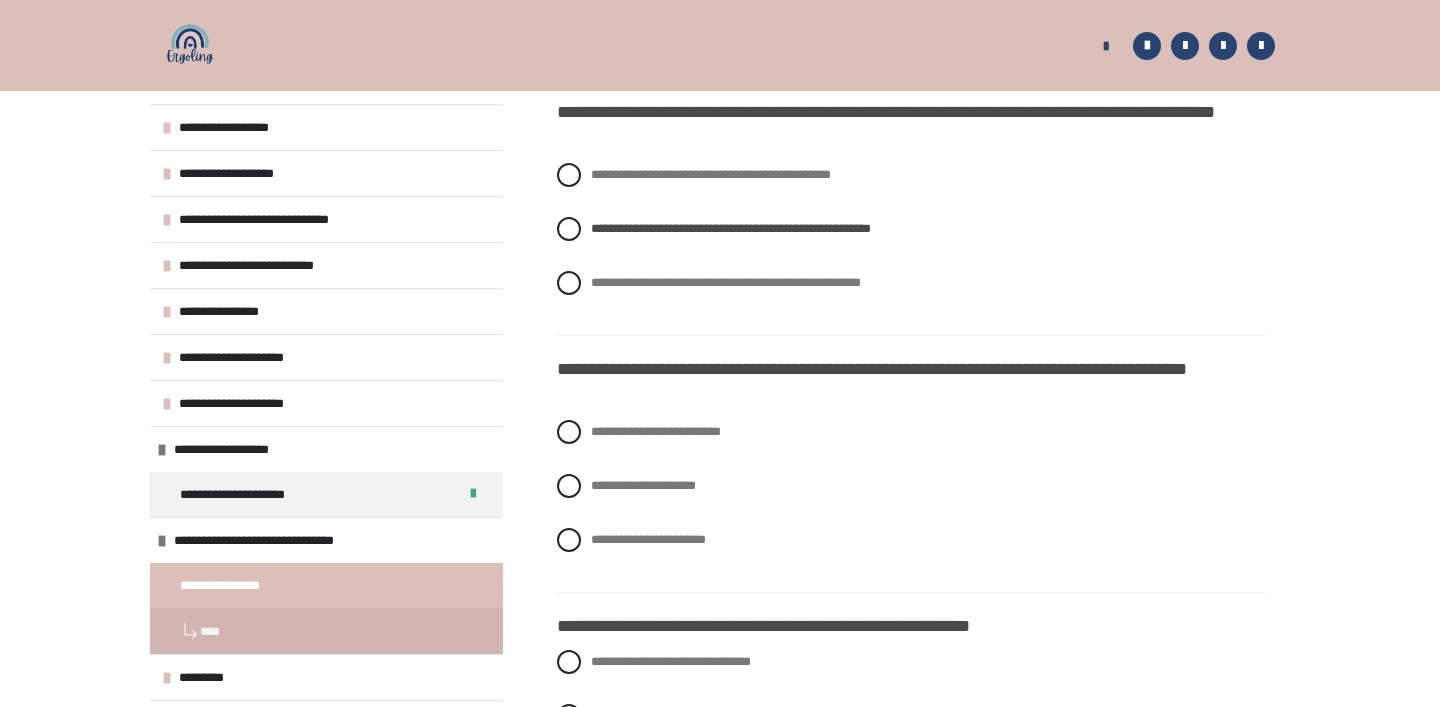scroll, scrollTop: 3188, scrollLeft: 0, axis: vertical 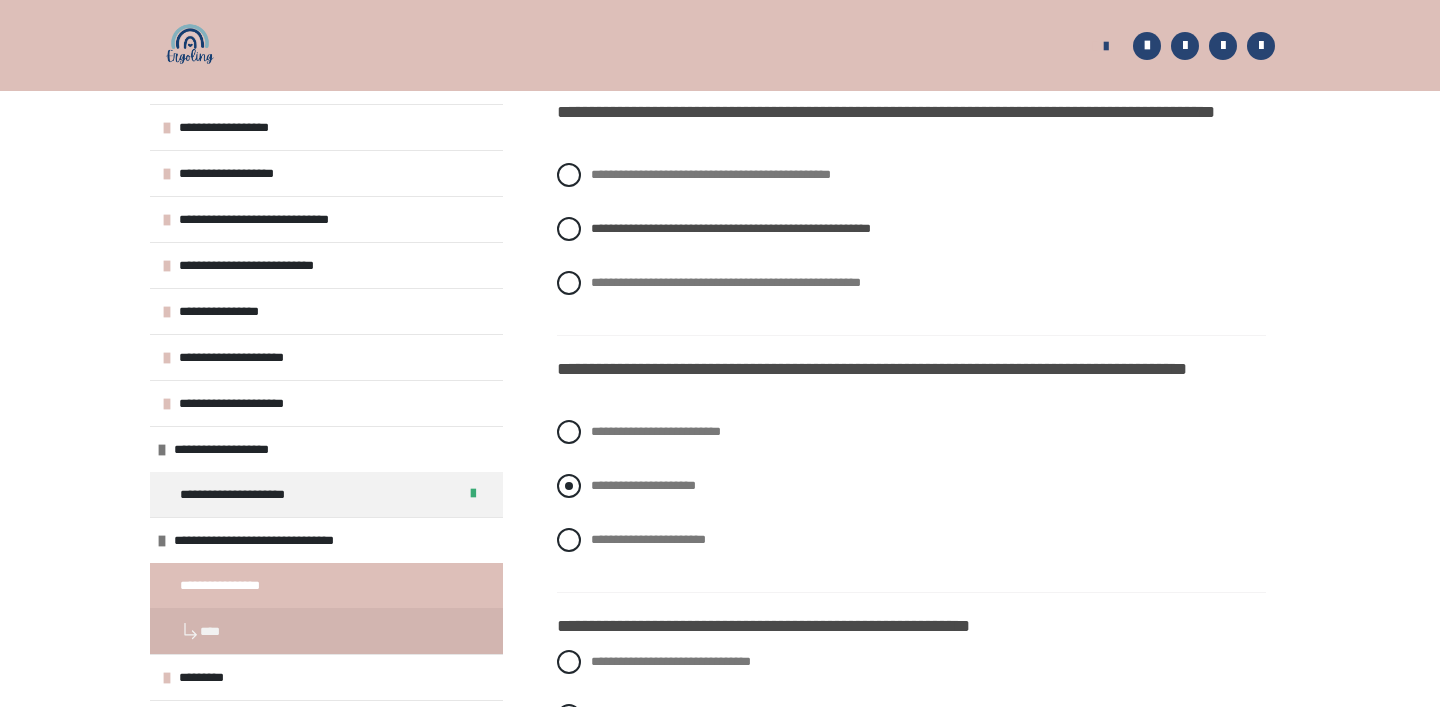 click on "**********" at bounding box center [643, 485] 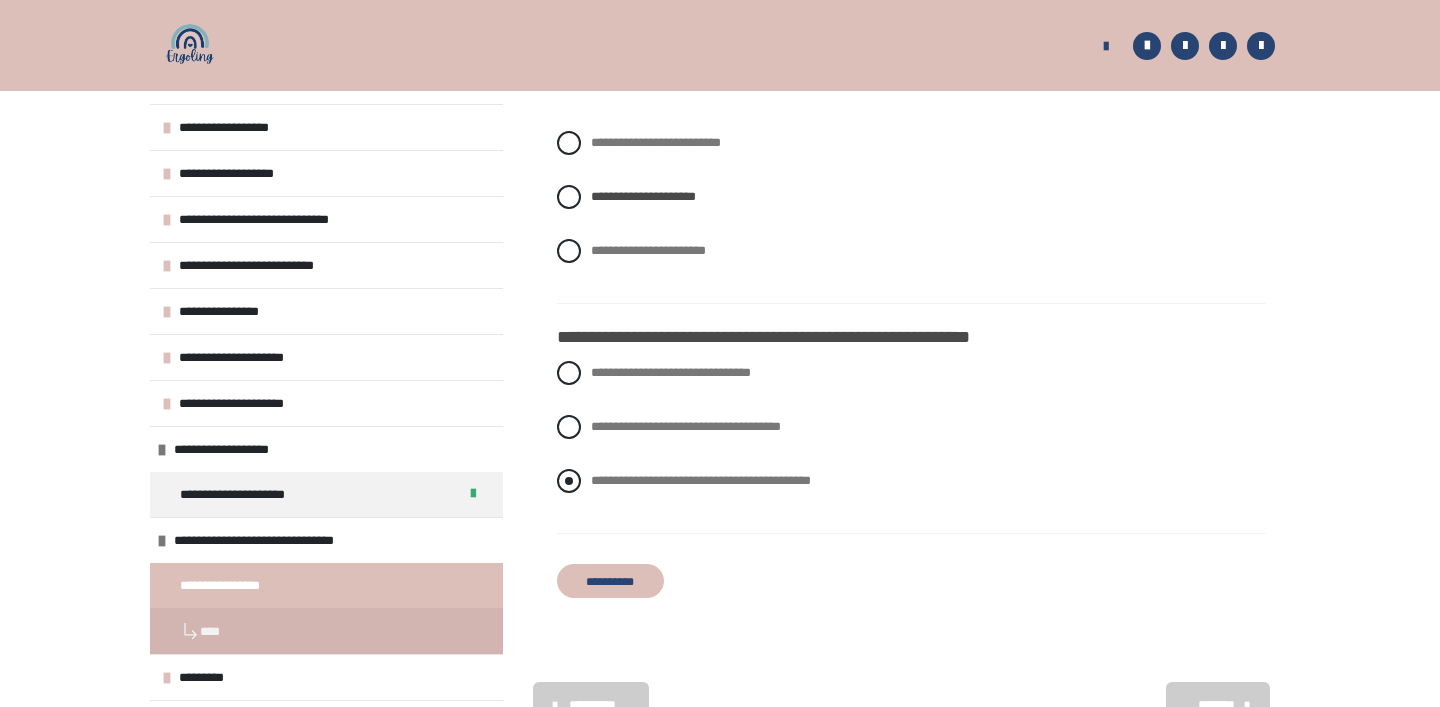 scroll, scrollTop: 3488, scrollLeft: 0, axis: vertical 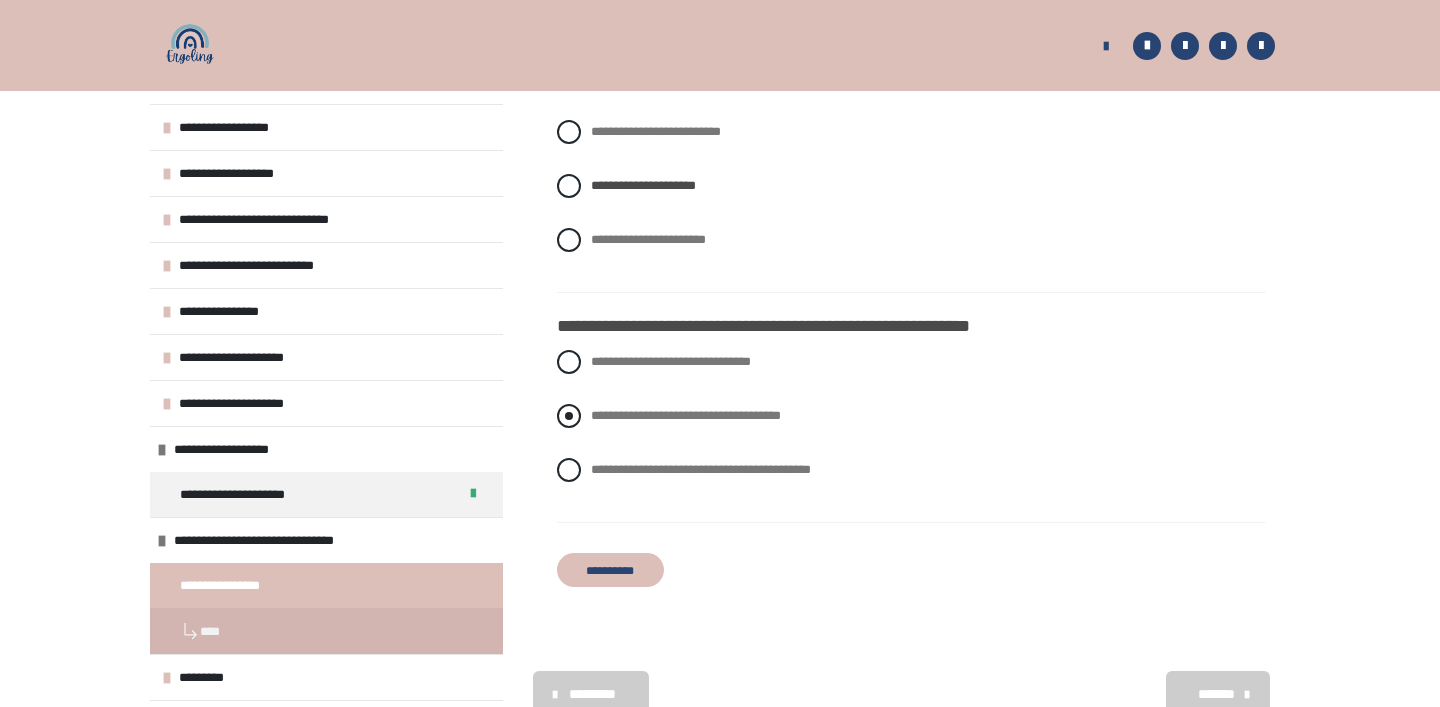 click on "**********" at bounding box center [686, 415] 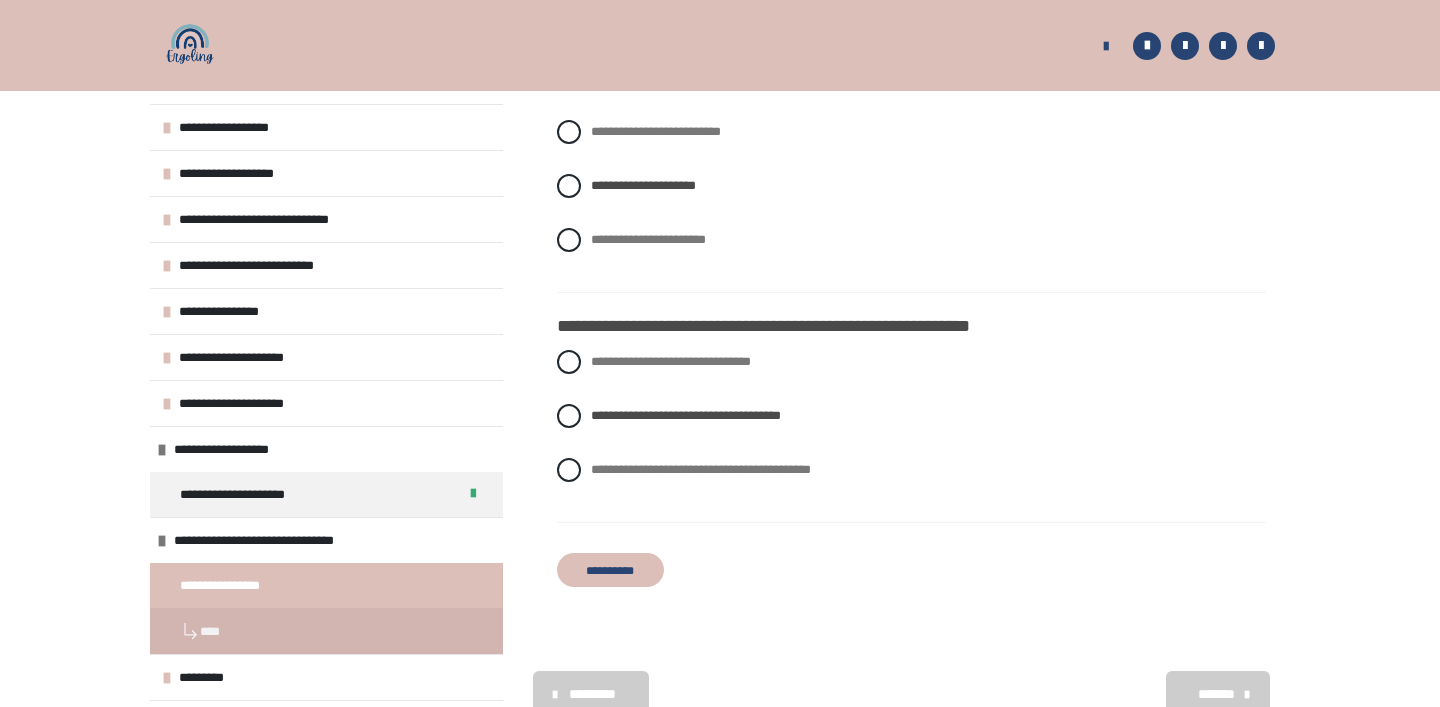 click on "**********" at bounding box center (610, 570) 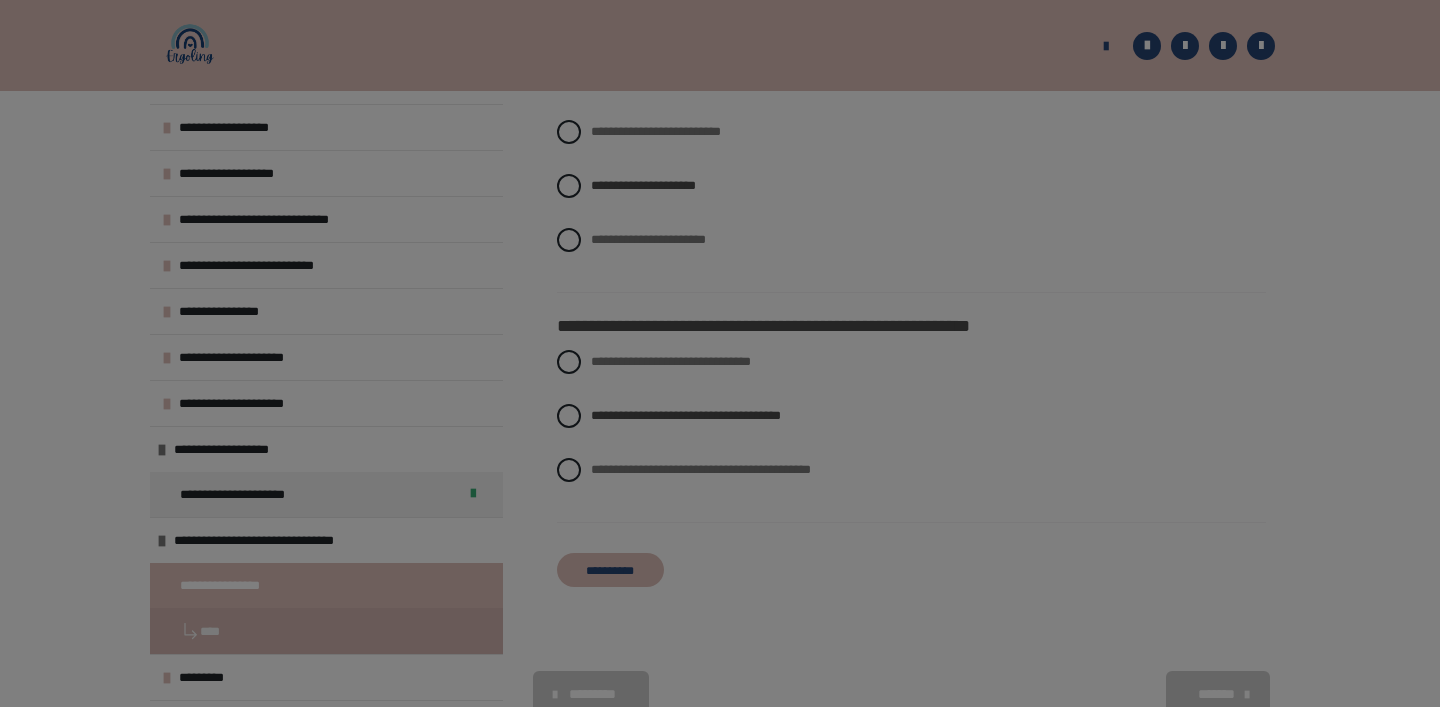 scroll, scrollTop: 431, scrollLeft: 0, axis: vertical 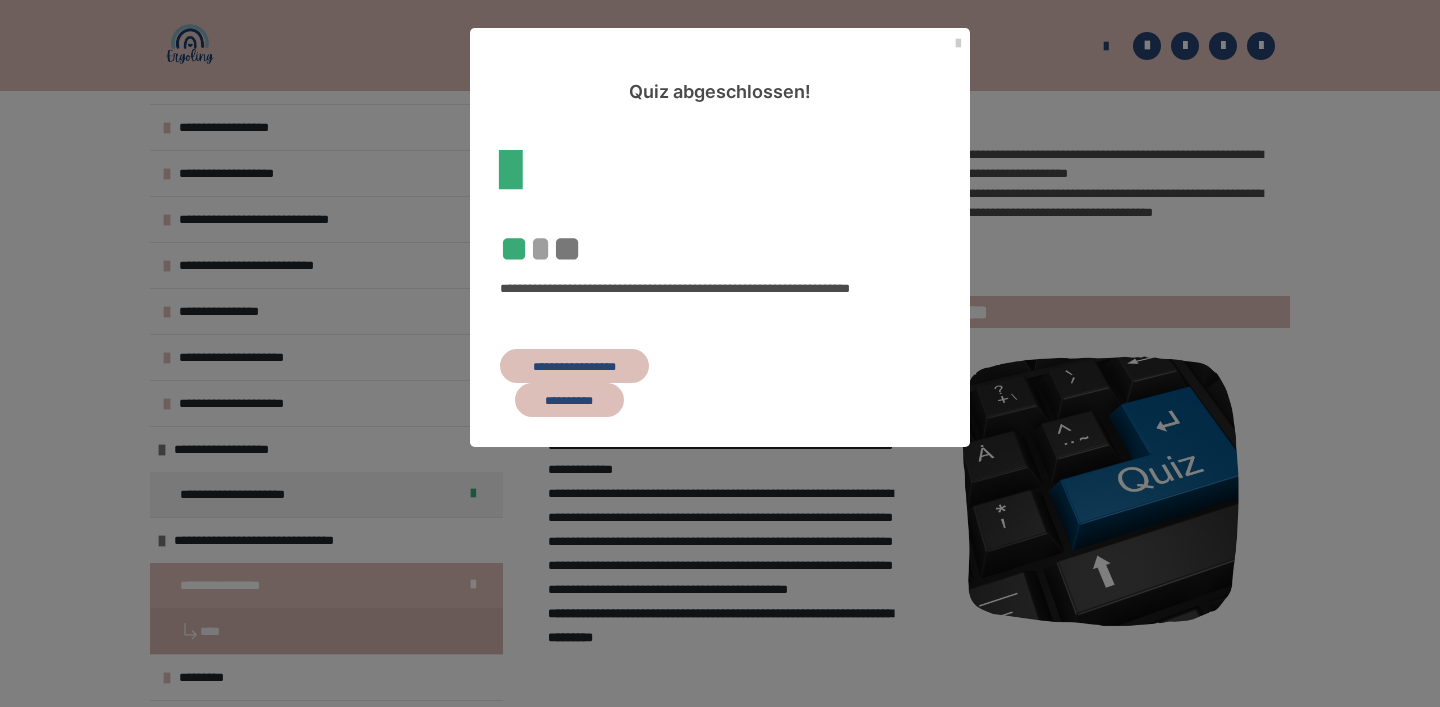 click on "**********" at bounding box center [574, 366] 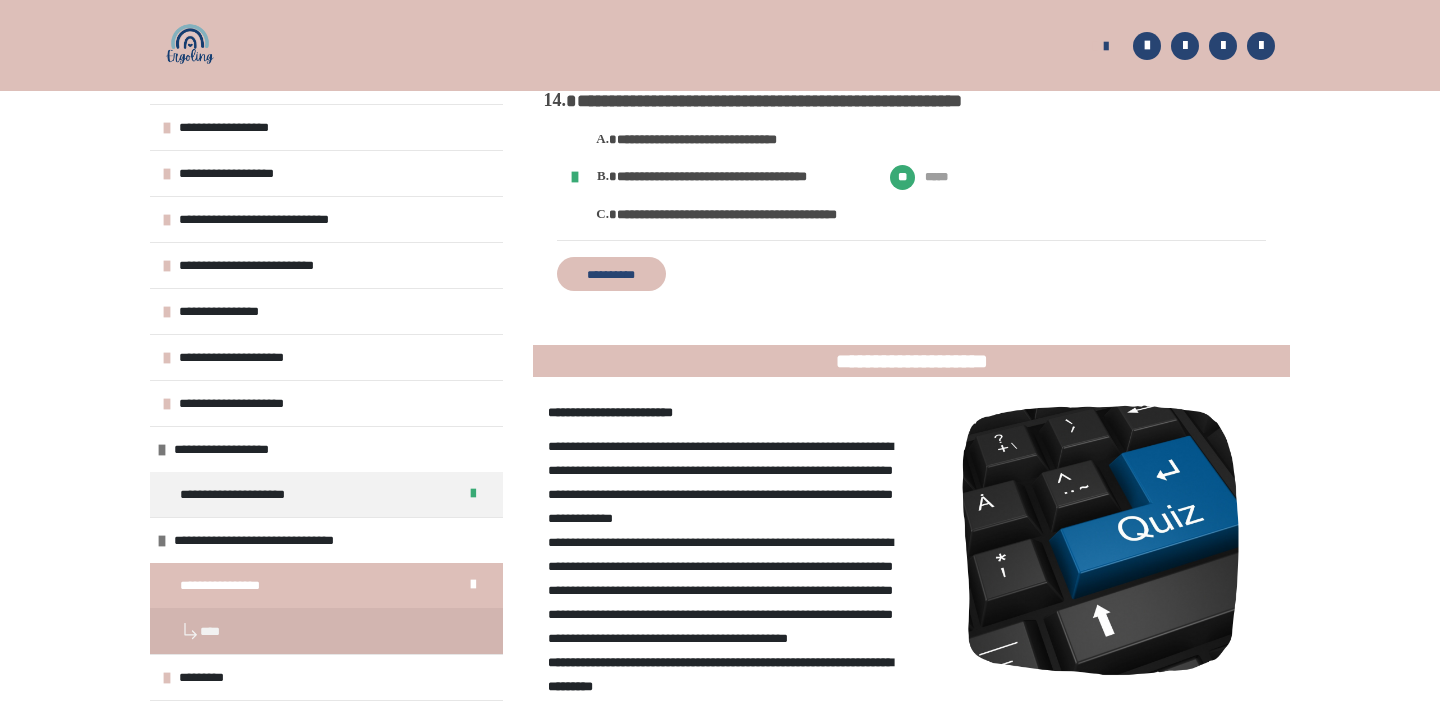 scroll, scrollTop: 2672, scrollLeft: 0, axis: vertical 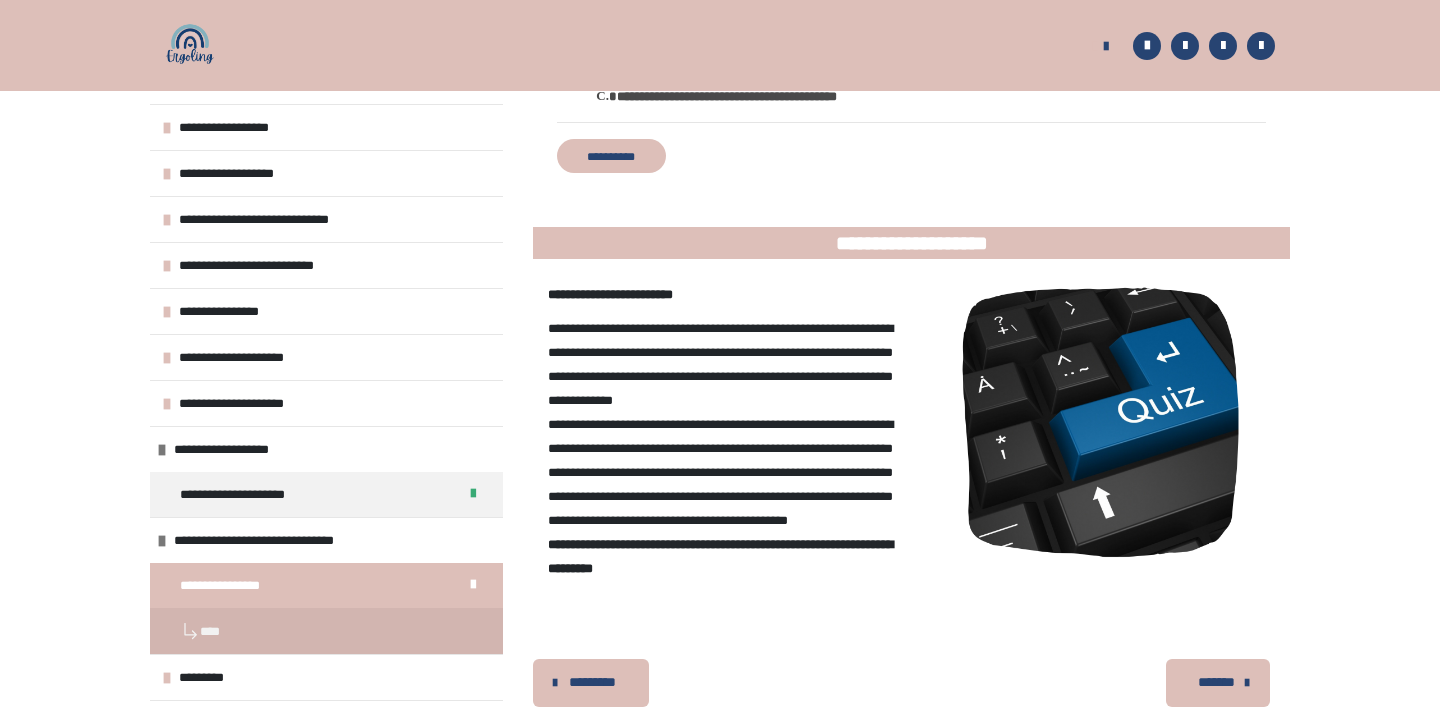 click on "**********" at bounding box center (611, 156) 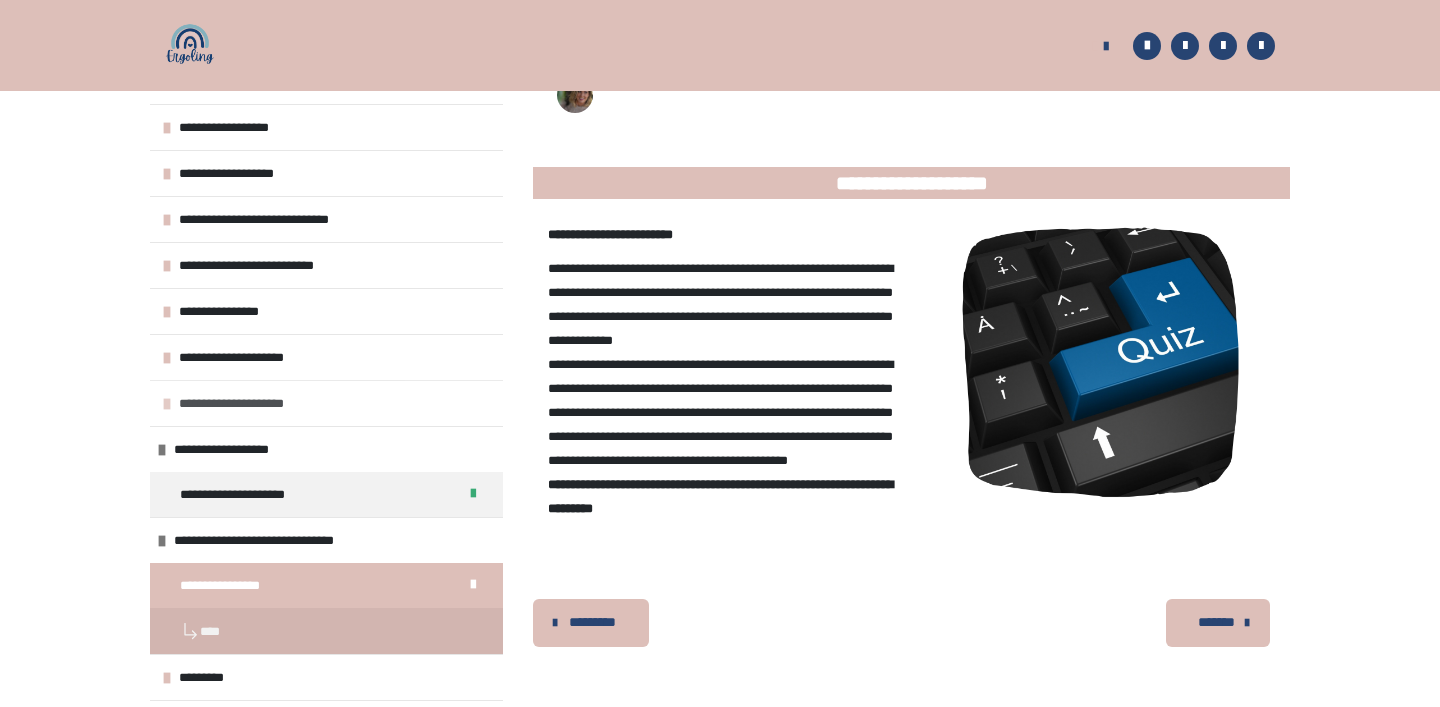 scroll, scrollTop: 585, scrollLeft: 0, axis: vertical 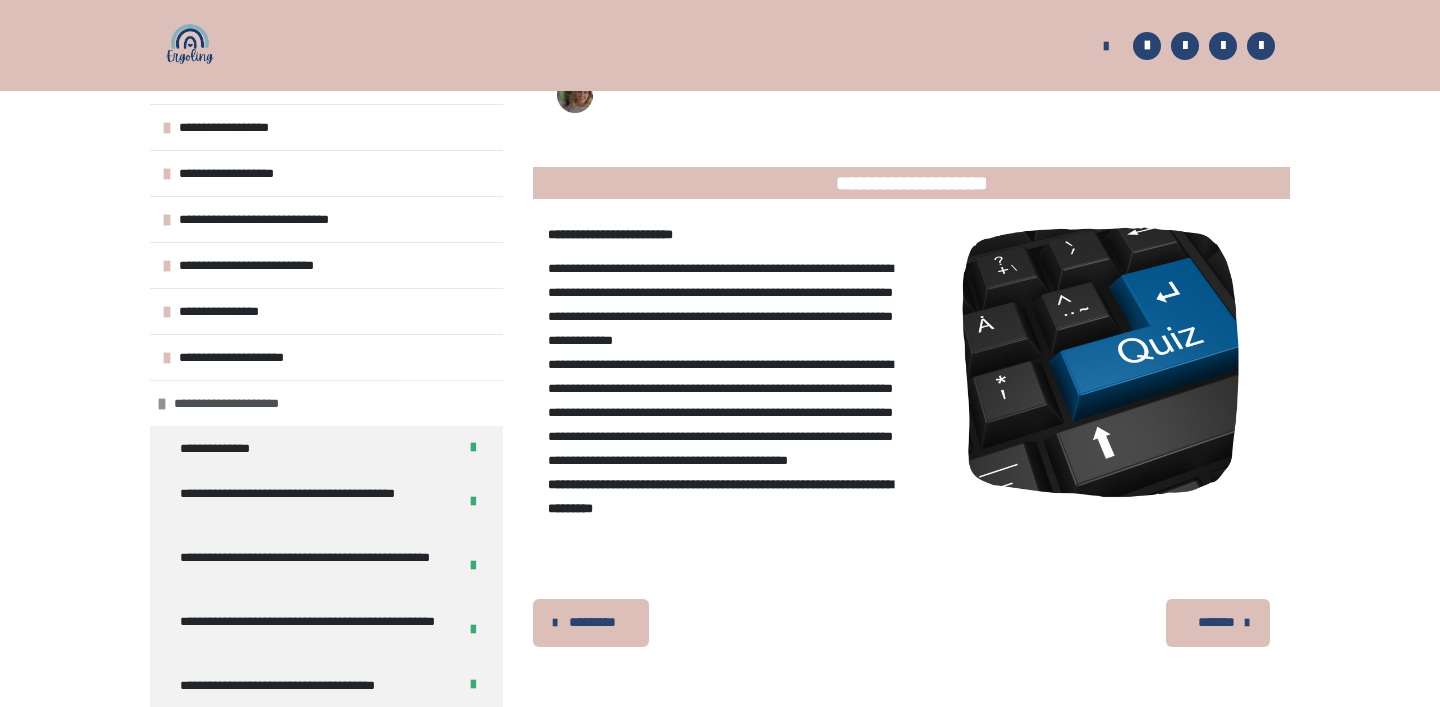 click on "**********" at bounding box center [326, 403] 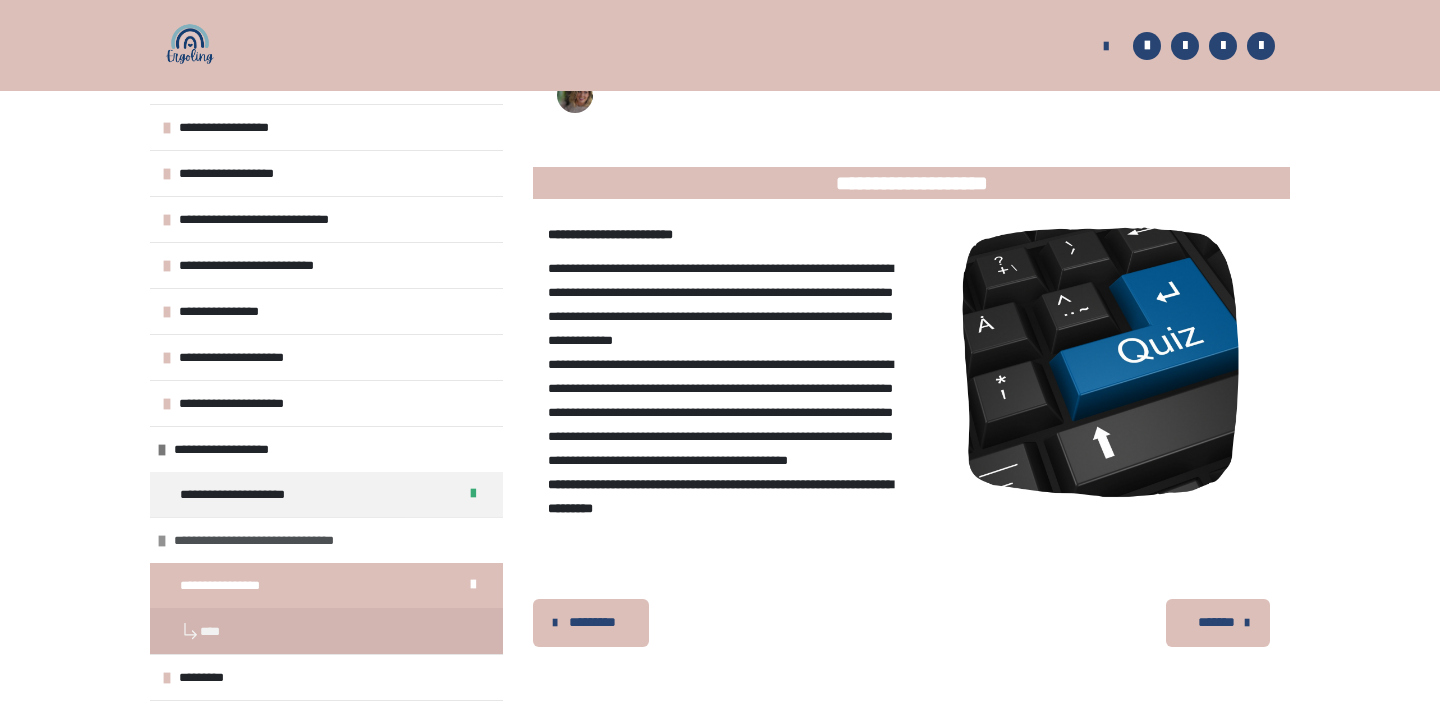 click on "**********" at bounding box center (255, 540) 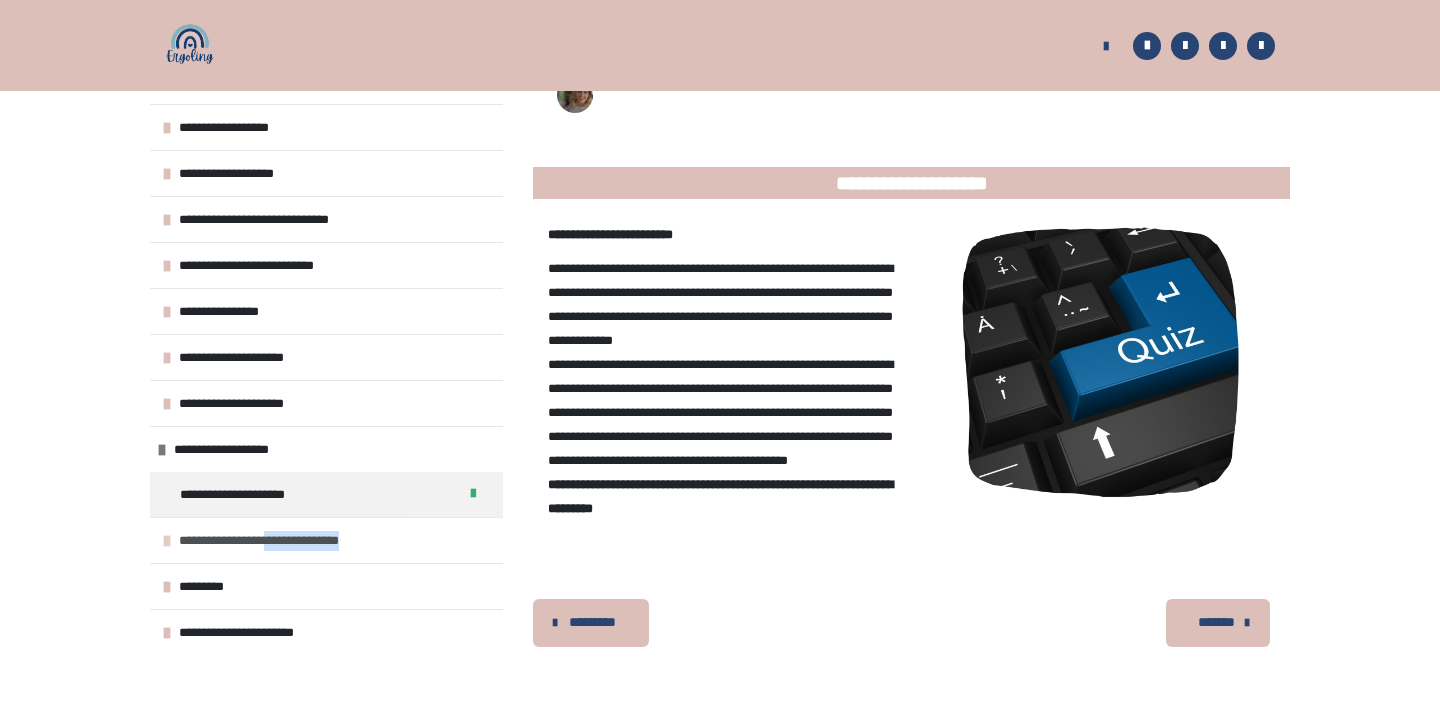 click on "**********" at bounding box center (260, 540) 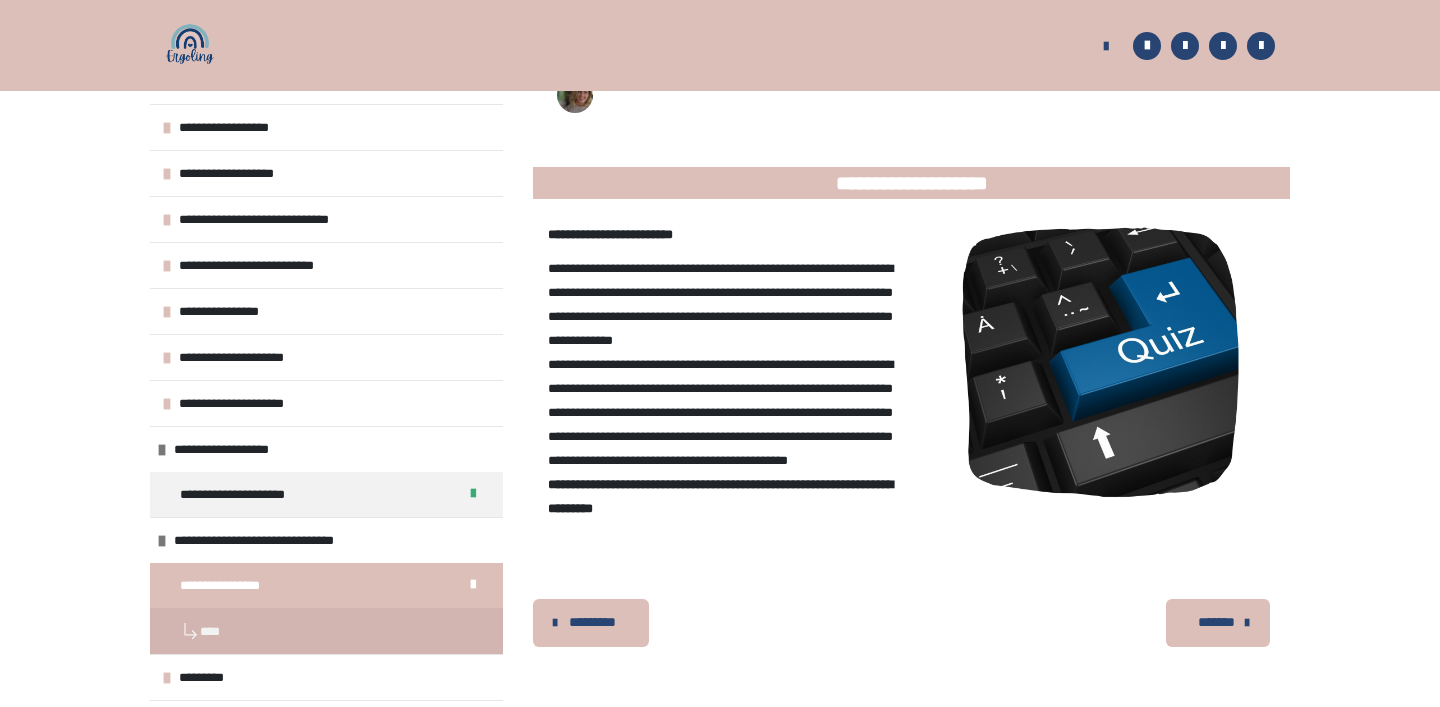 click on "**********" at bounding box center (326, 585) 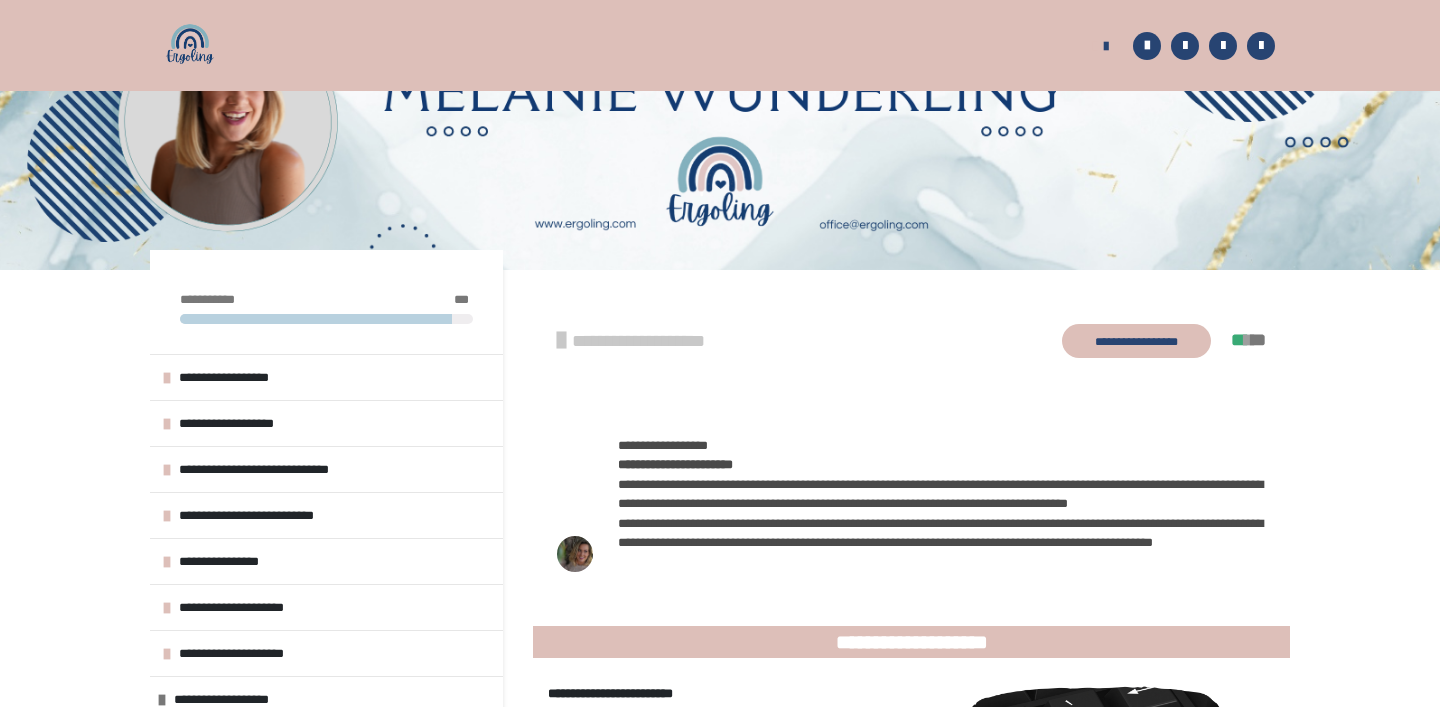scroll, scrollTop: 108, scrollLeft: 0, axis: vertical 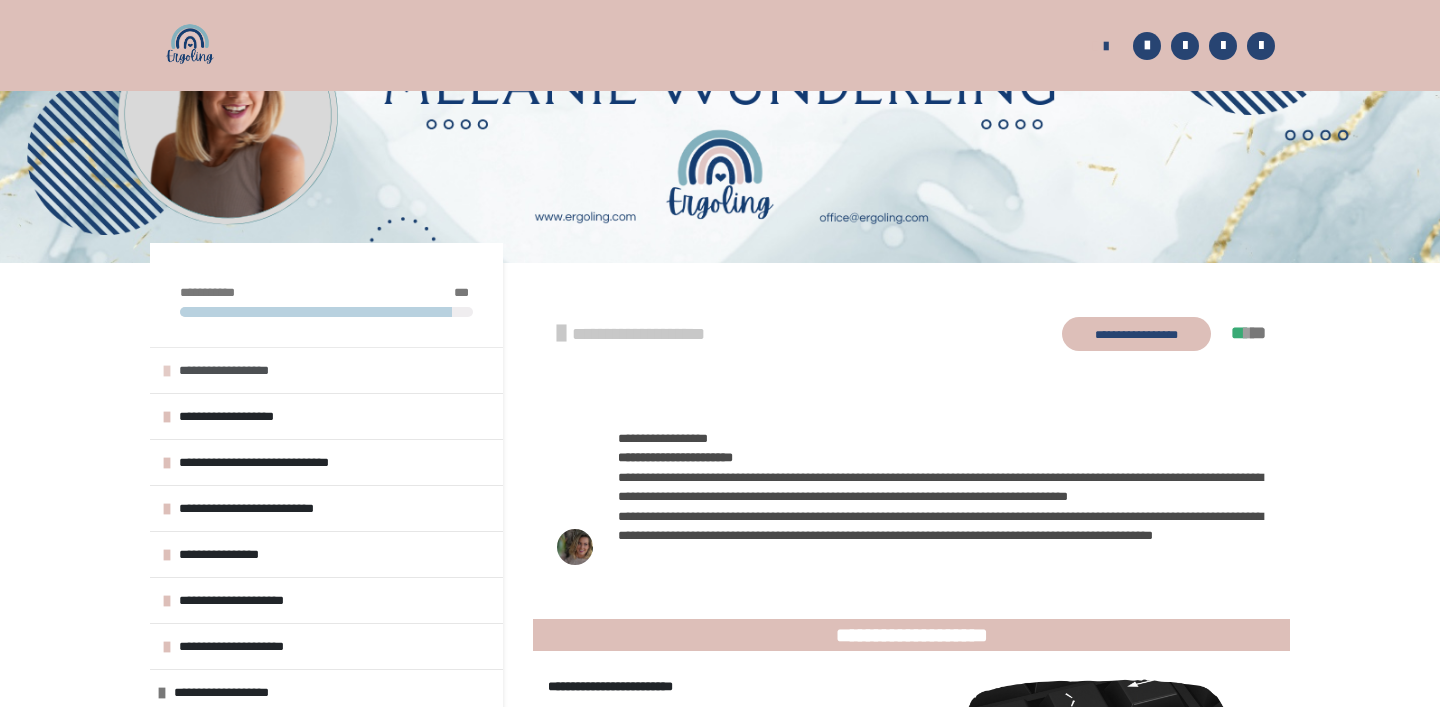click on "**********" at bounding box center (326, 370) 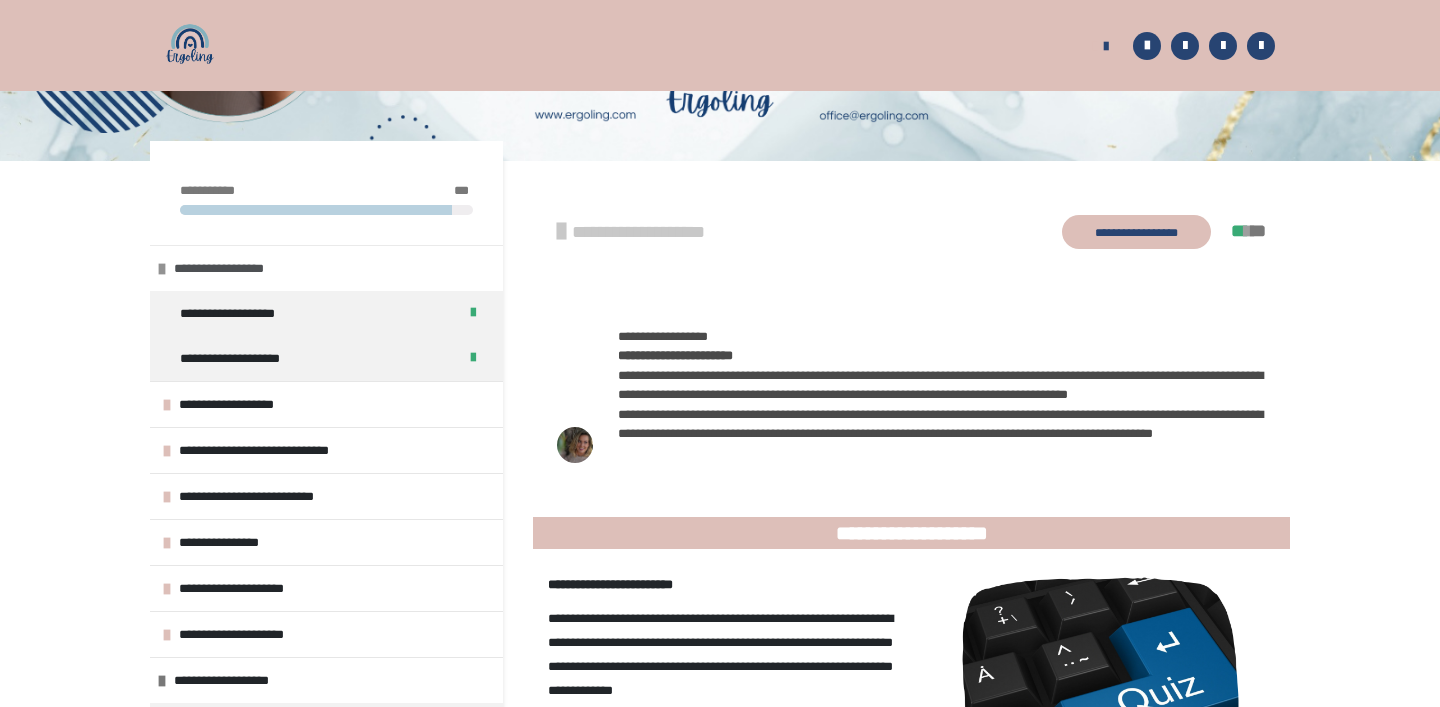 scroll, scrollTop: 211, scrollLeft: 0, axis: vertical 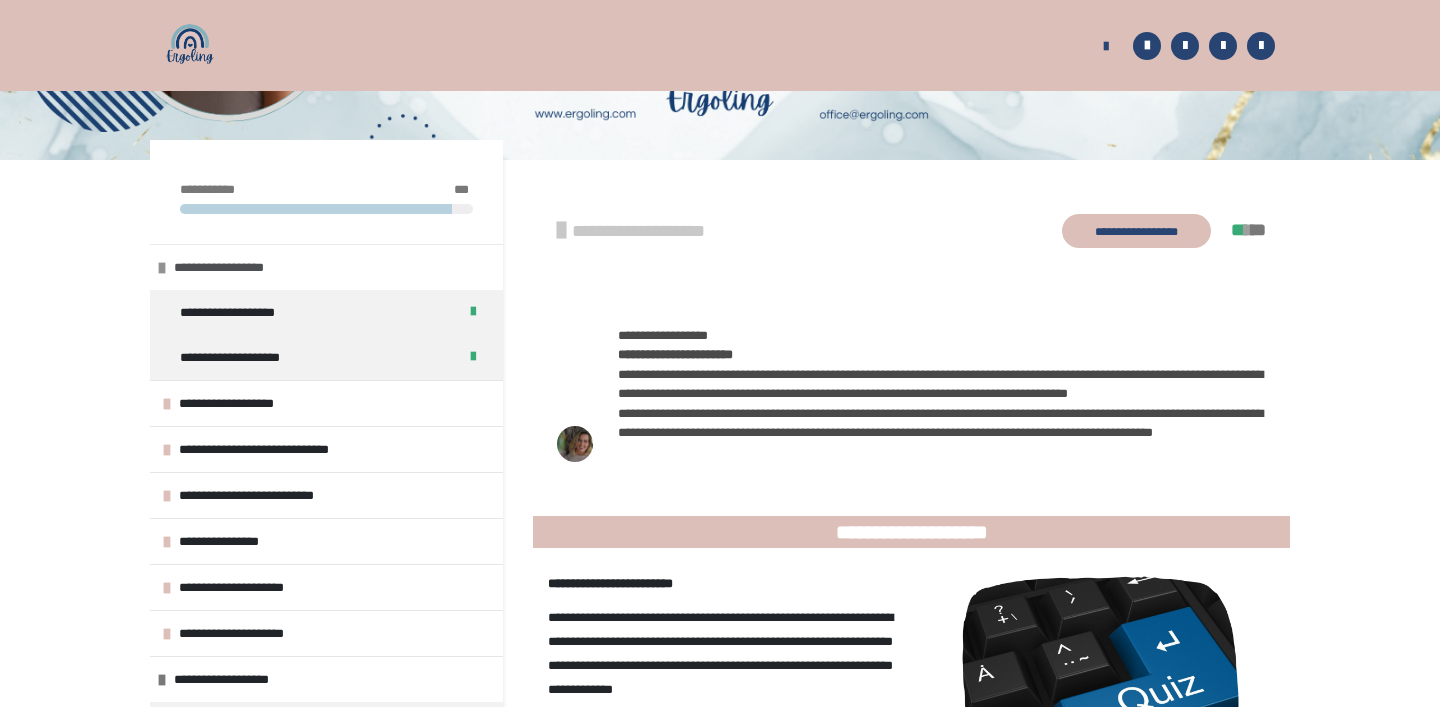click on "**********" at bounding box center [229, 267] 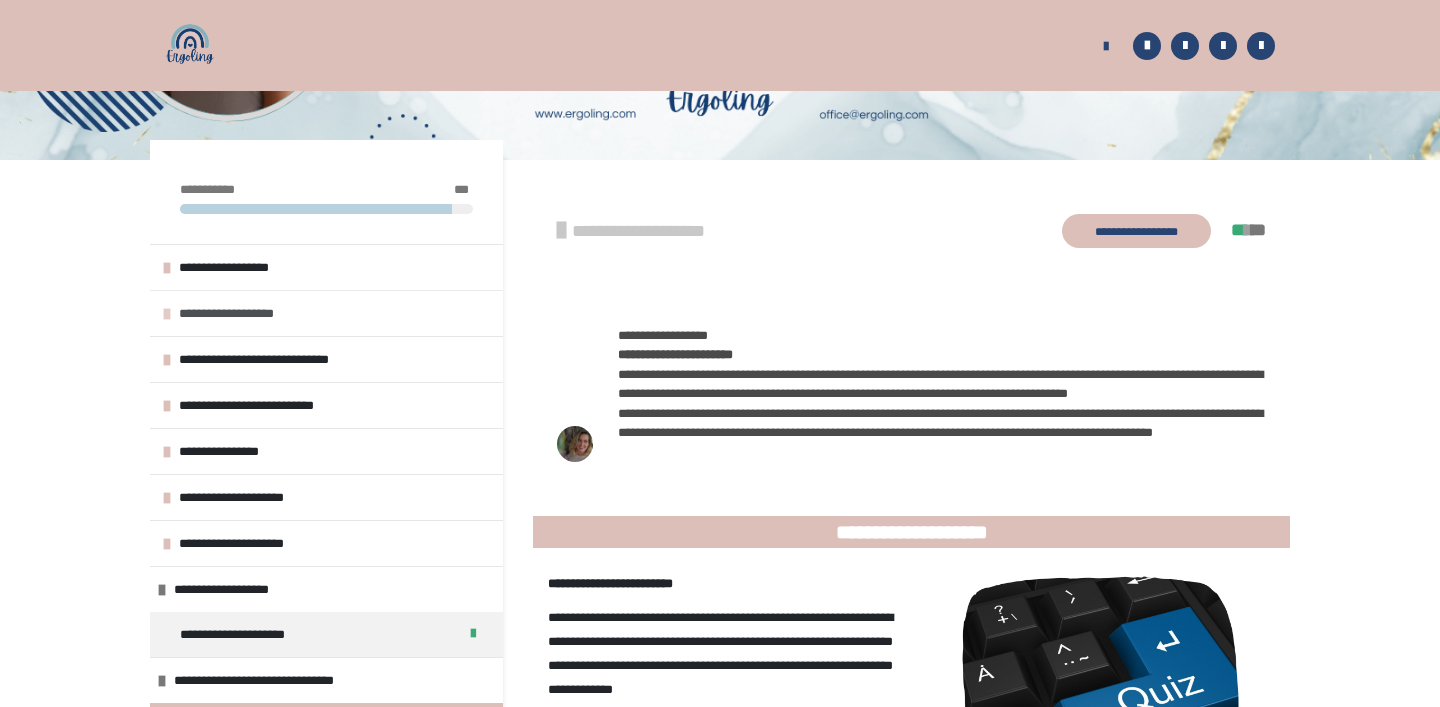 click on "**********" at bounding box center (233, 313) 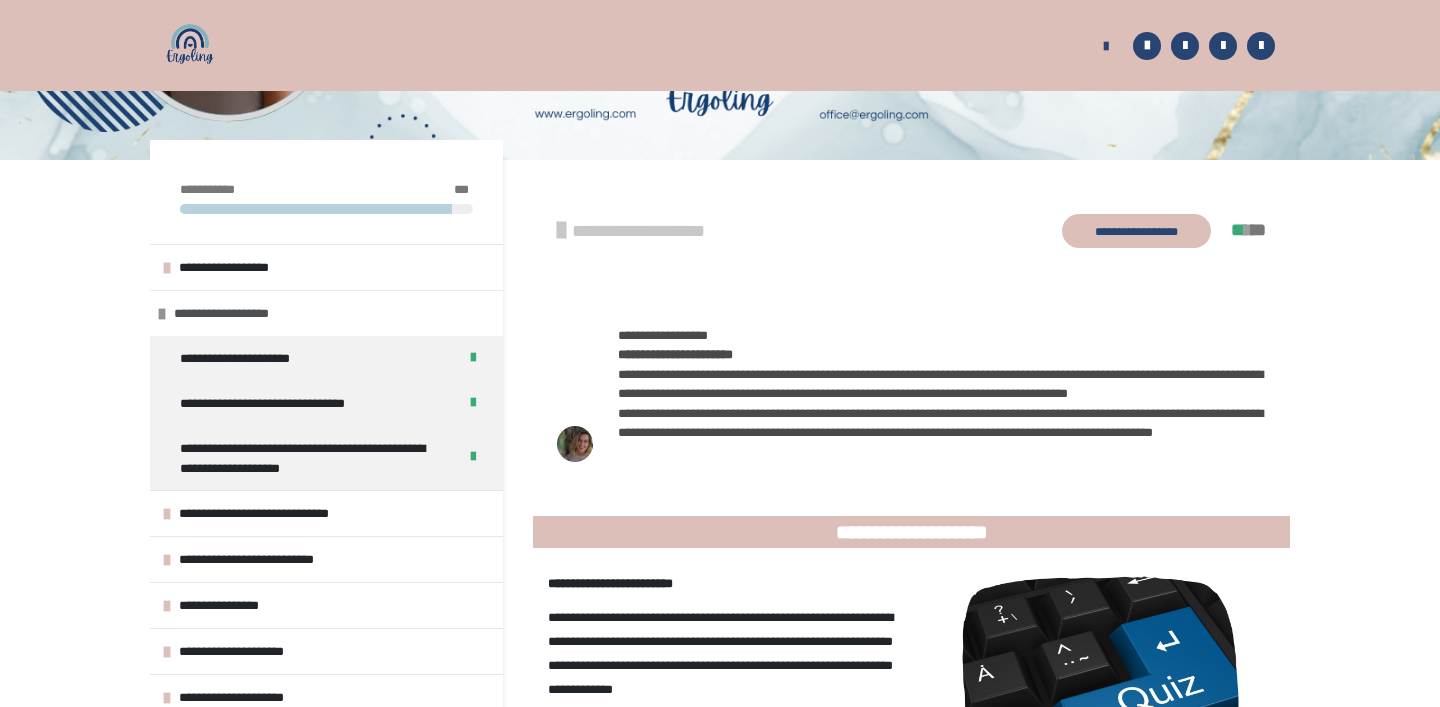 click on "**********" at bounding box center (228, 313) 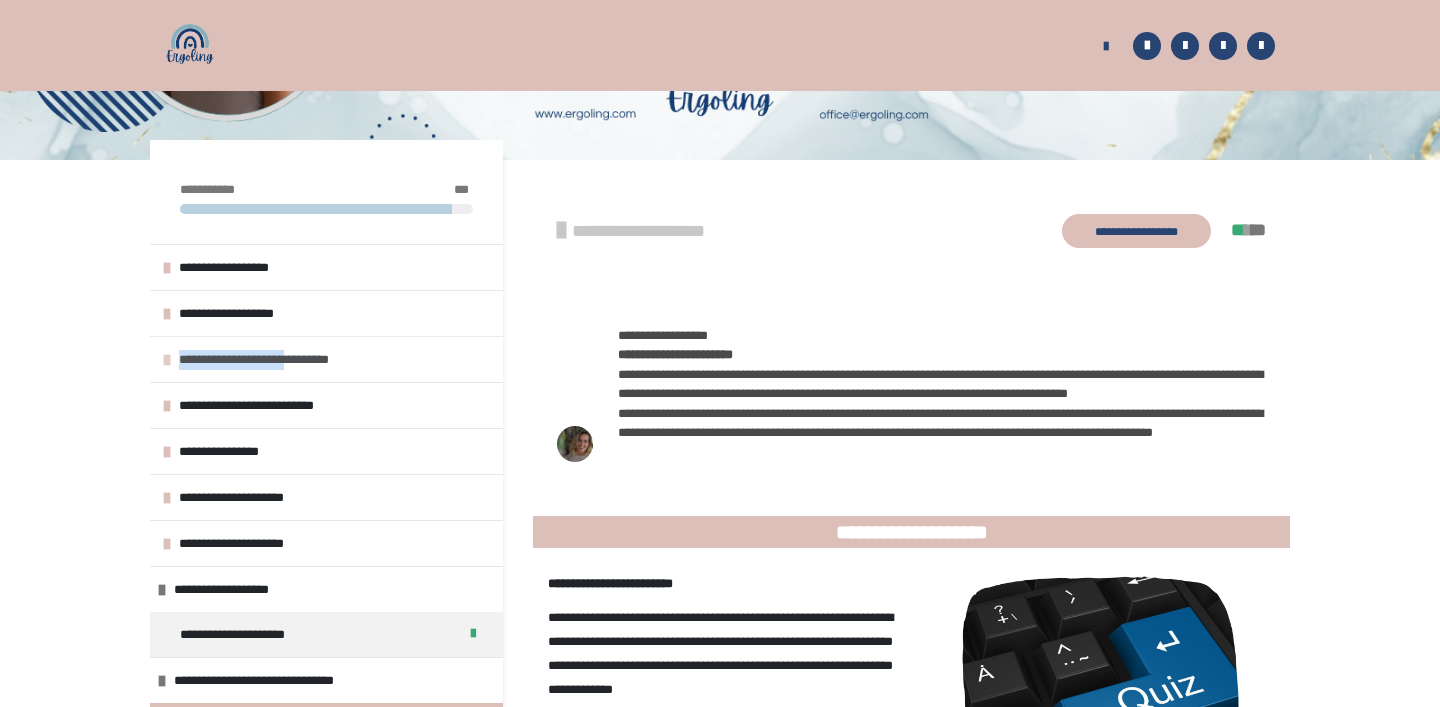 click on "**********" at bounding box center [260, 359] 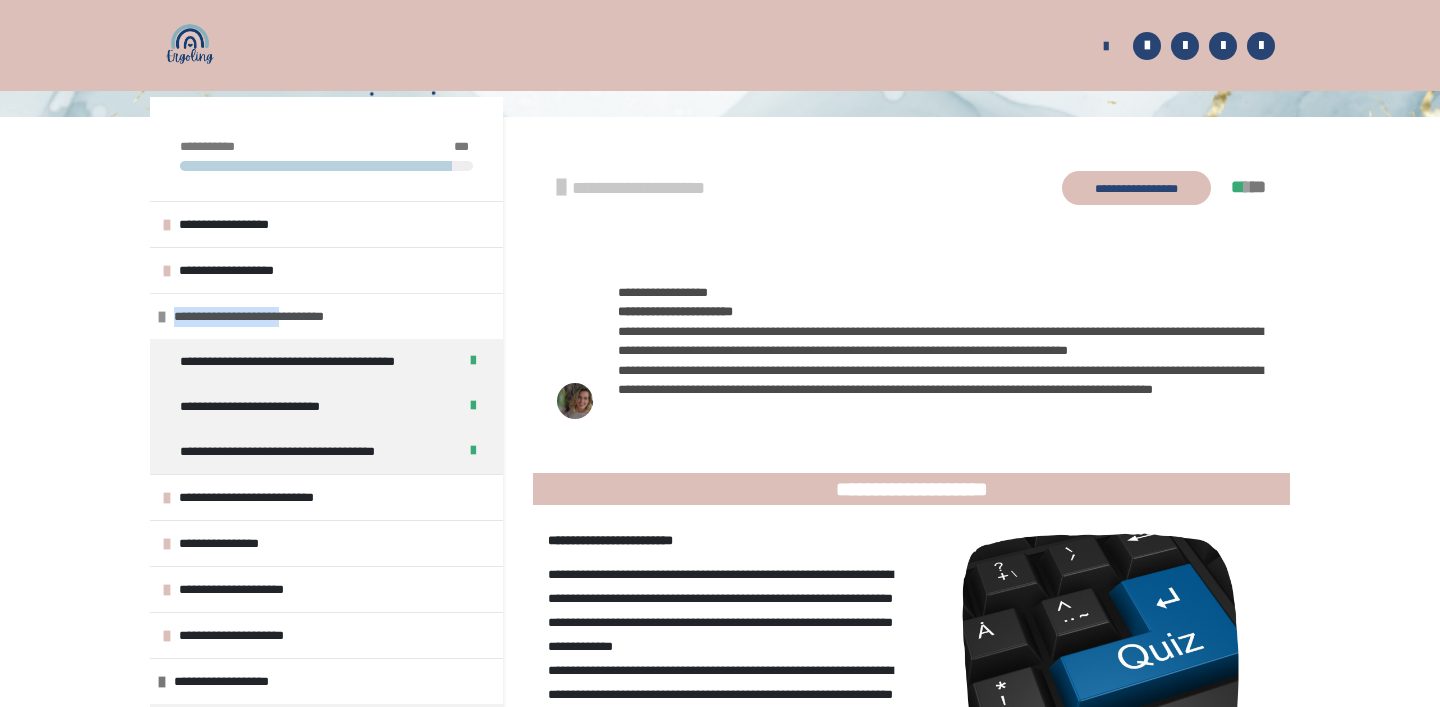 scroll, scrollTop: 274, scrollLeft: 0, axis: vertical 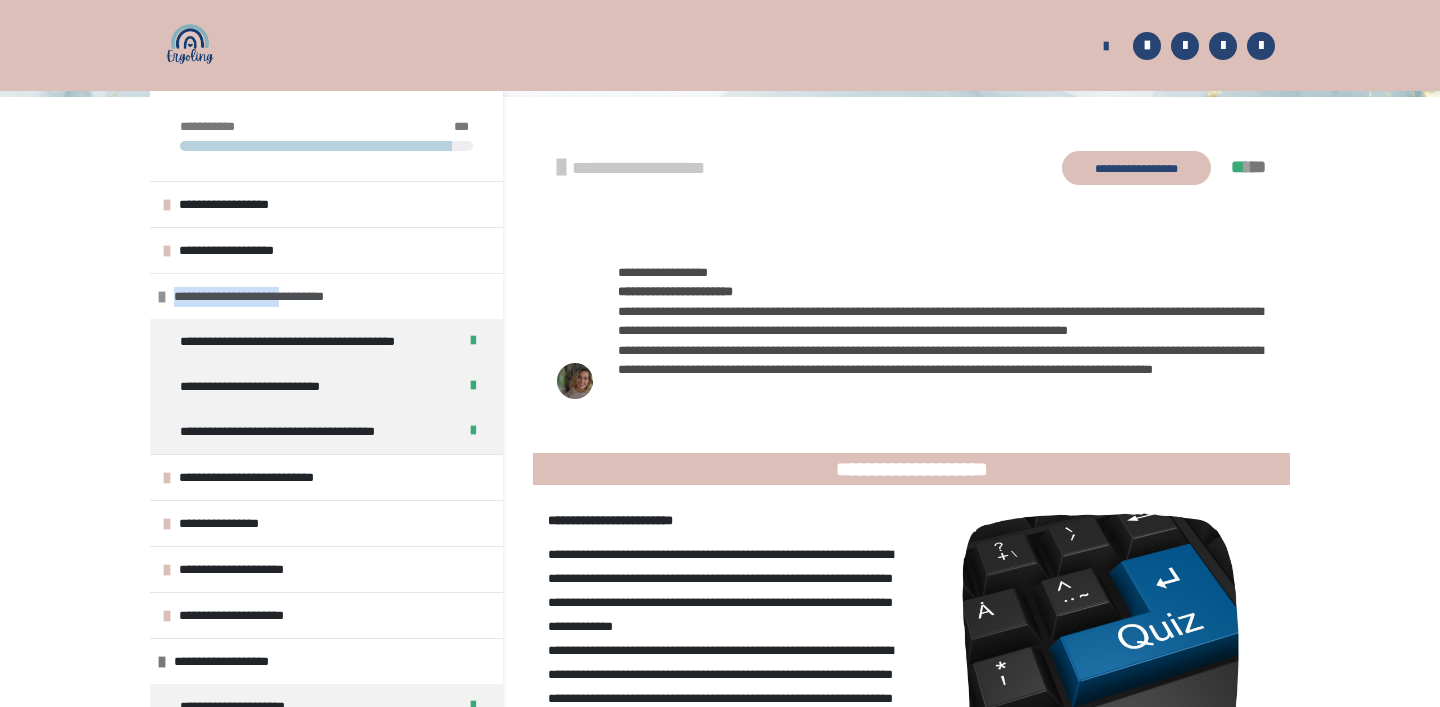 click on "**********" at bounding box center (255, 296) 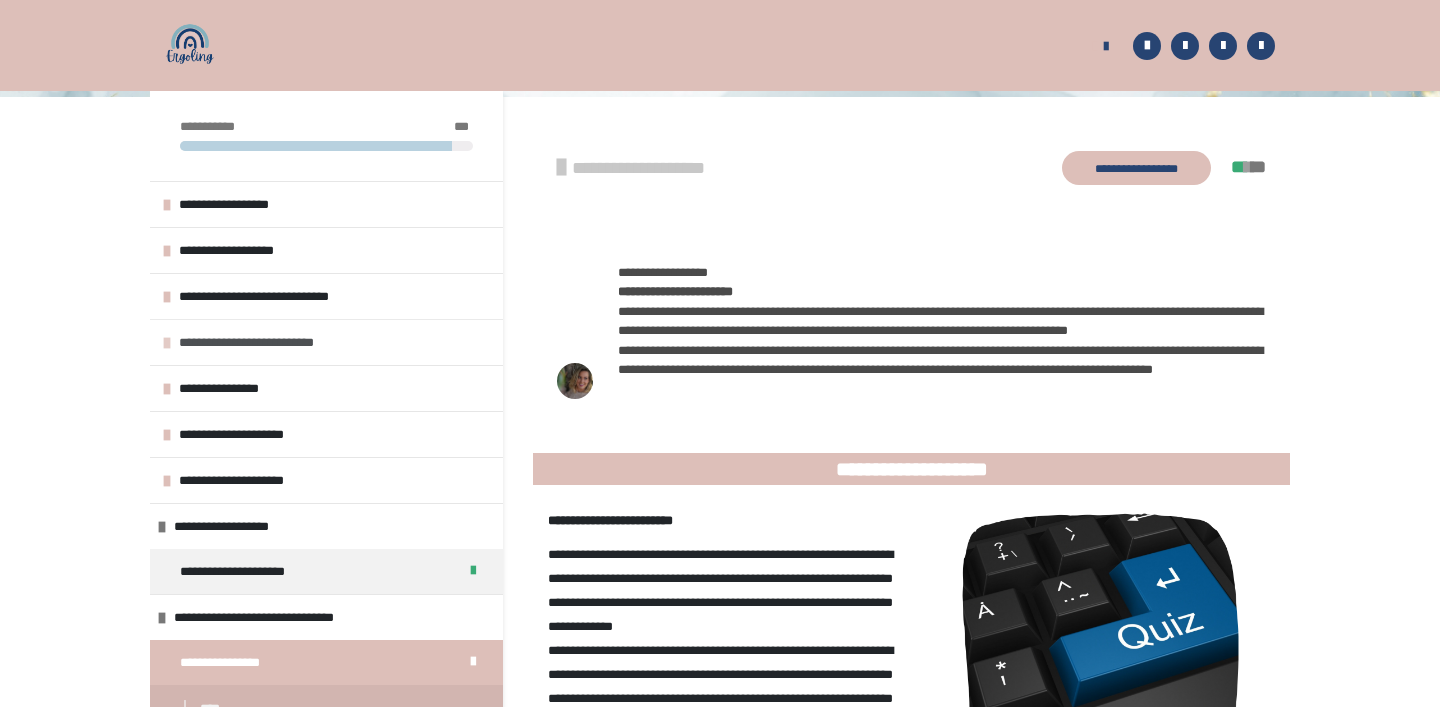 click on "**********" at bounding box center [254, 342] 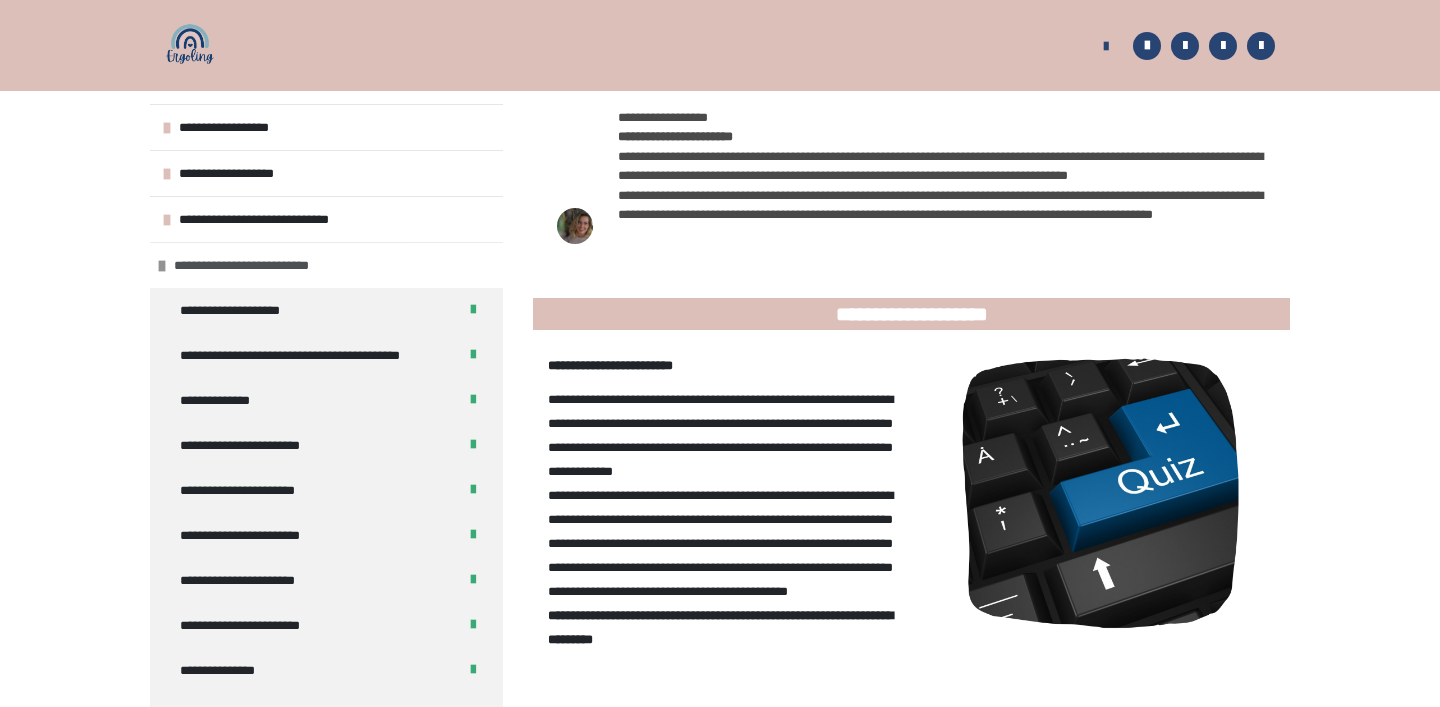 scroll, scrollTop: 438, scrollLeft: 0, axis: vertical 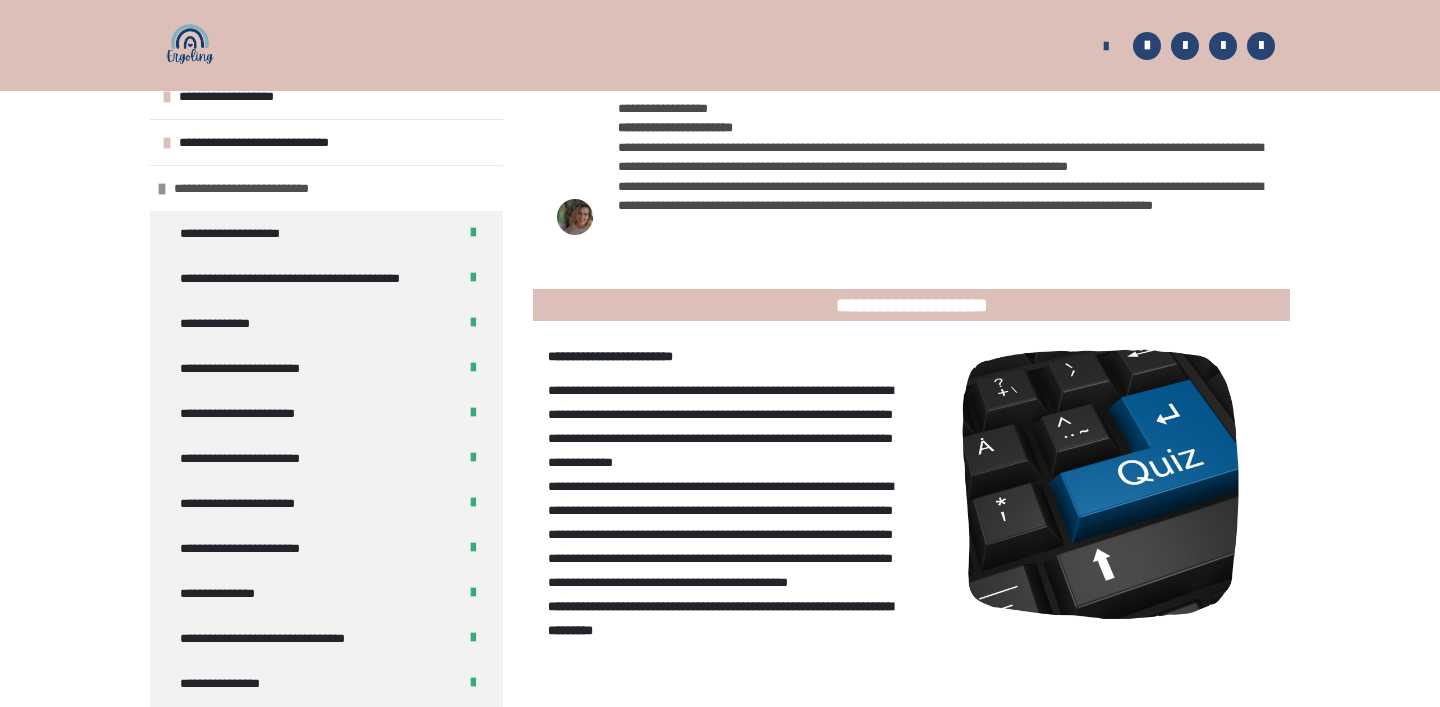 click on "**********" at bounding box center (326, 188) 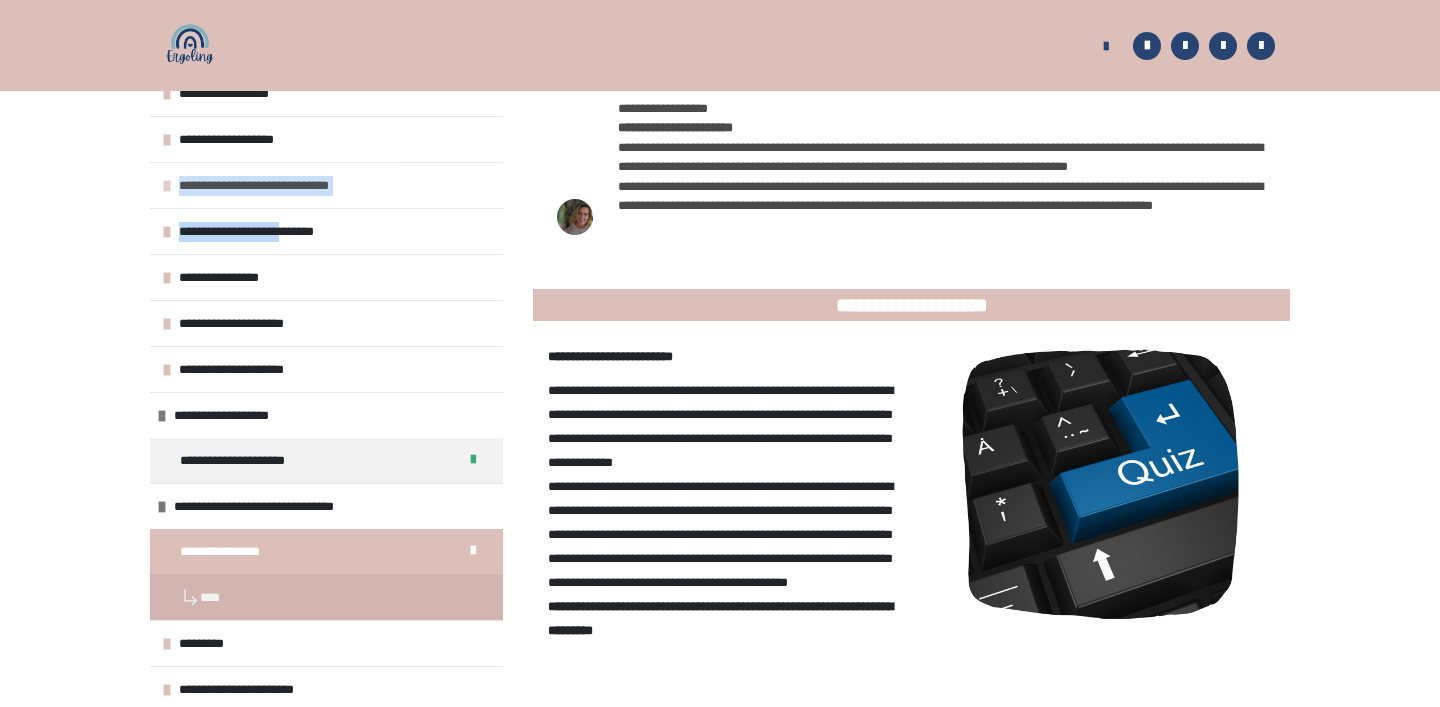 drag, startPoint x: 287, startPoint y: 231, endPoint x: 284, endPoint y: 173, distance: 58.077534 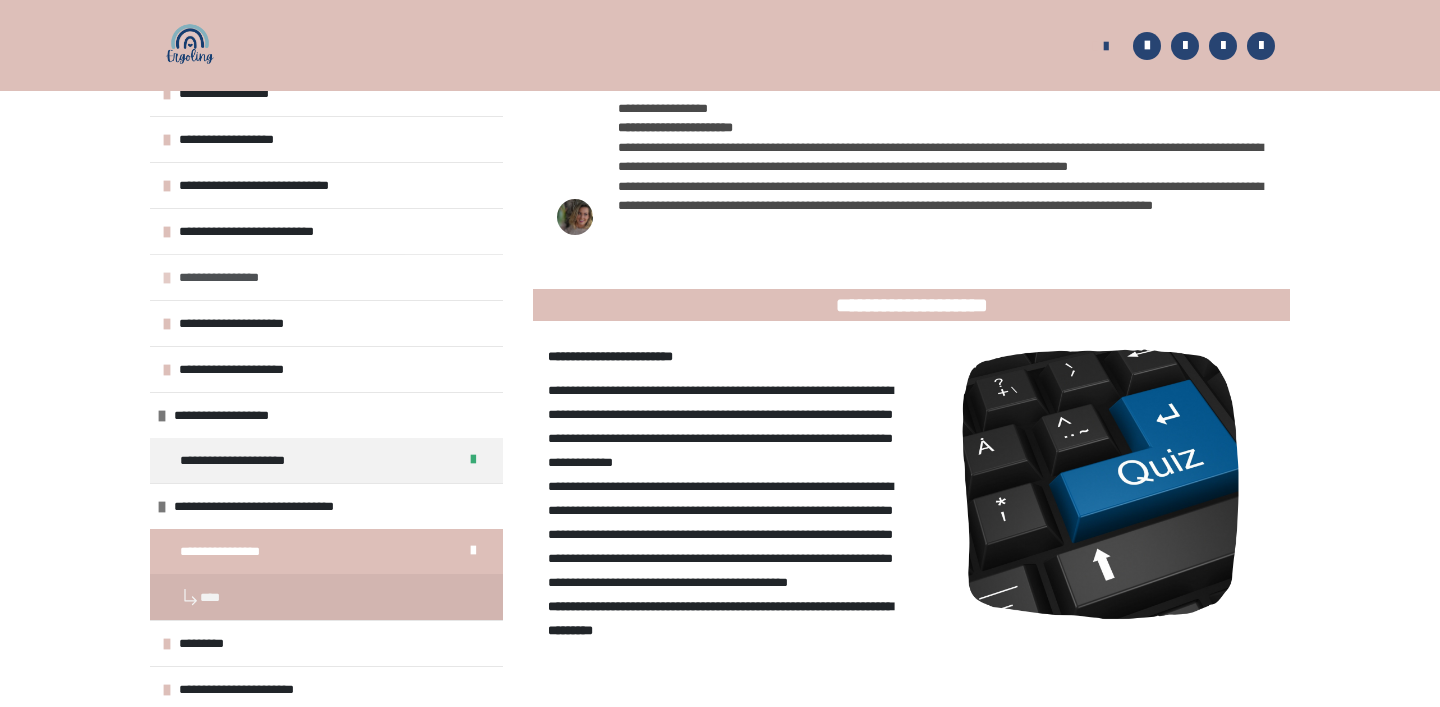 click on "**********" at bounding box center (225, 277) 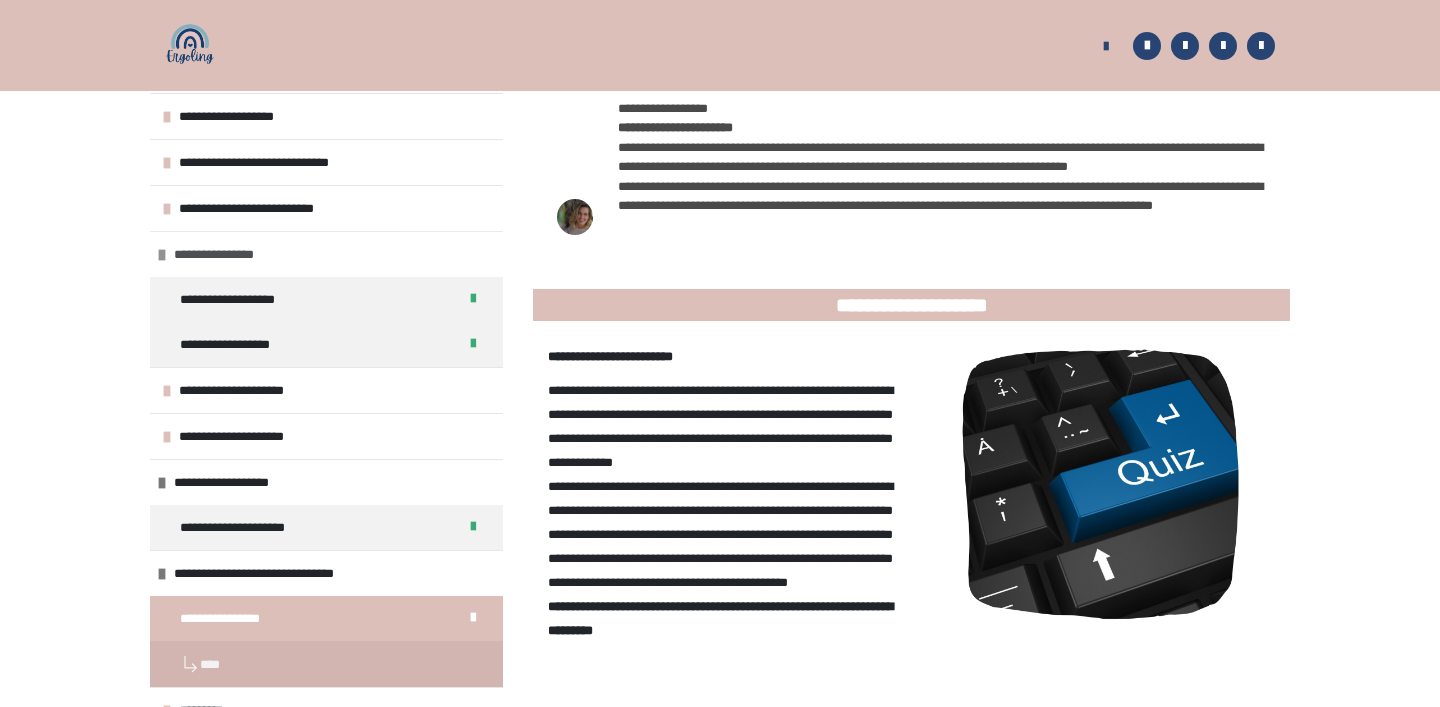 click on "**********" at bounding box center (220, 254) 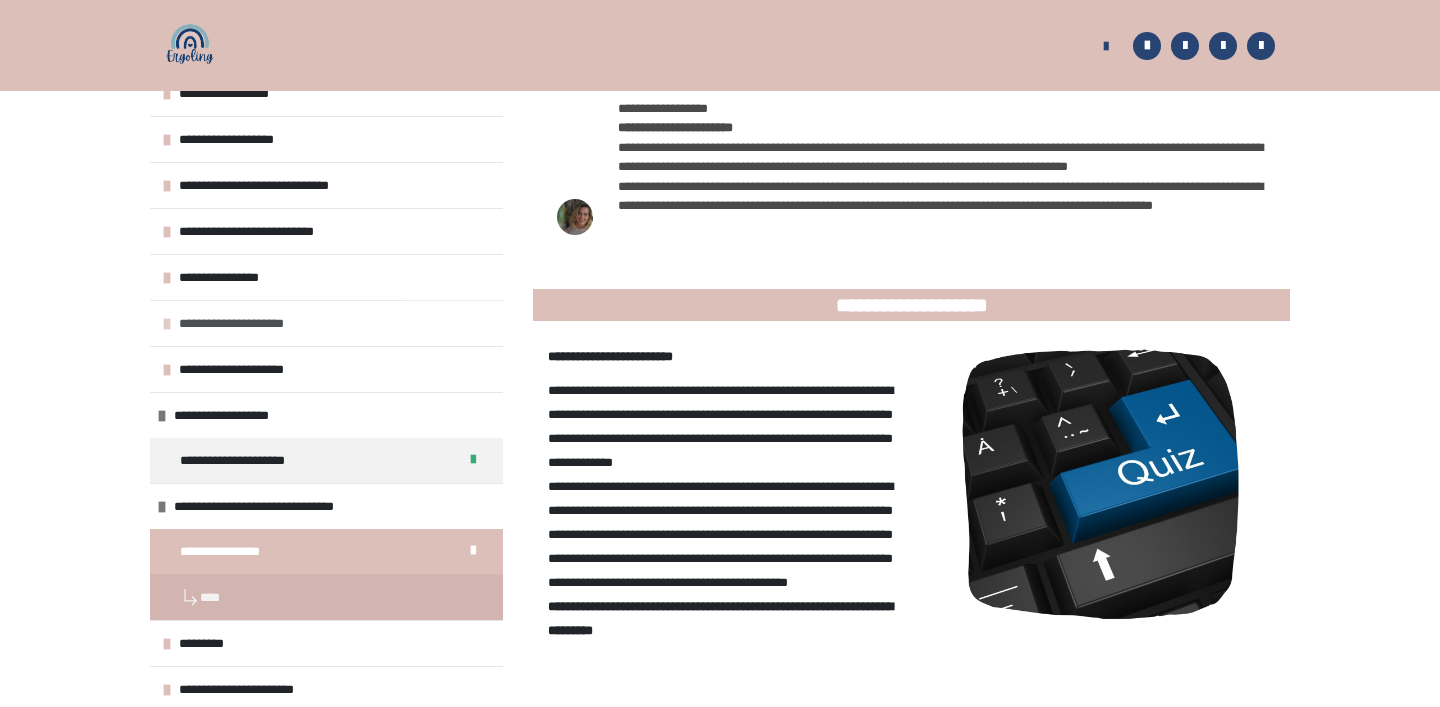 click on "**********" at bounding box center (234, 323) 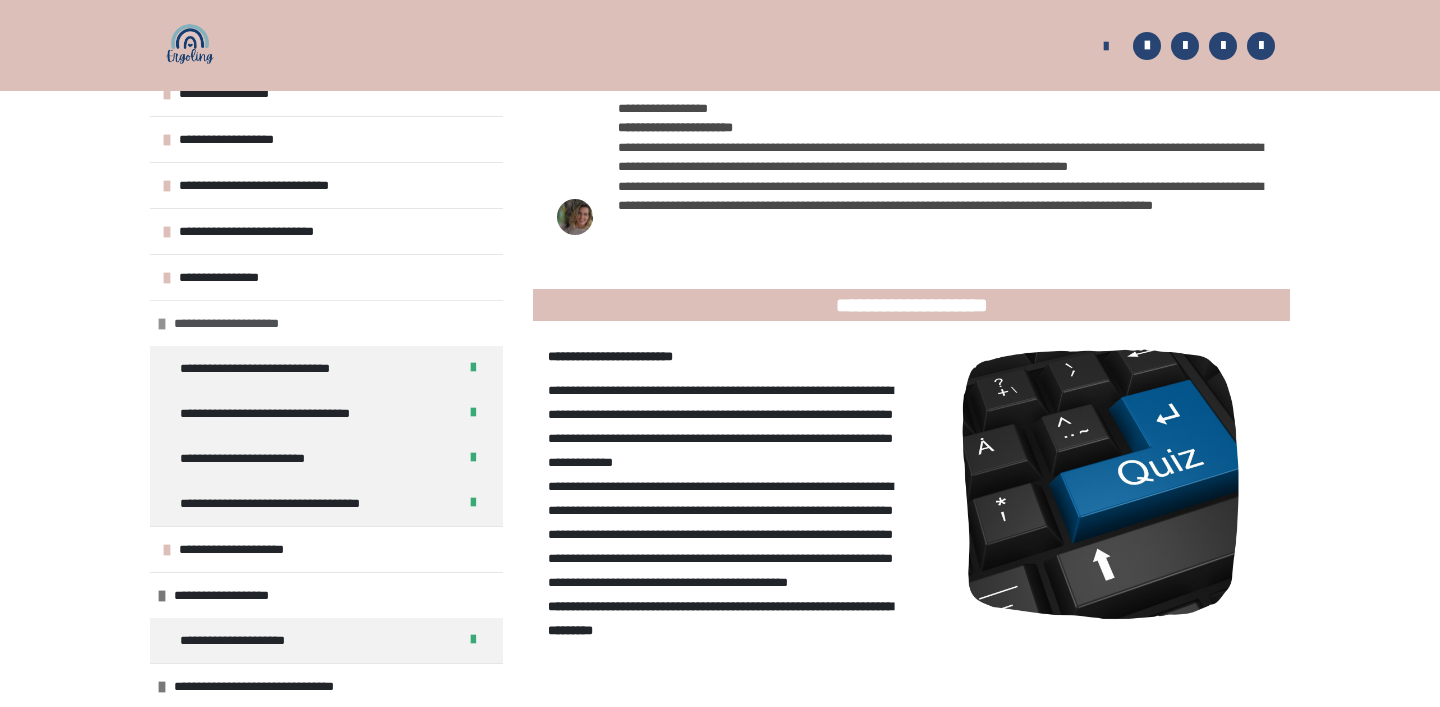 click on "**********" at bounding box center (229, 323) 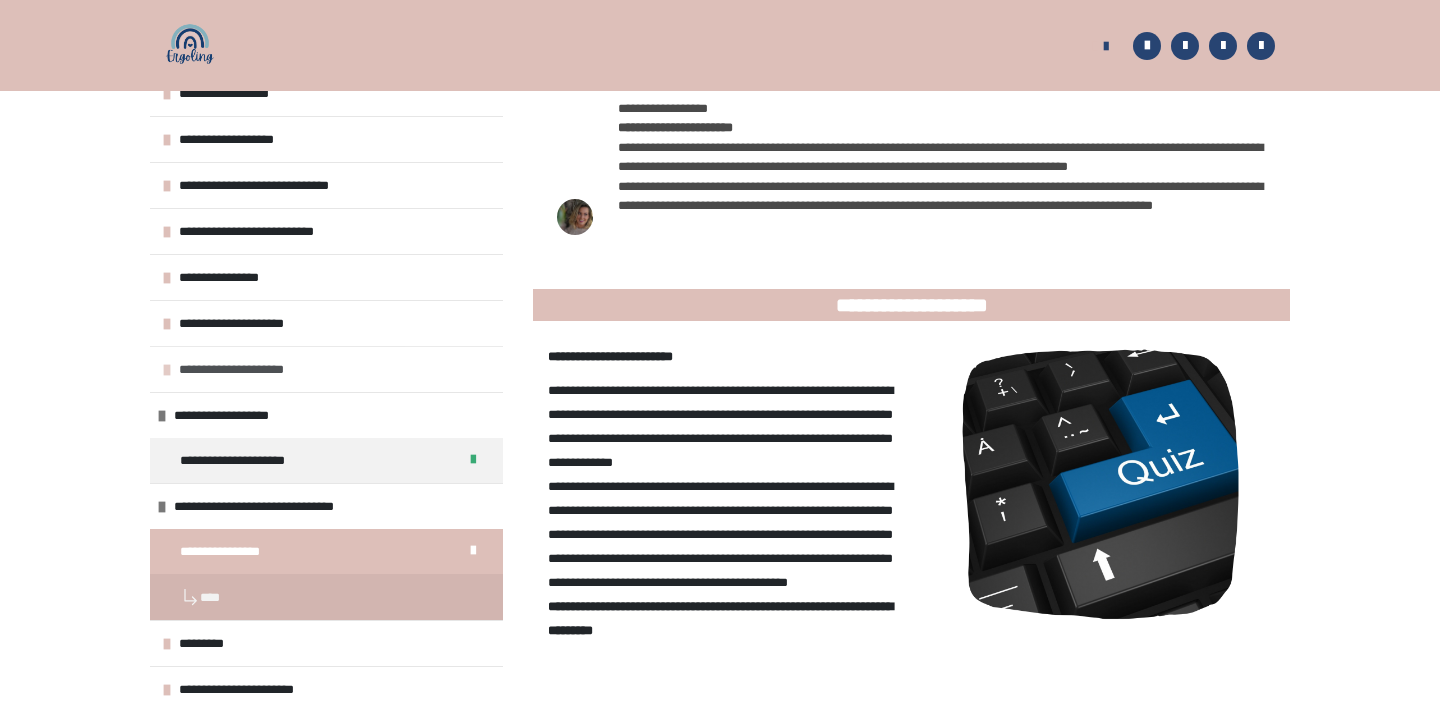 click on "**********" at bounding box center [238, 369] 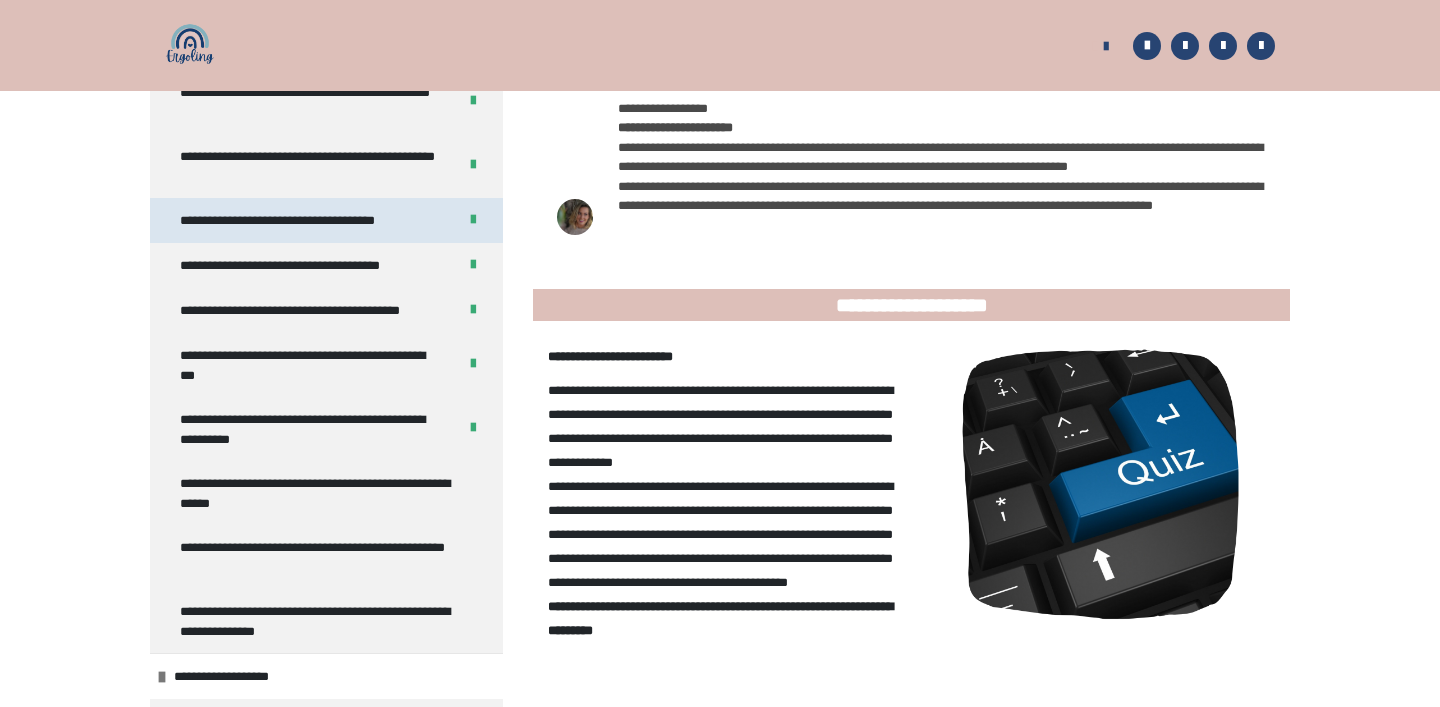 scroll, scrollTop: 507, scrollLeft: 0, axis: vertical 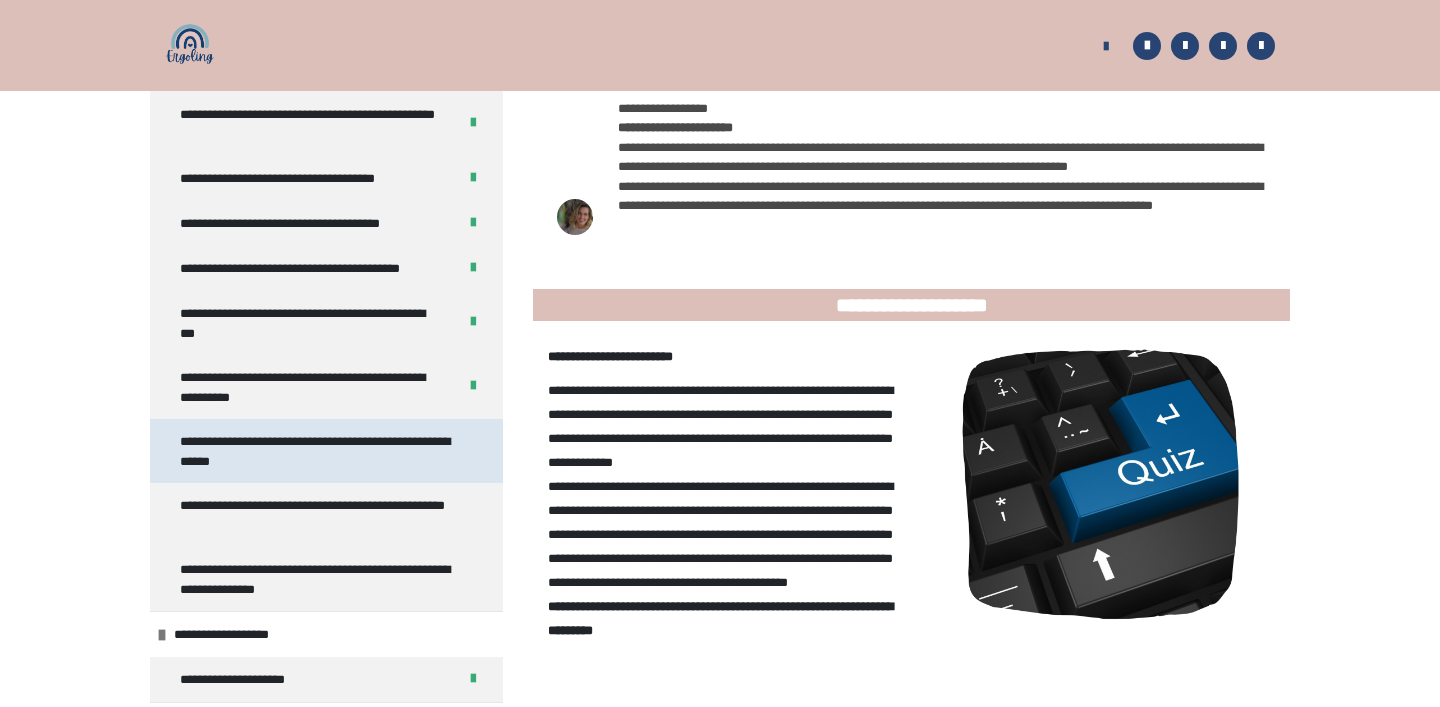 click on "**********" at bounding box center [318, 451] 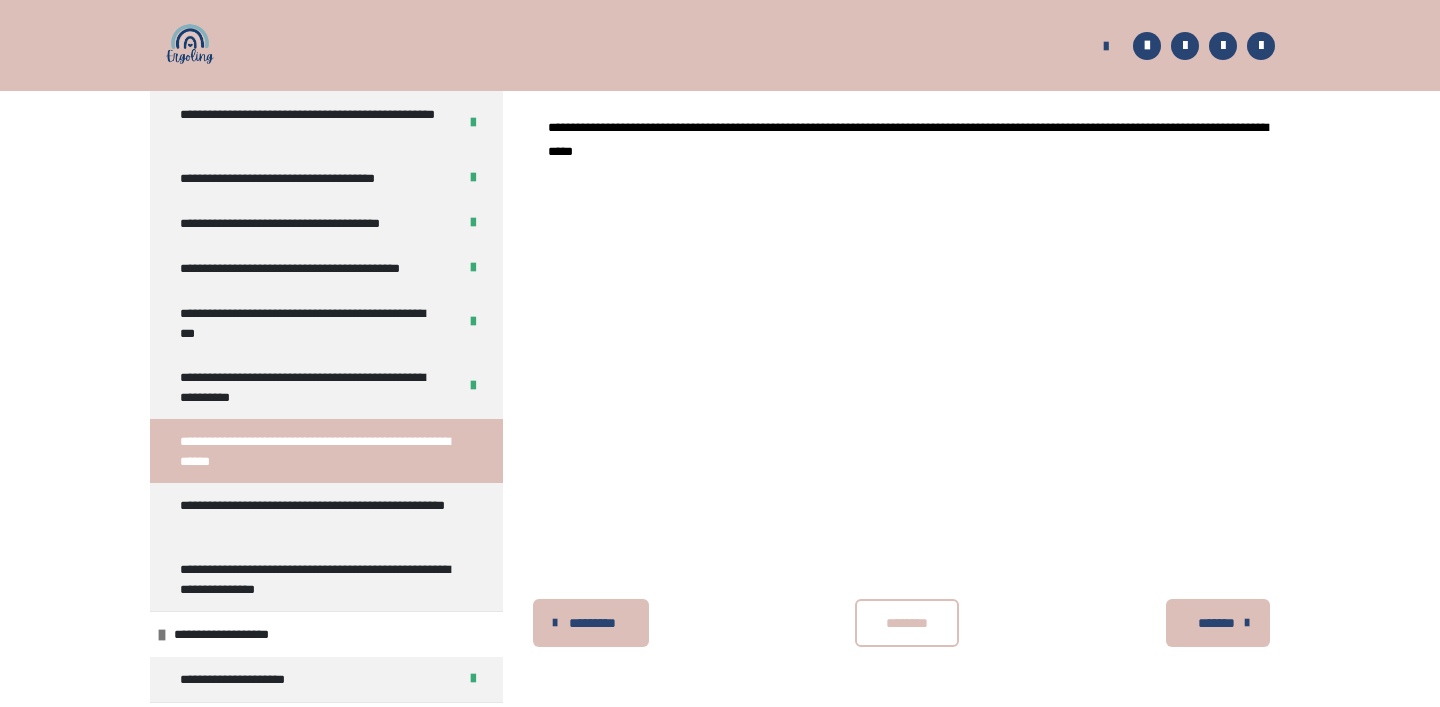scroll, scrollTop: 593, scrollLeft: 0, axis: vertical 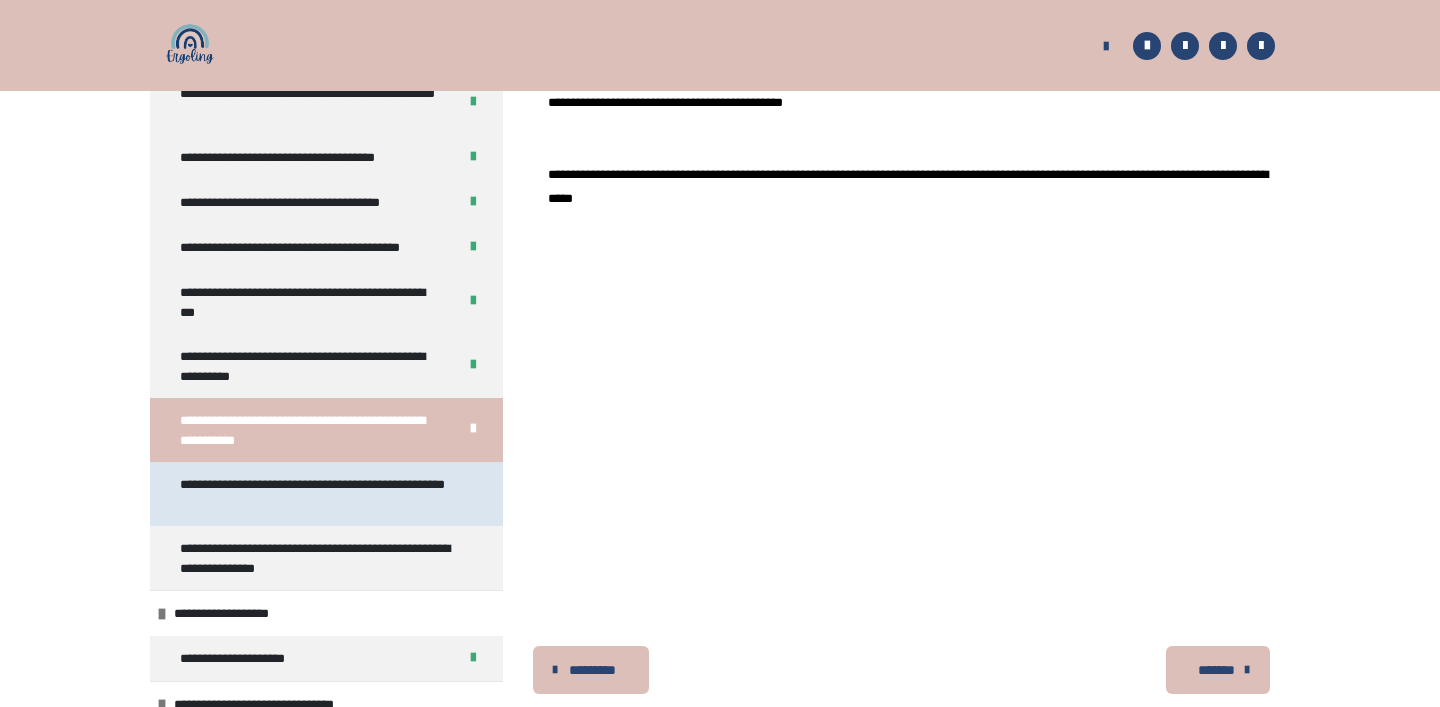 click on "**********" at bounding box center (318, 494) 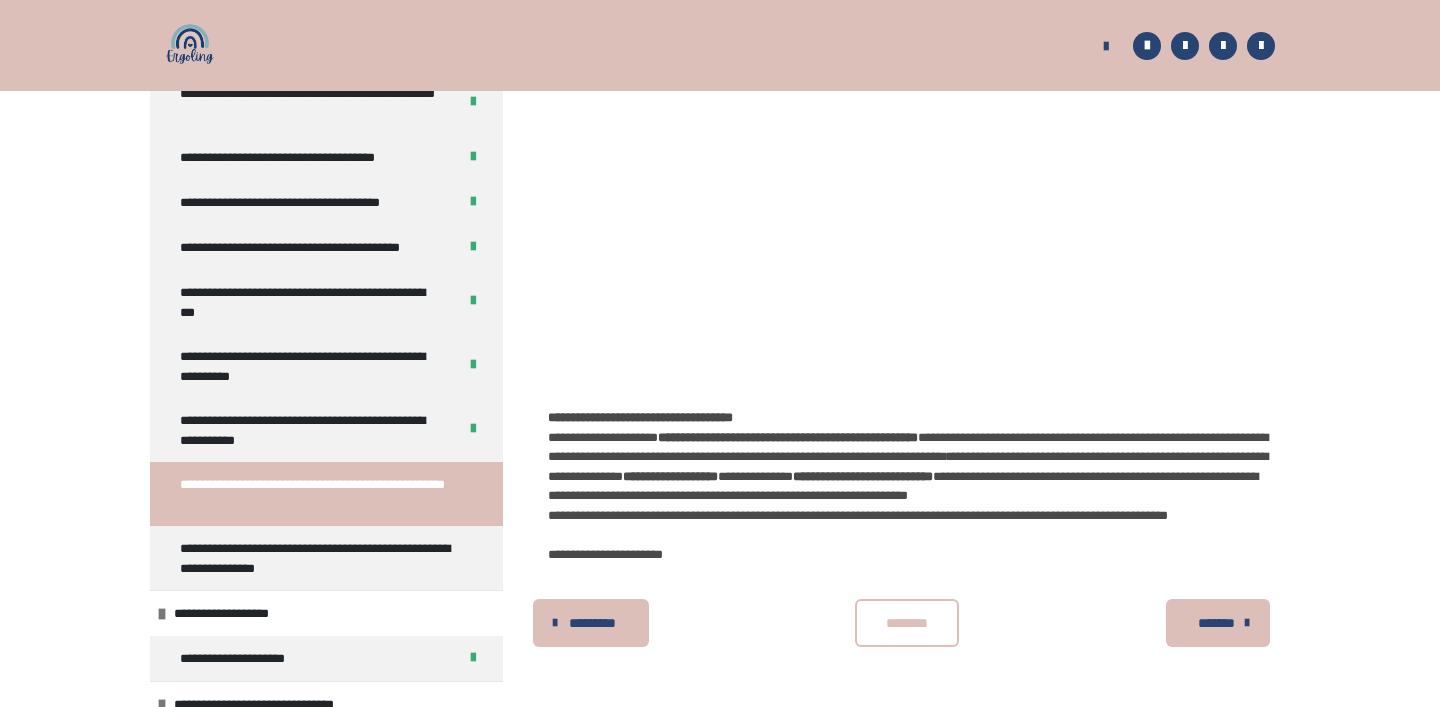 scroll, scrollTop: 867, scrollLeft: 0, axis: vertical 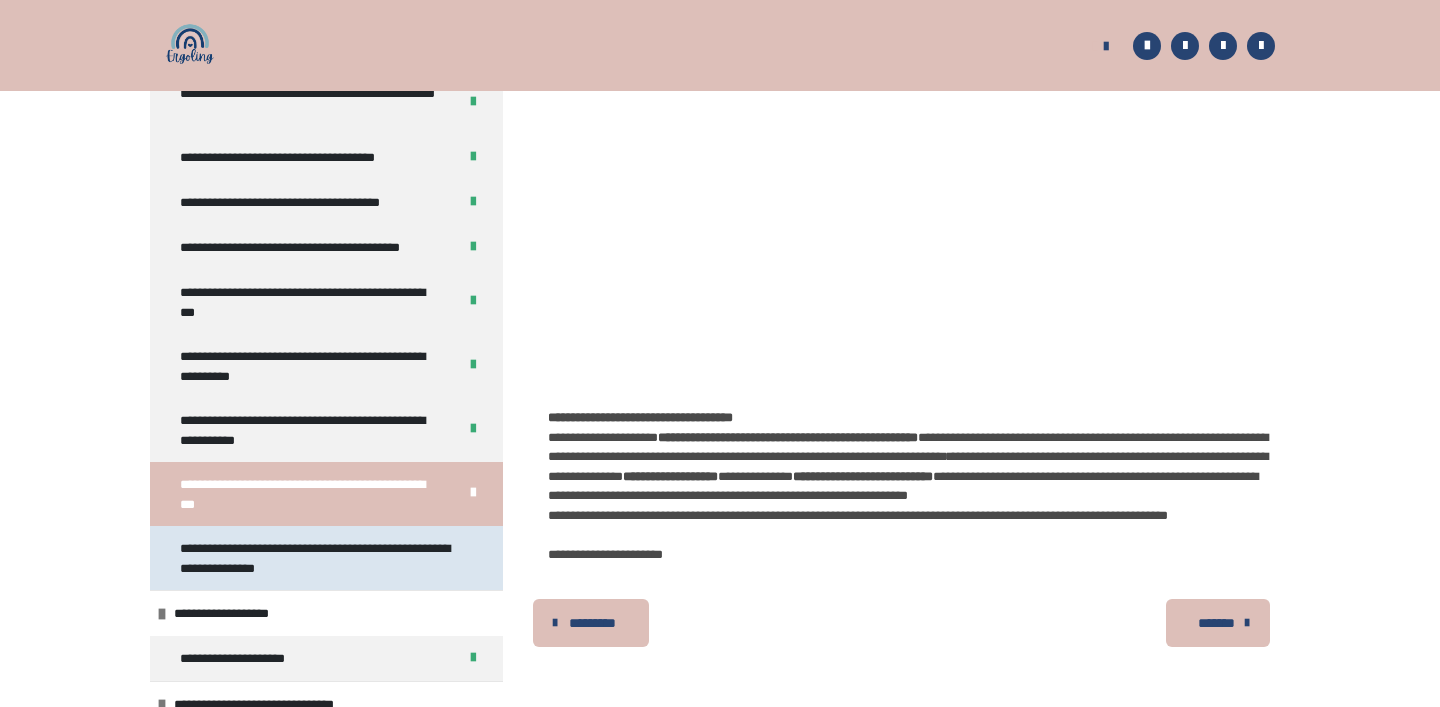 click on "**********" at bounding box center (318, 558) 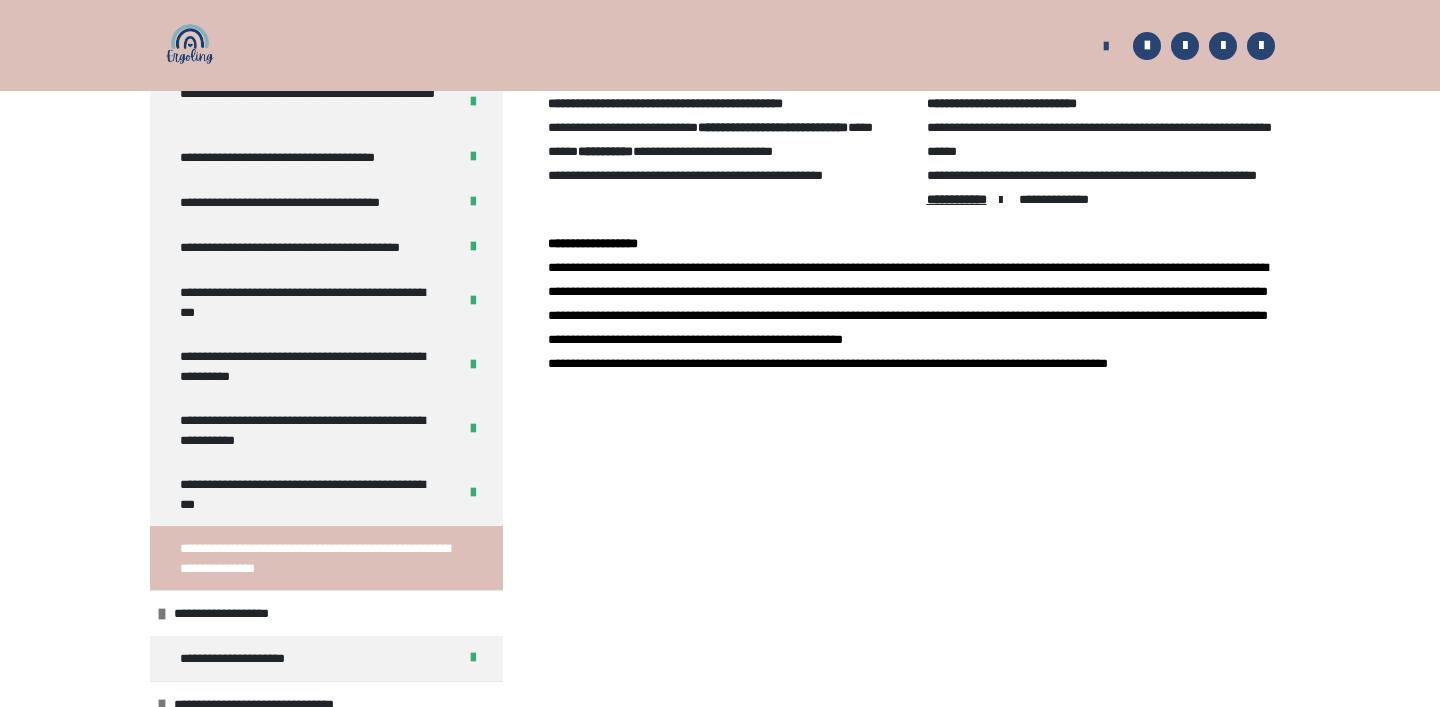 scroll, scrollTop: 328, scrollLeft: 0, axis: vertical 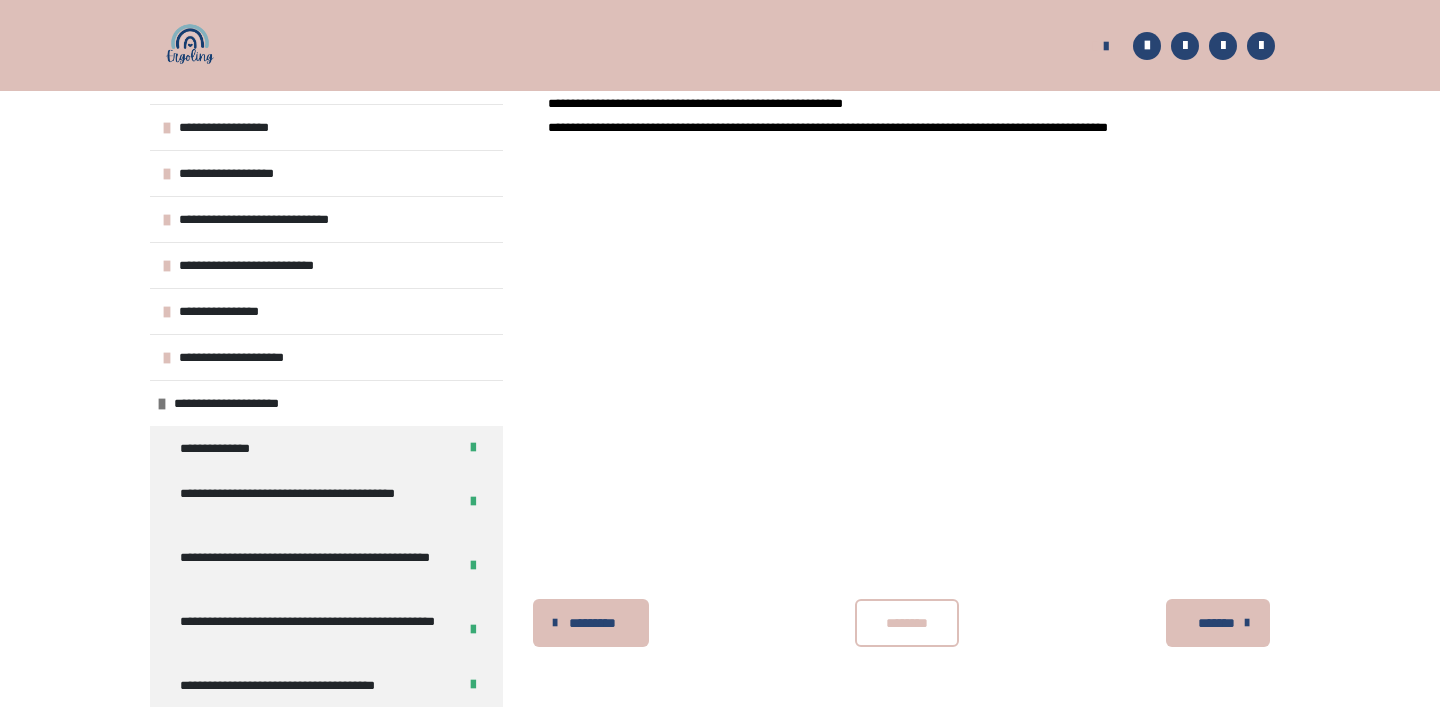 click on "********" at bounding box center (907, 623) 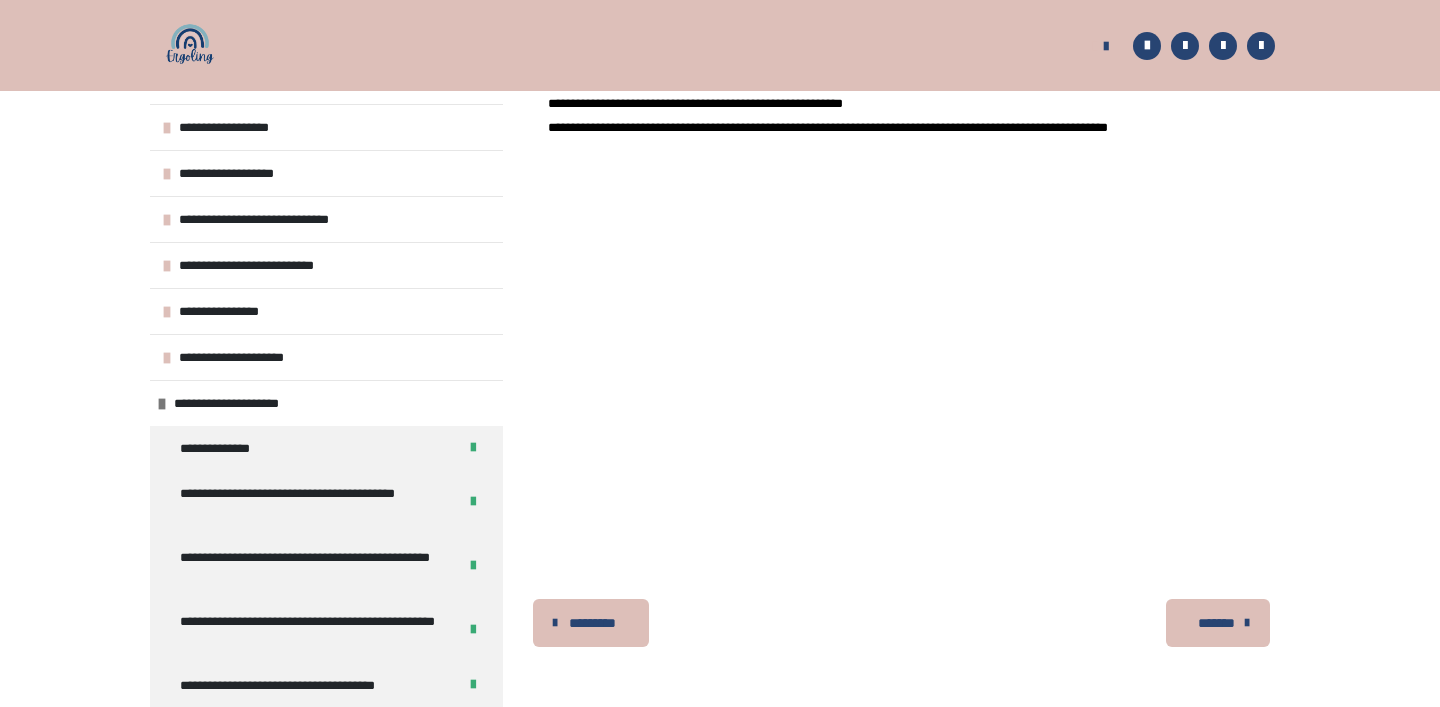 scroll, scrollTop: 0, scrollLeft: 0, axis: both 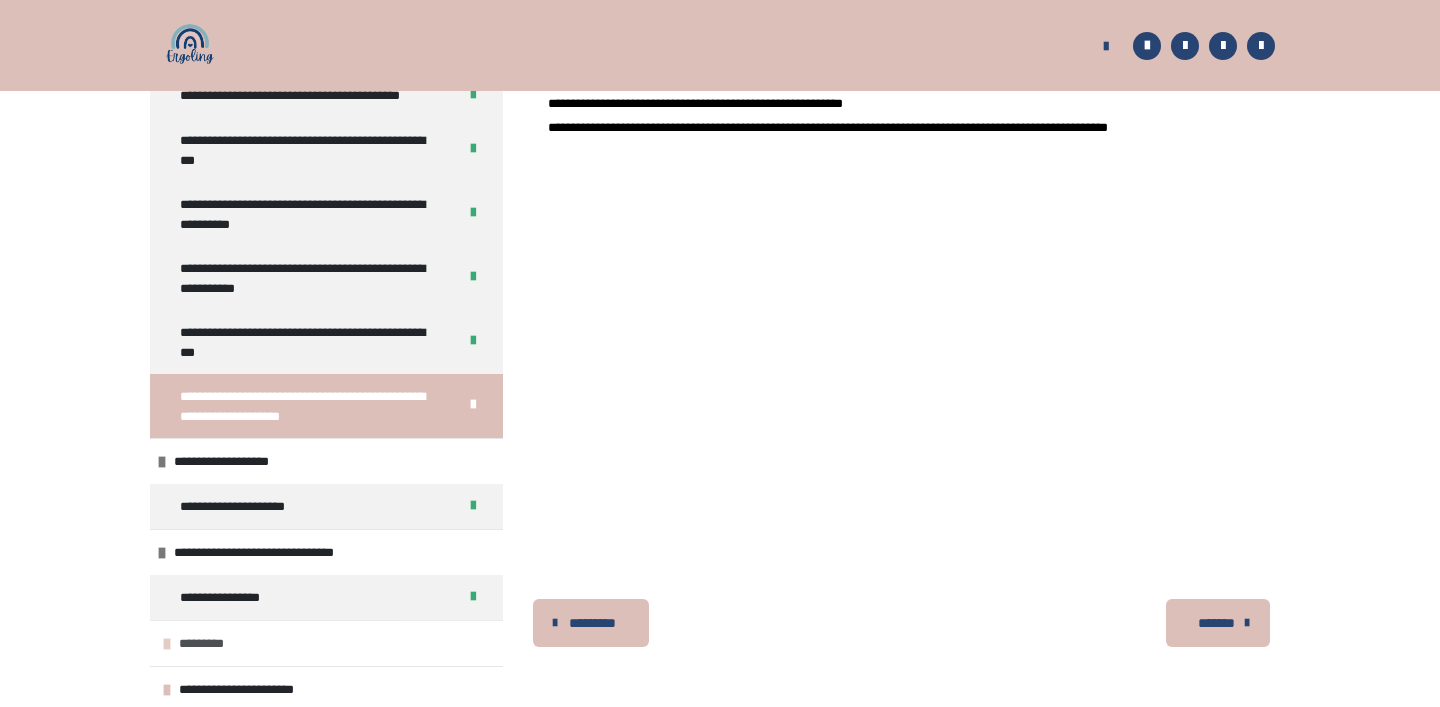click on "*********" at bounding box center (326, 643) 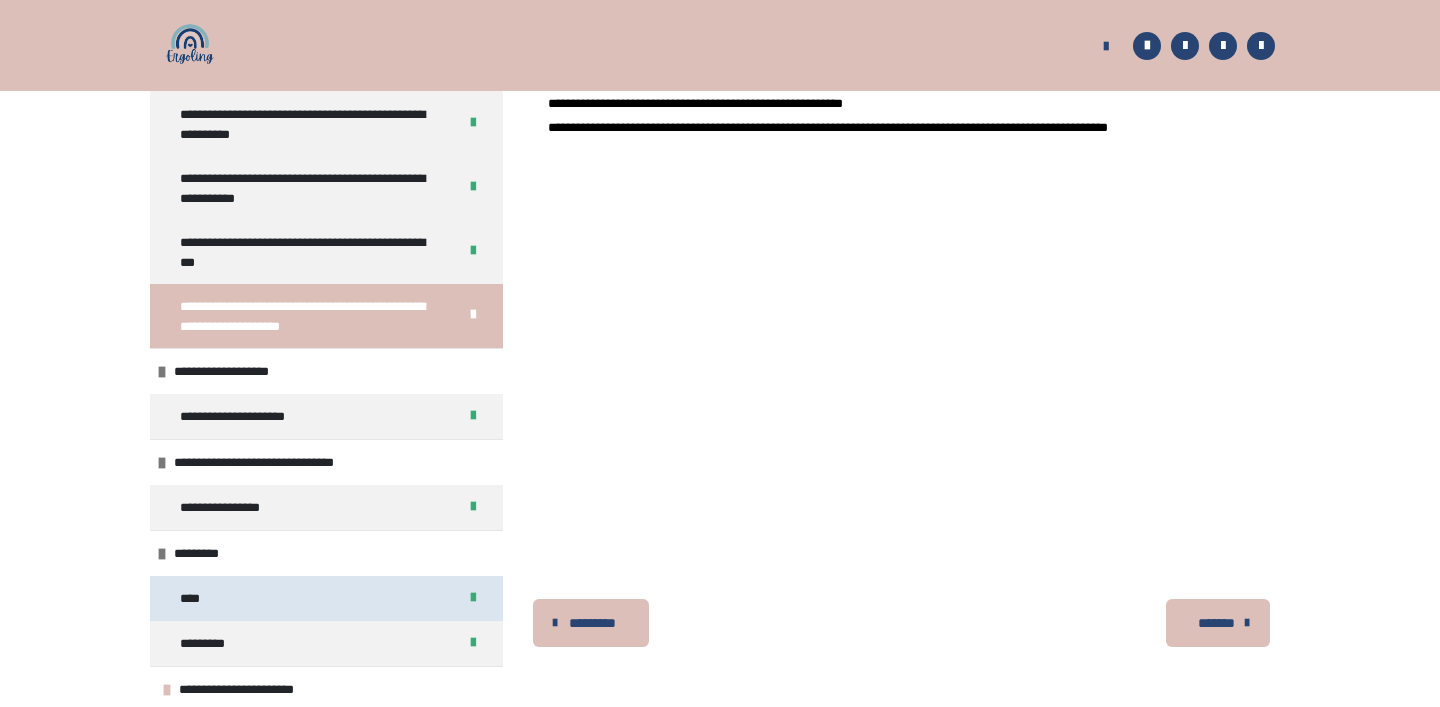 scroll, scrollTop: 770, scrollLeft: 0, axis: vertical 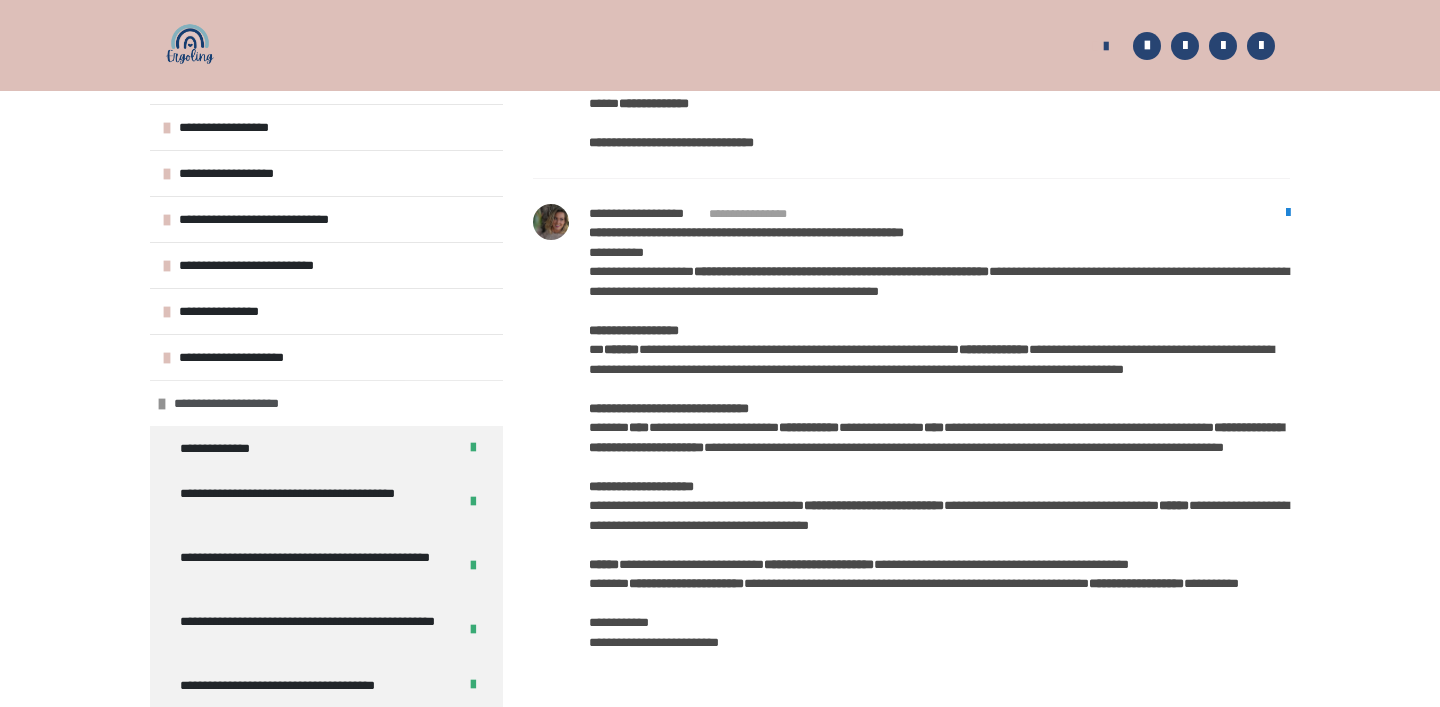click on "**********" at bounding box center [326, 403] 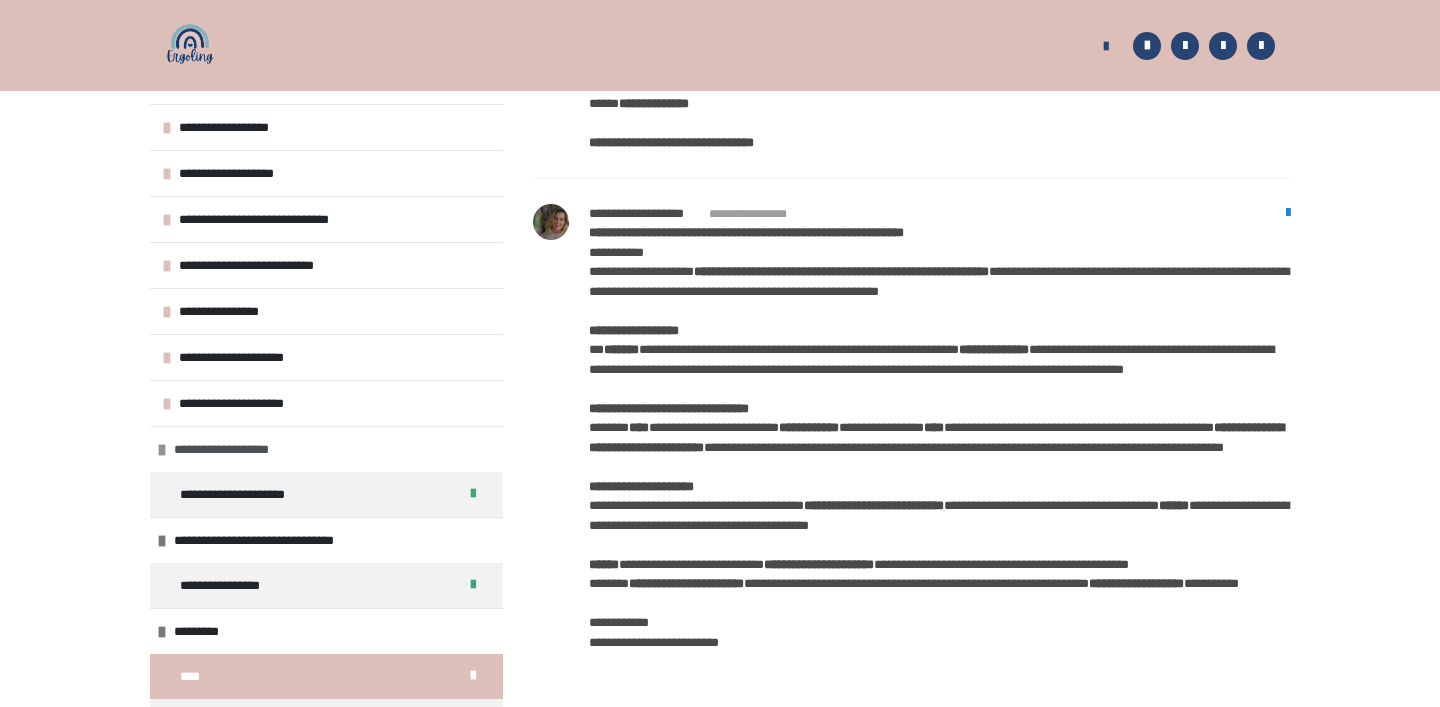 click at bounding box center [162, 450] 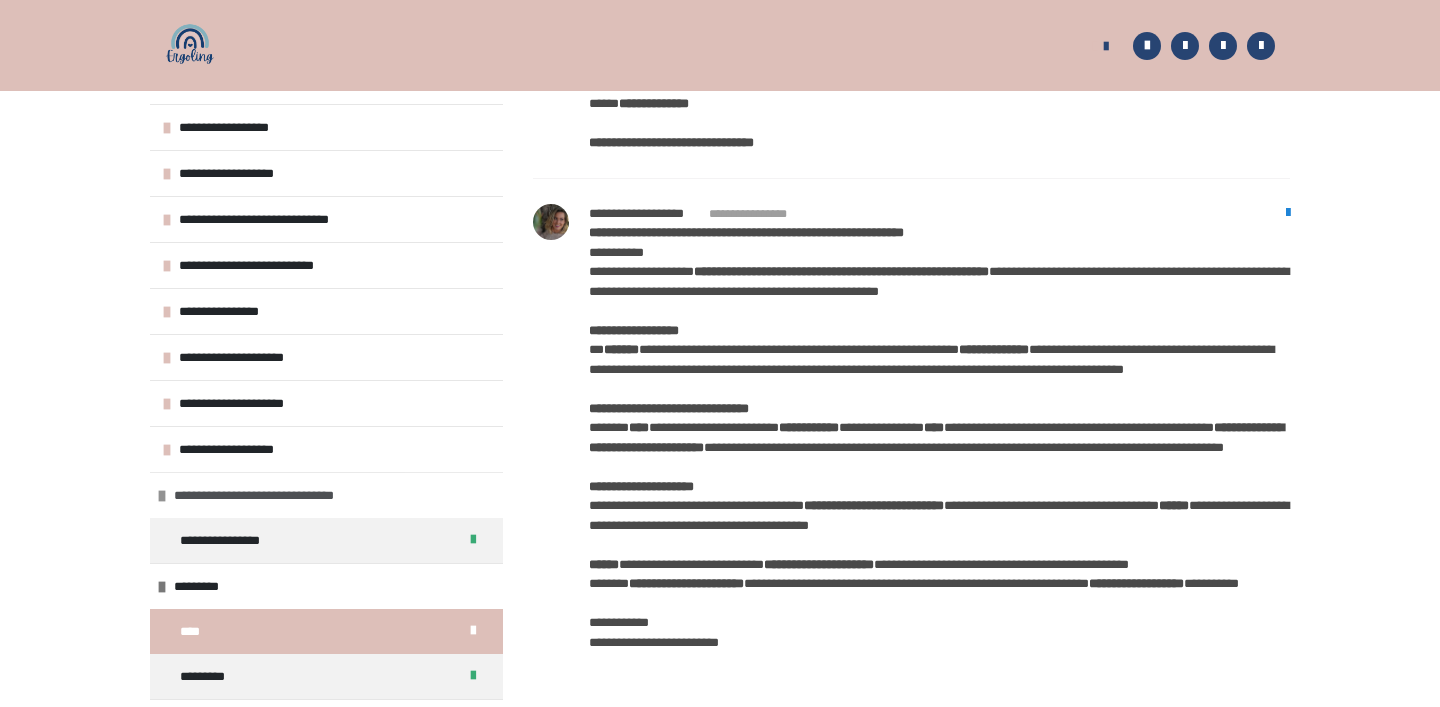 click at bounding box center (162, 496) 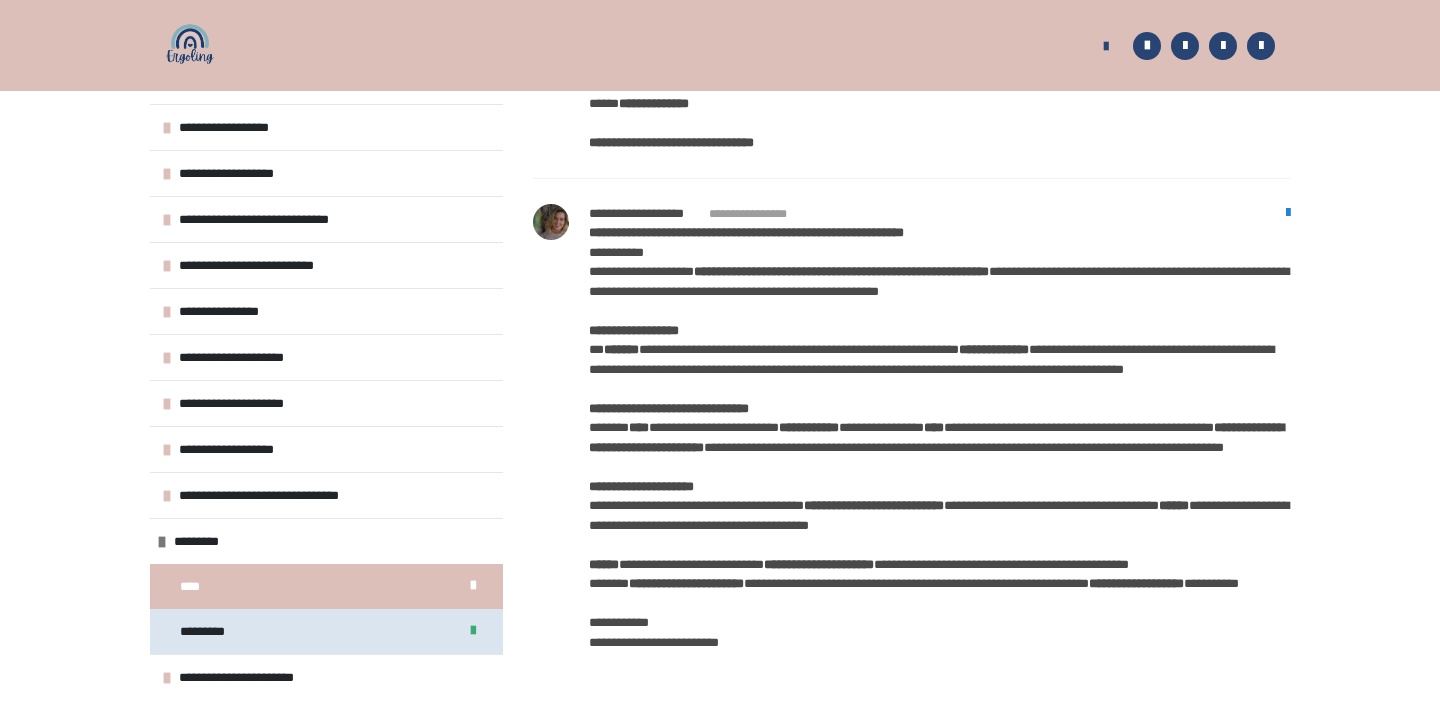 click on "*********" at bounding box center [208, 631] 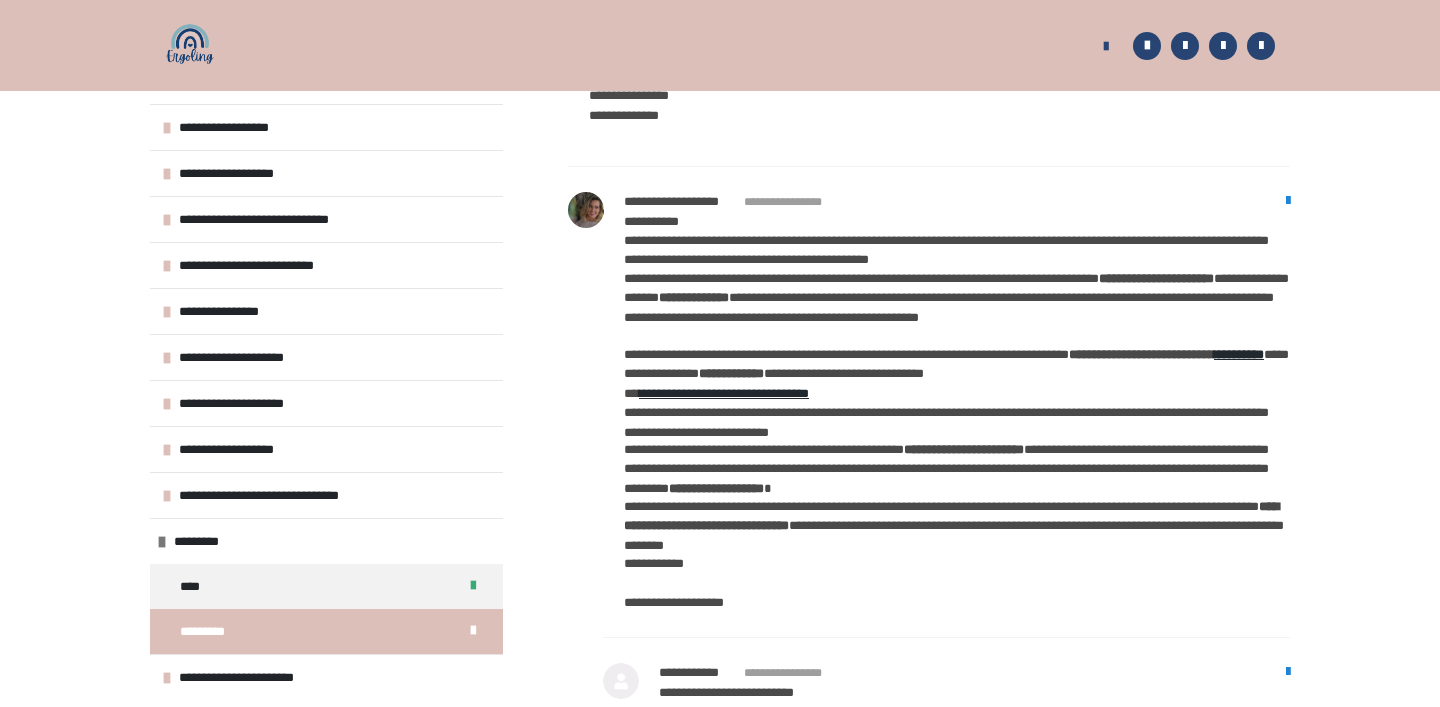 scroll, scrollTop: 1534, scrollLeft: 0, axis: vertical 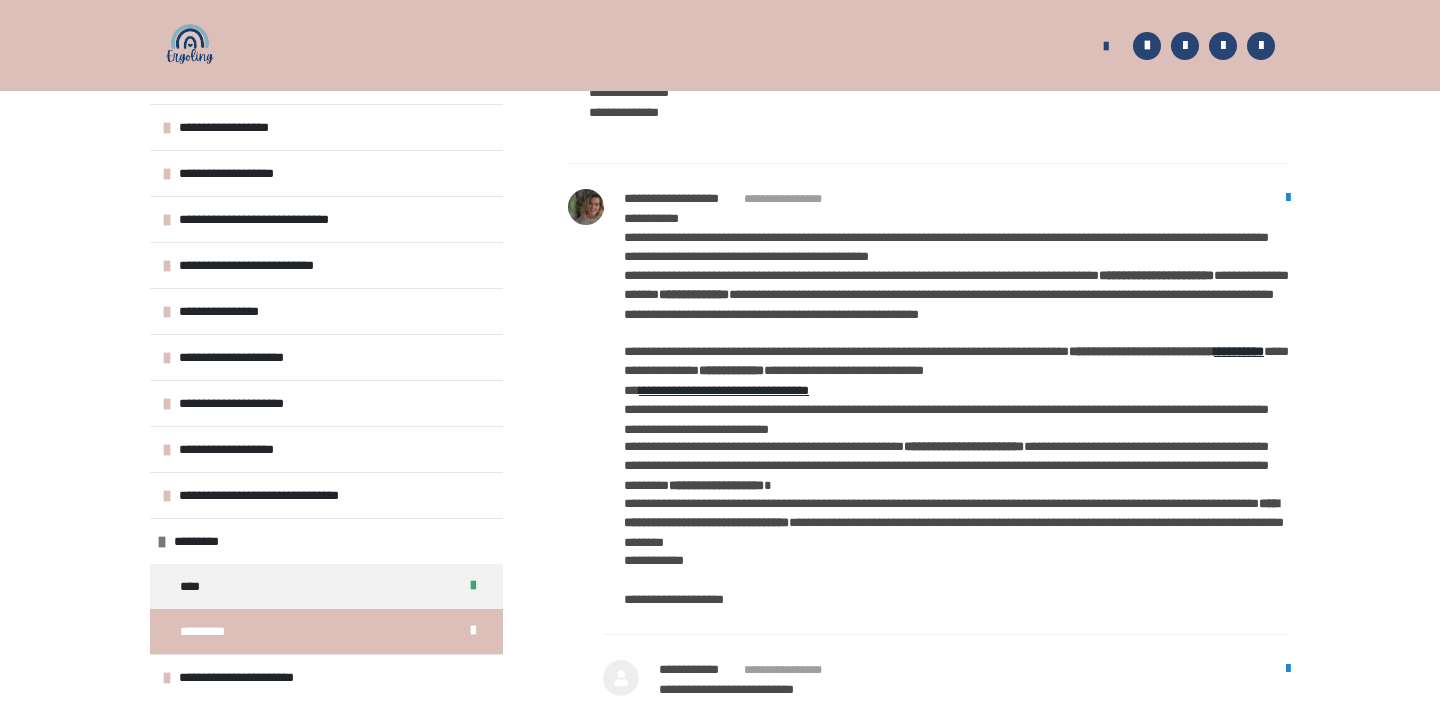 click on "**********" at bounding box center (724, 390) 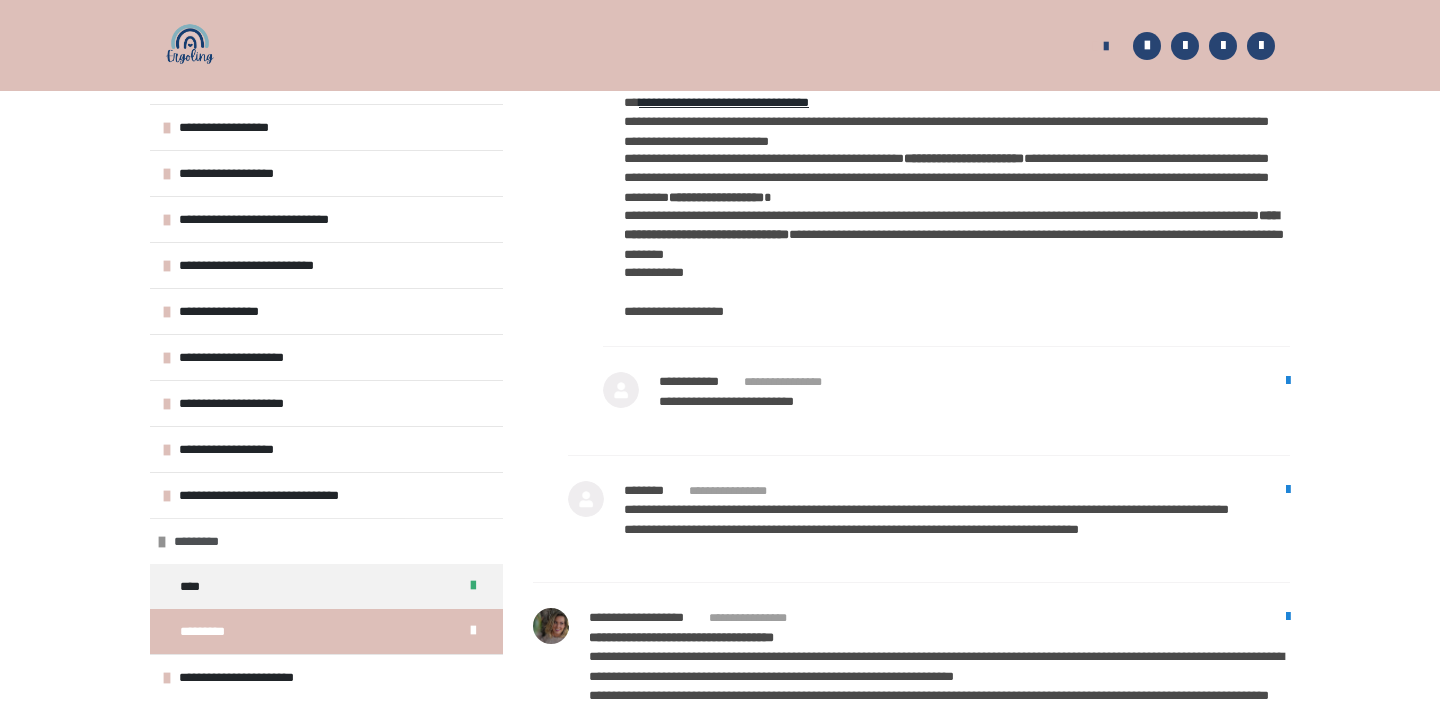 scroll, scrollTop: 1861, scrollLeft: 0, axis: vertical 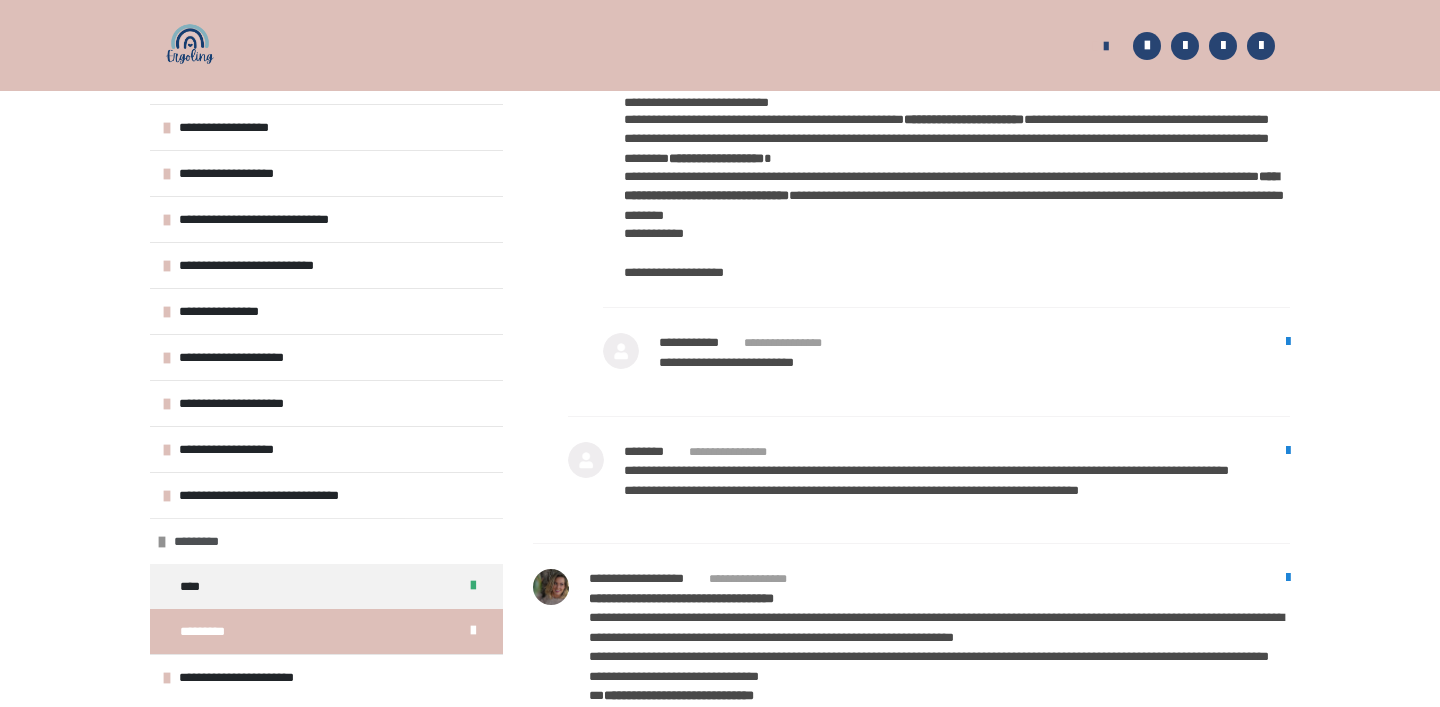 click on "*********" at bounding box center (205, 541) 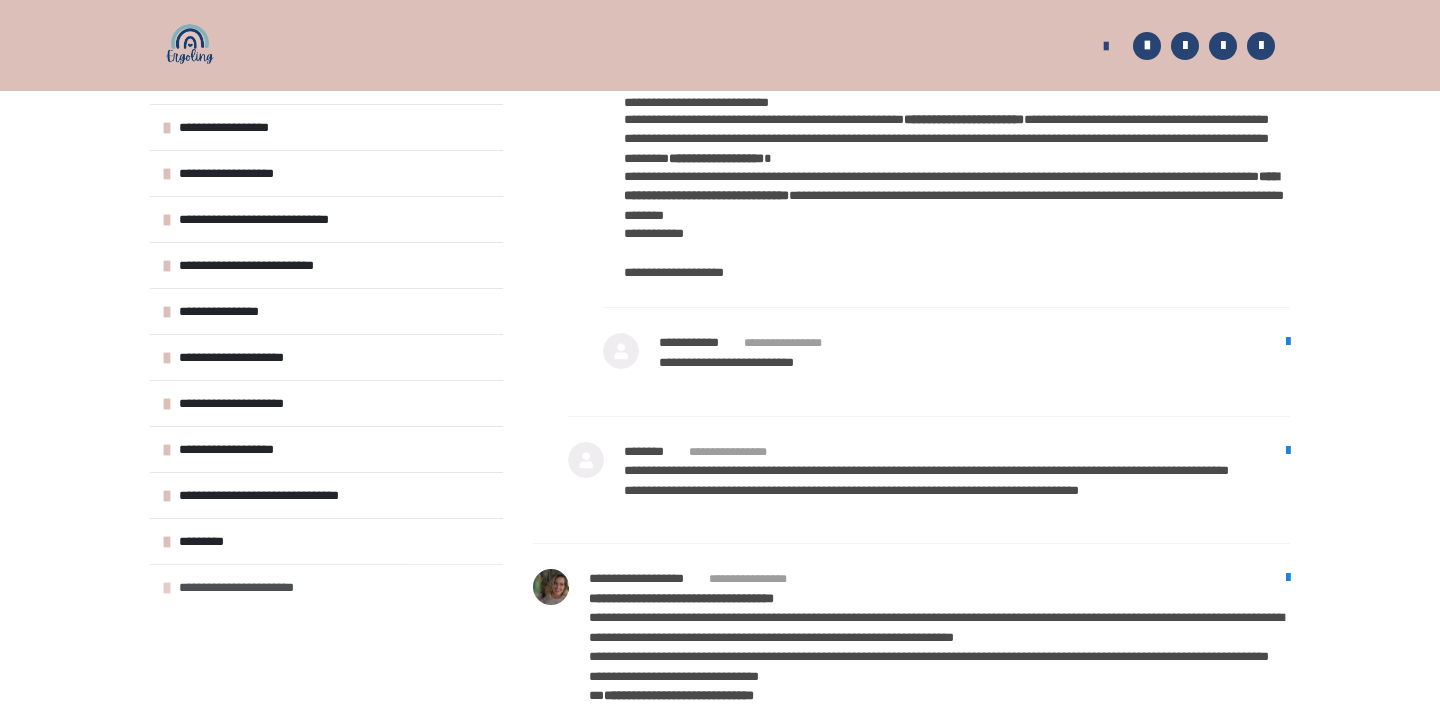 click on "**********" at bounding box center (248, 587) 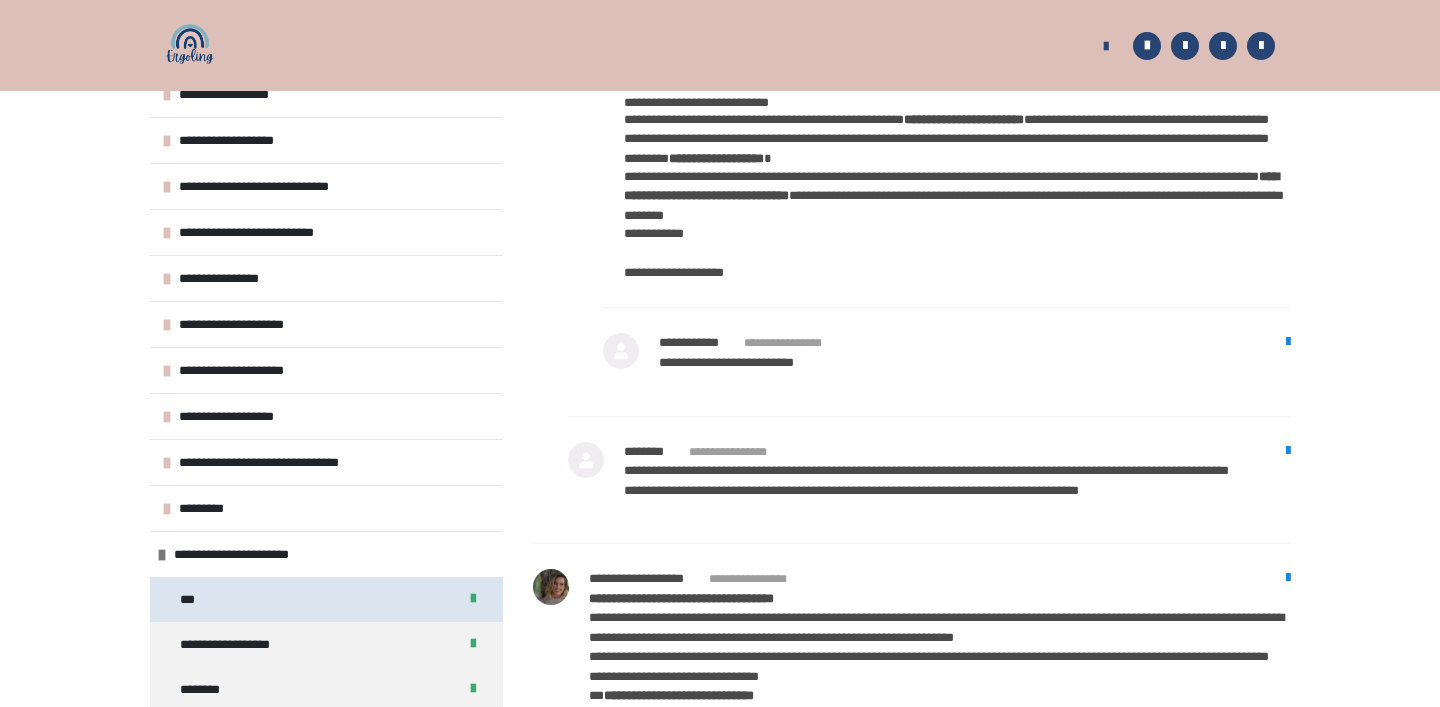 scroll, scrollTop: 33, scrollLeft: 0, axis: vertical 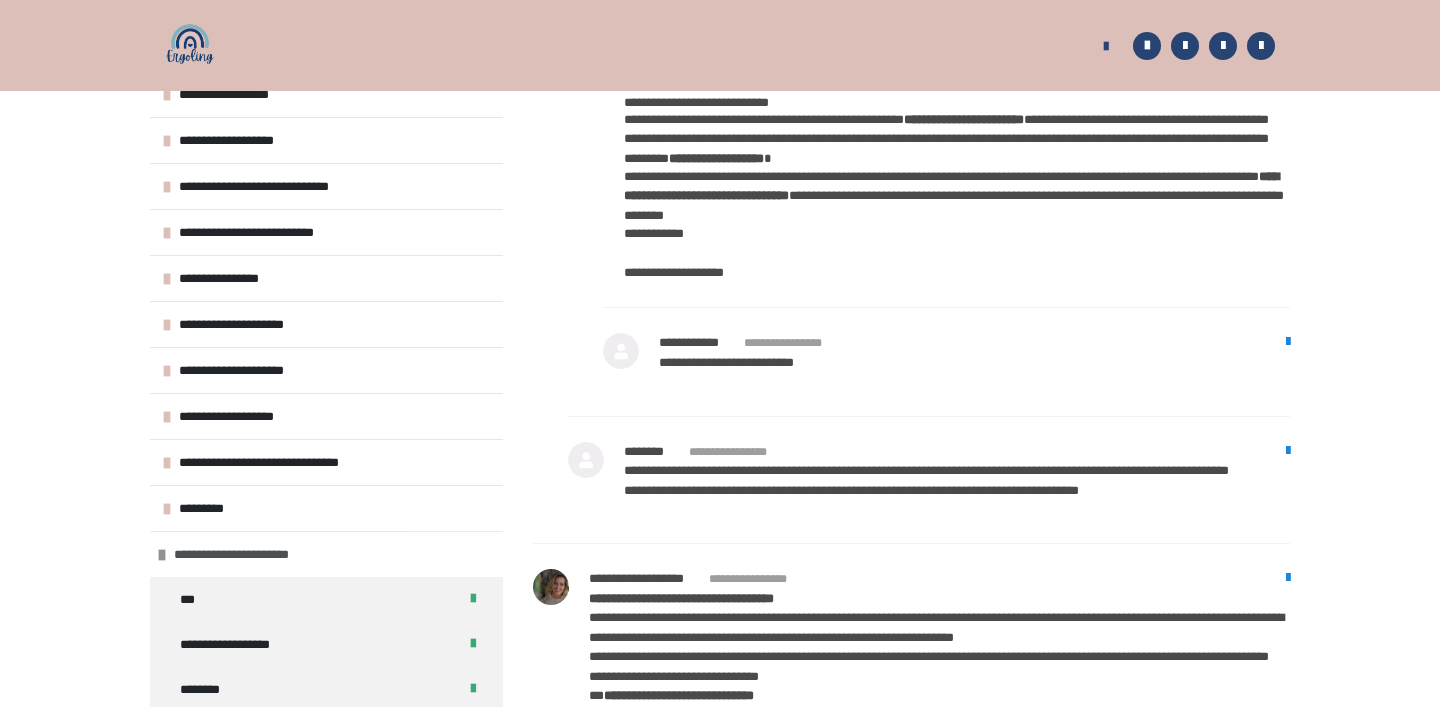 click on "**********" at bounding box center [243, 554] 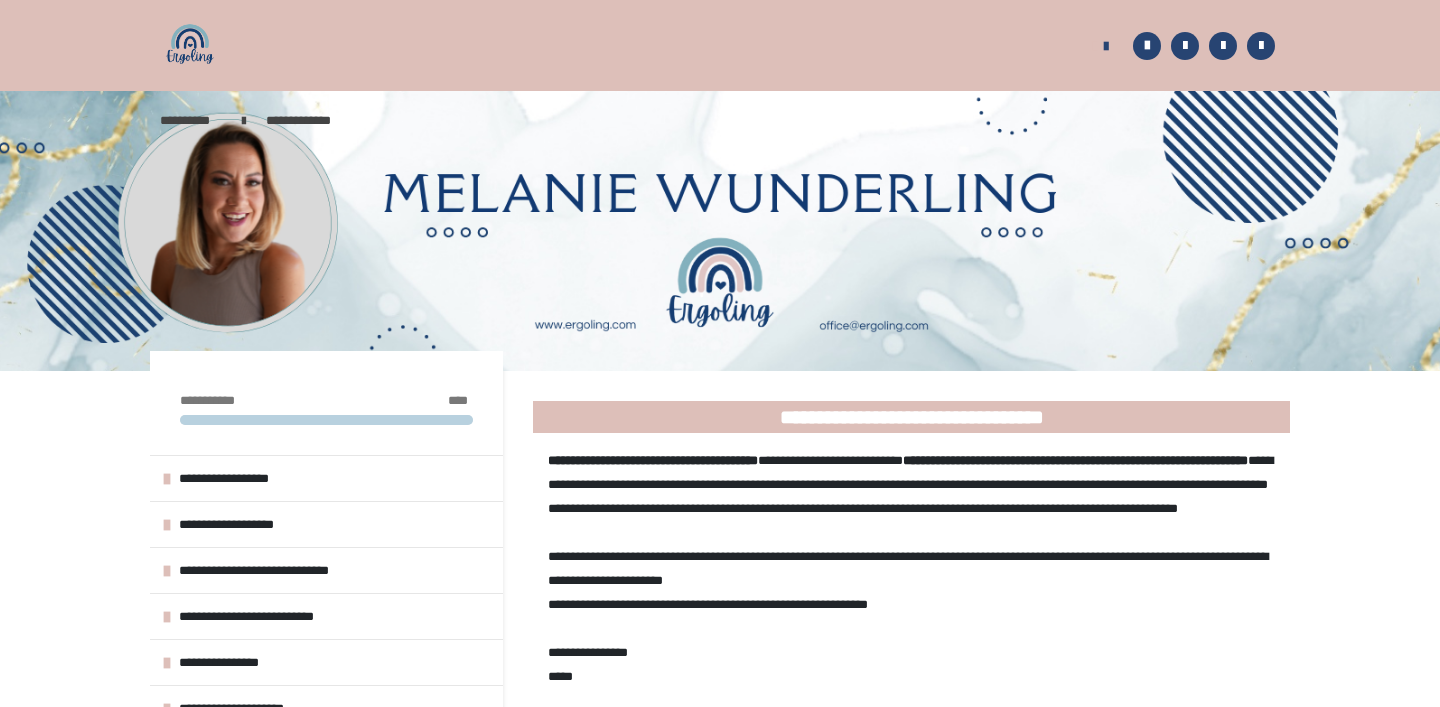scroll, scrollTop: 0, scrollLeft: 0, axis: both 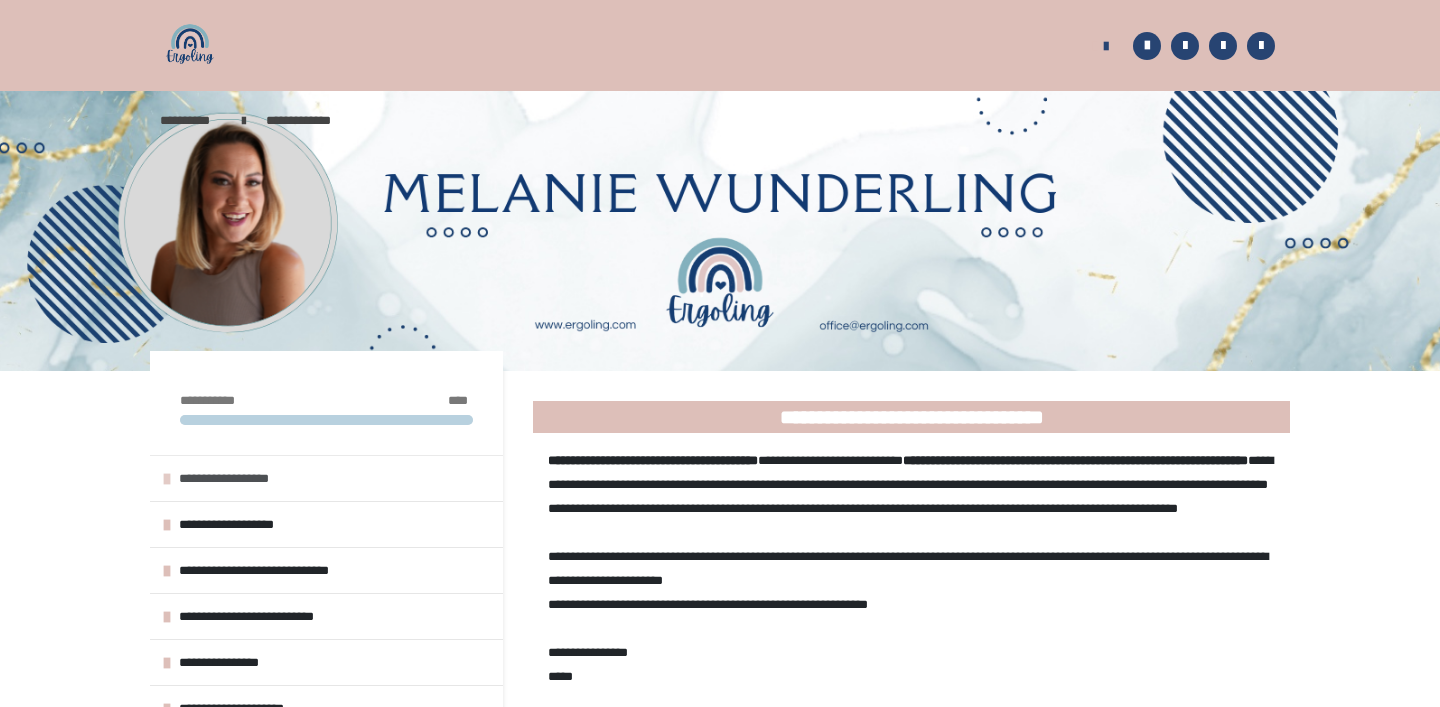 click on "**********" at bounding box center [326, 478] 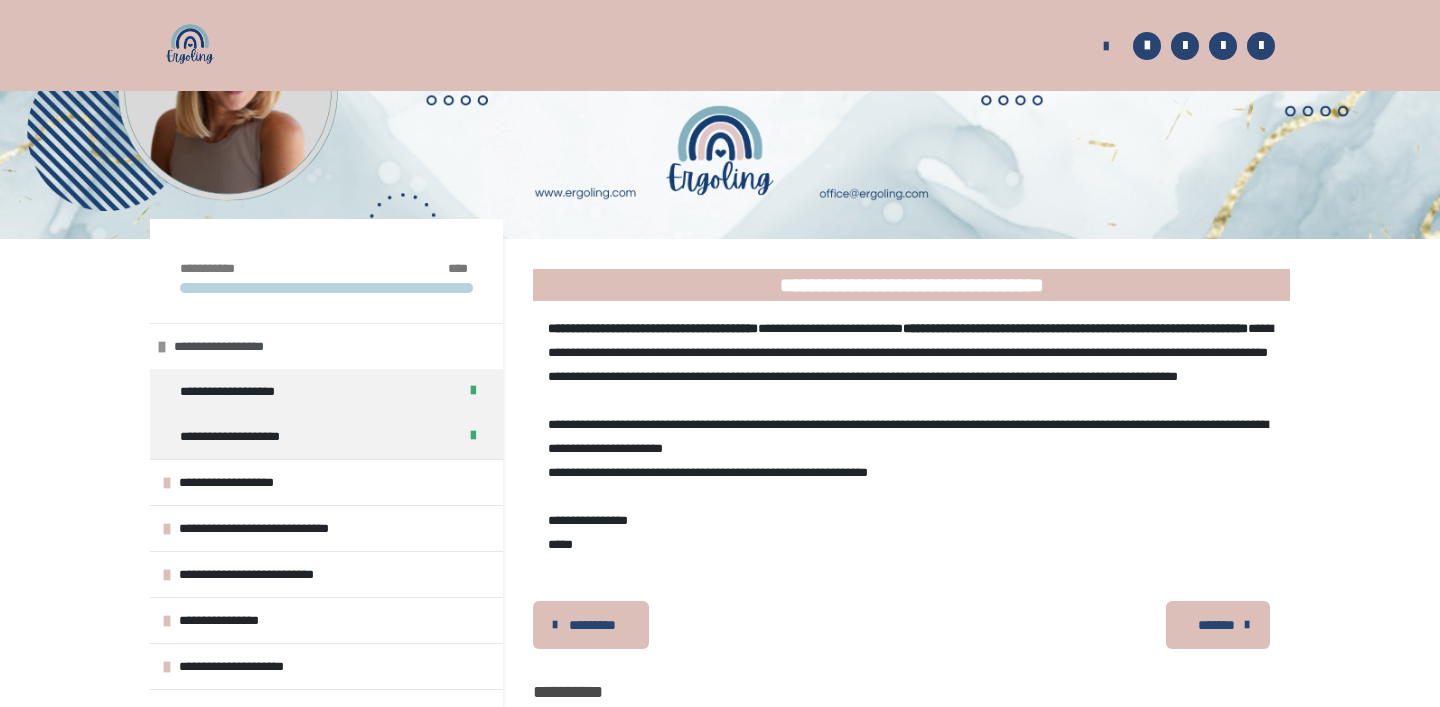 scroll, scrollTop: 146, scrollLeft: 0, axis: vertical 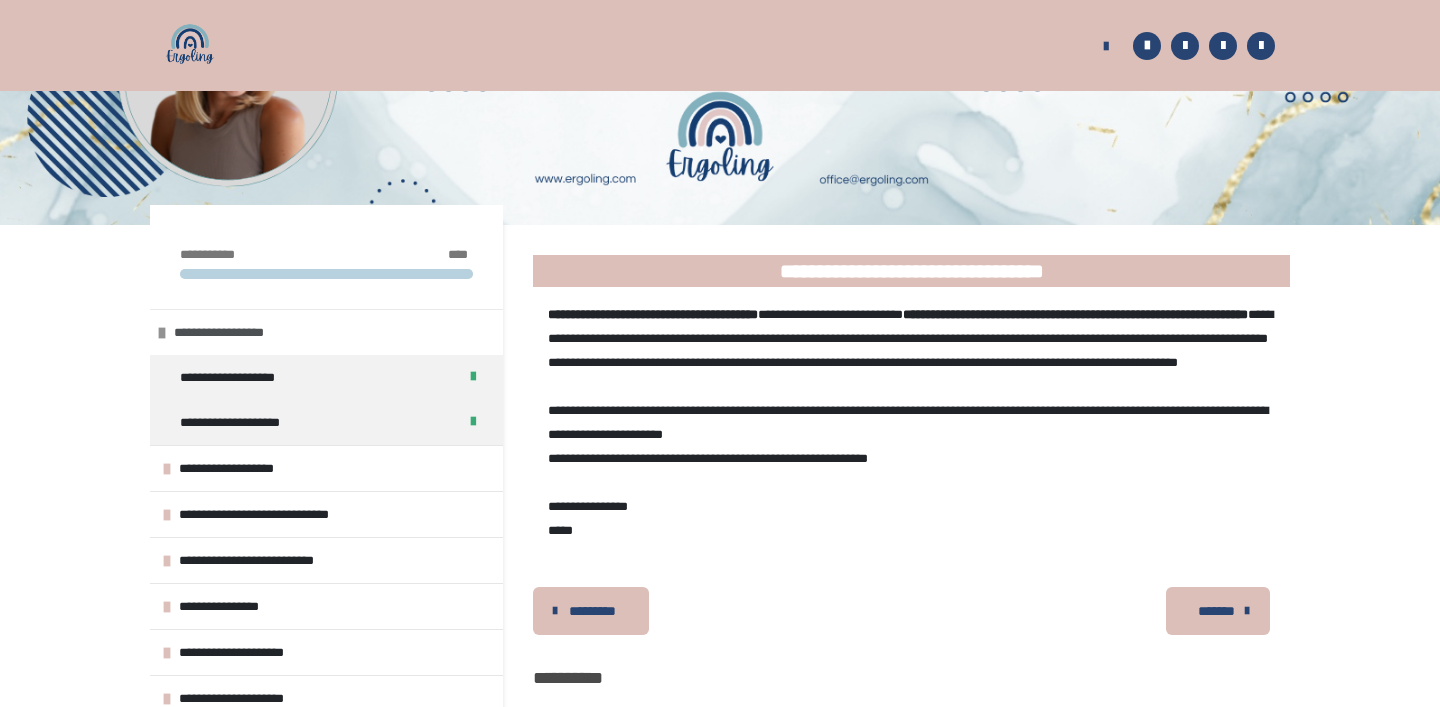click on "**********" at bounding box center [229, 332] 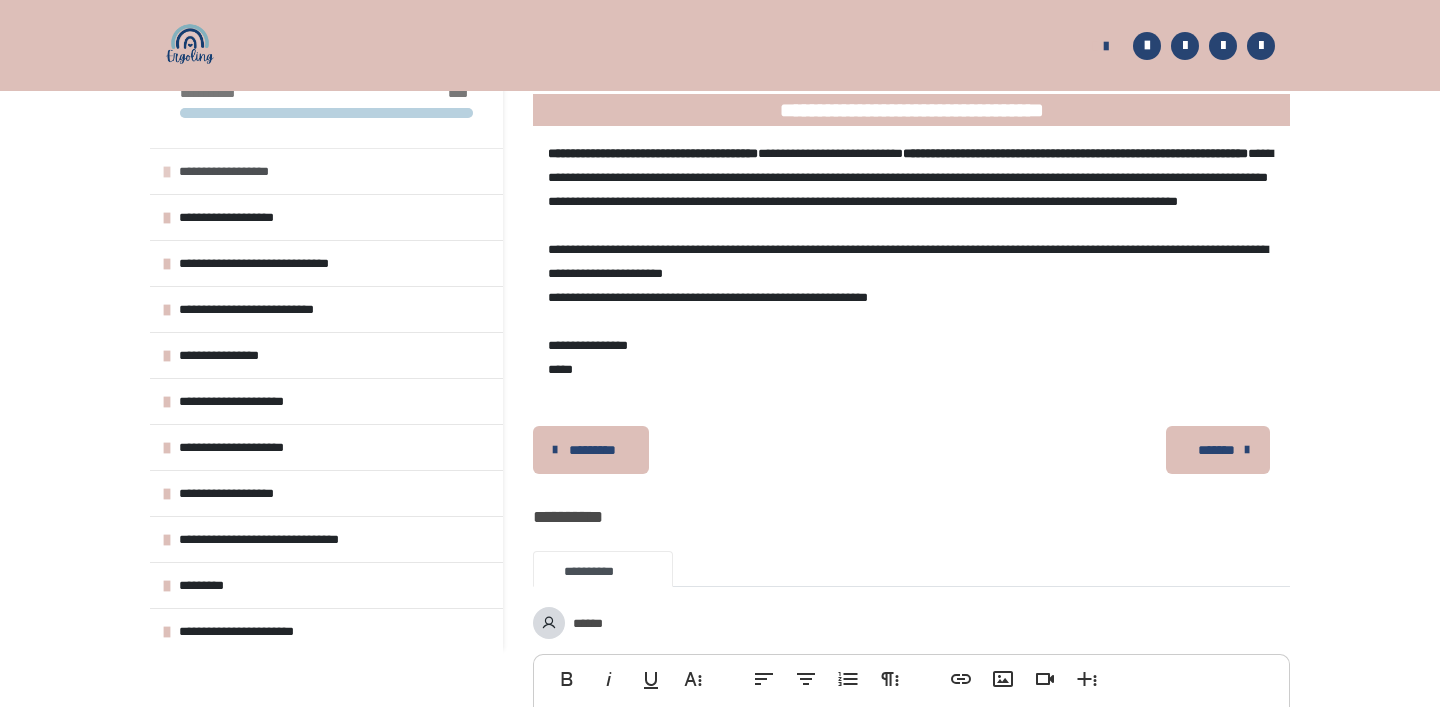 scroll, scrollTop: 339, scrollLeft: 0, axis: vertical 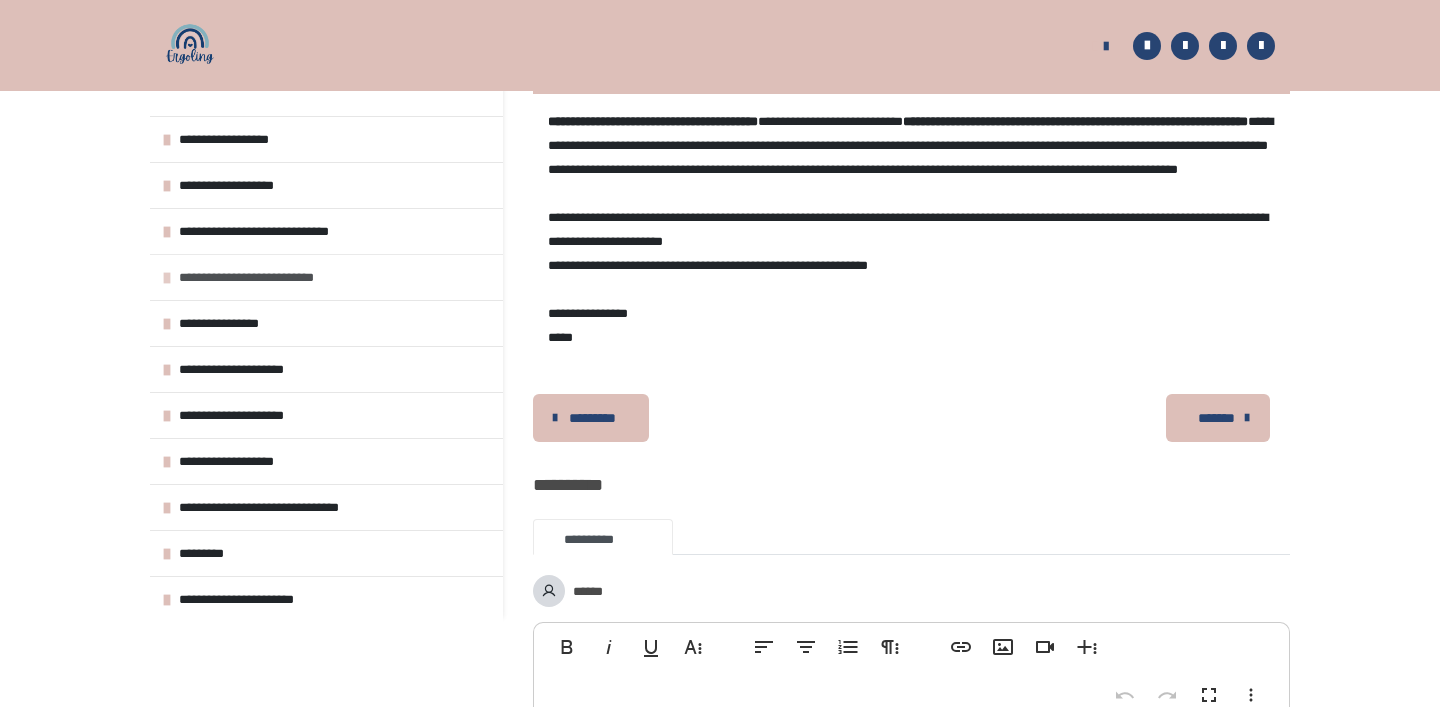 click on "**********" at bounding box center (254, 277) 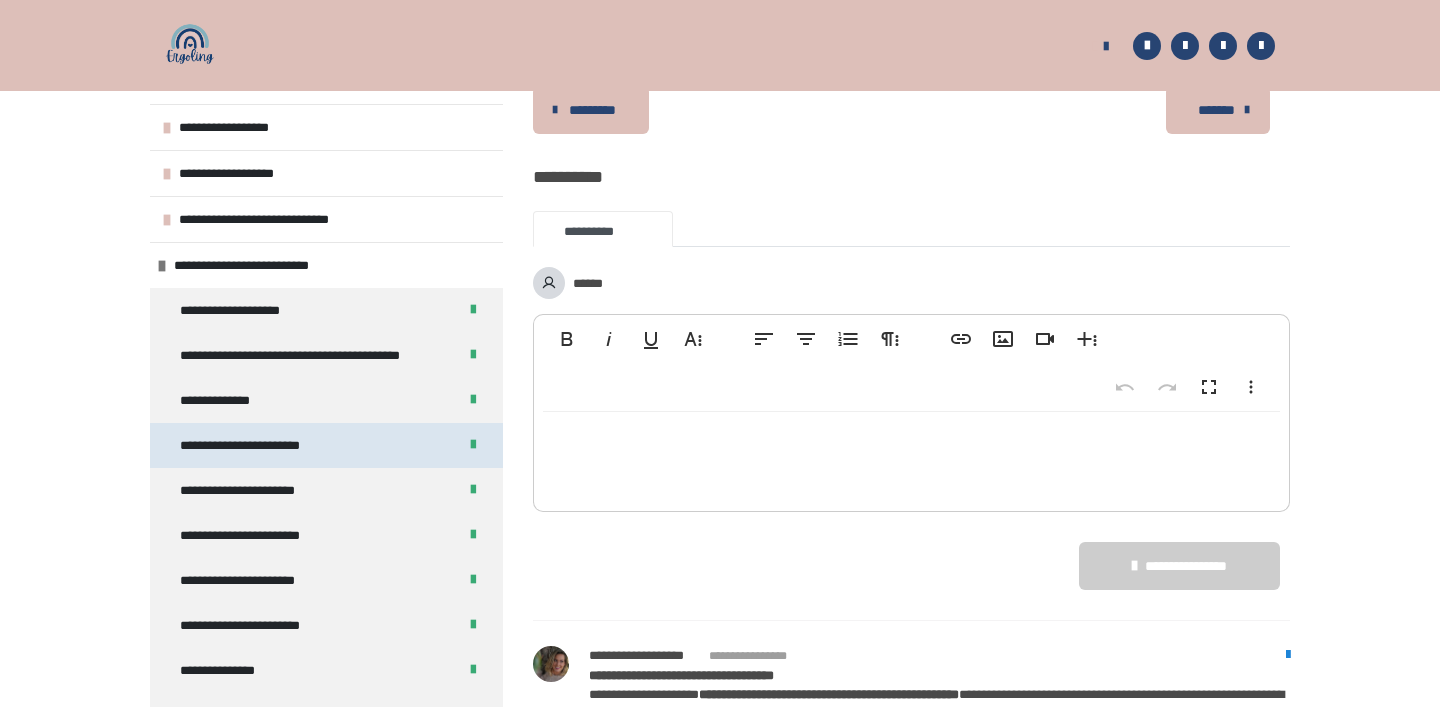 scroll, scrollTop: 740, scrollLeft: 0, axis: vertical 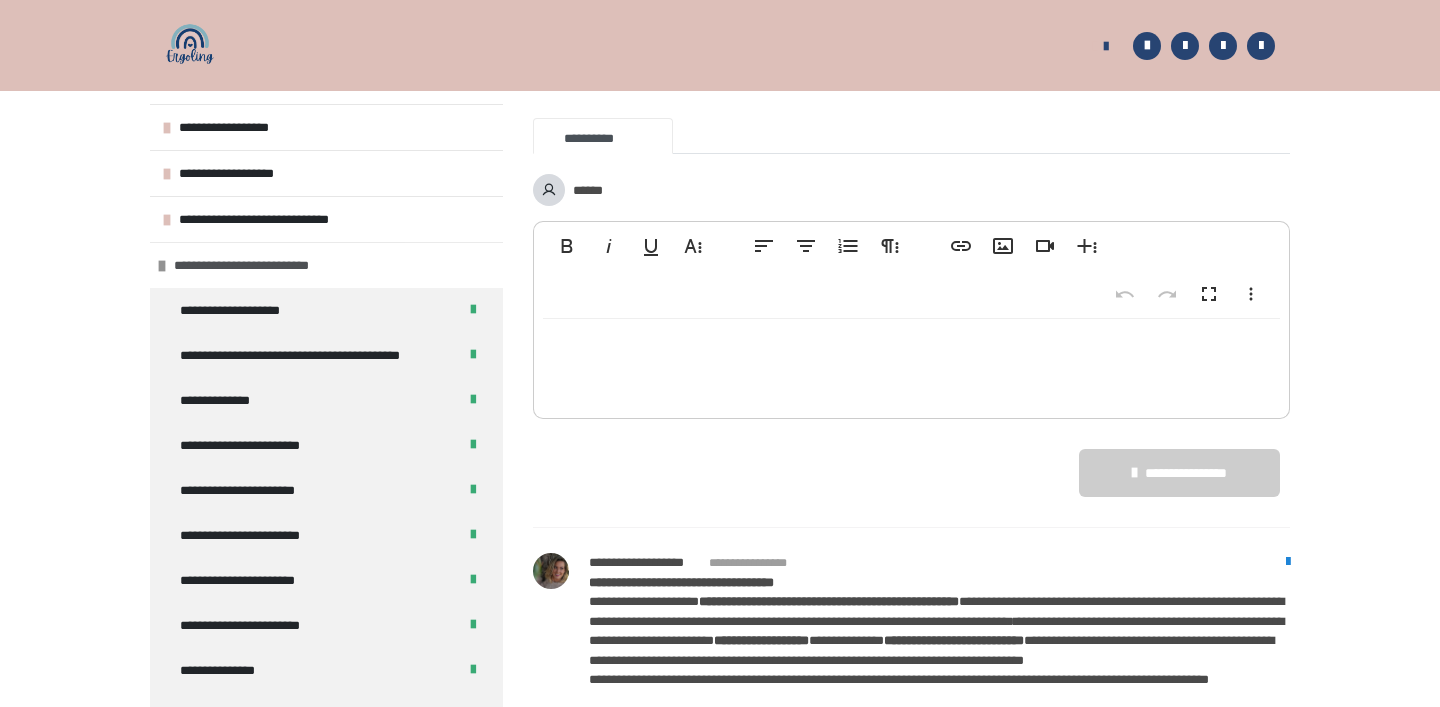 click on "**********" at bounding box center (249, 265) 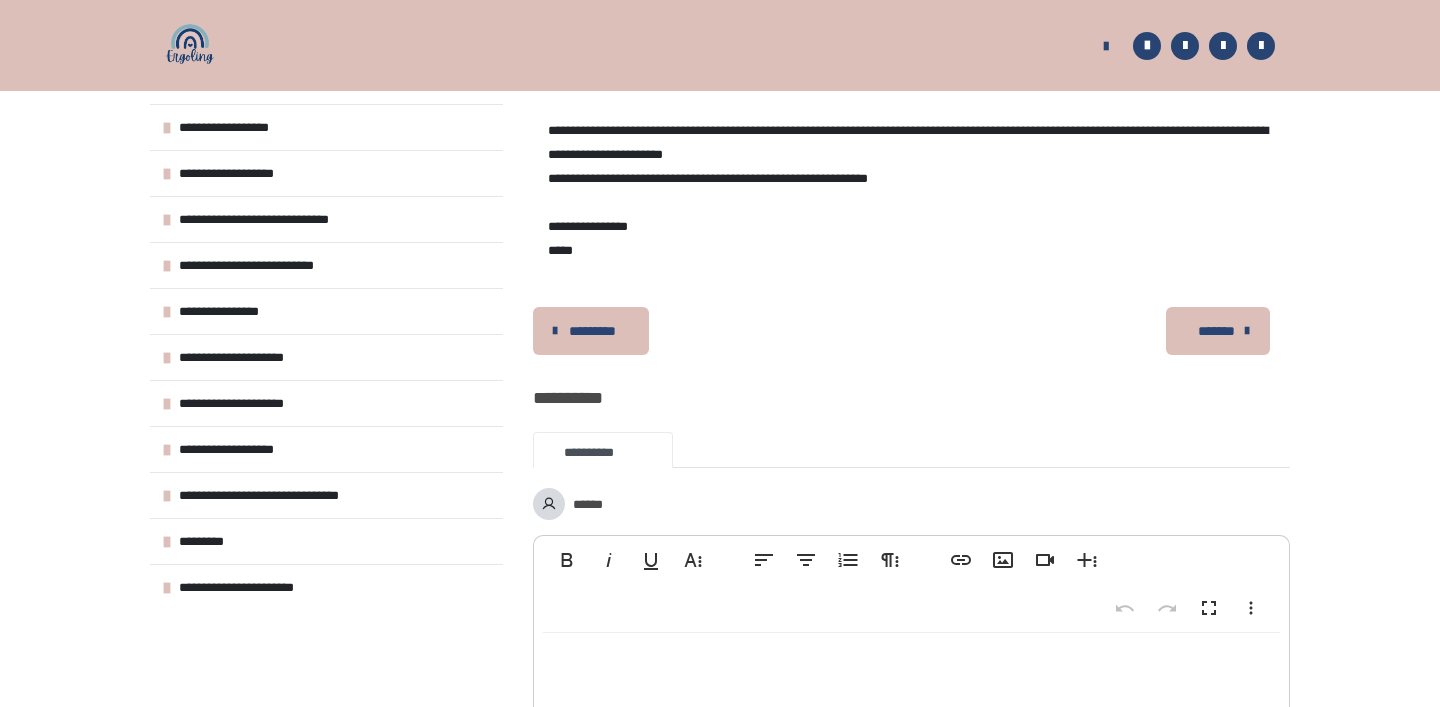 scroll, scrollTop: 427, scrollLeft: 0, axis: vertical 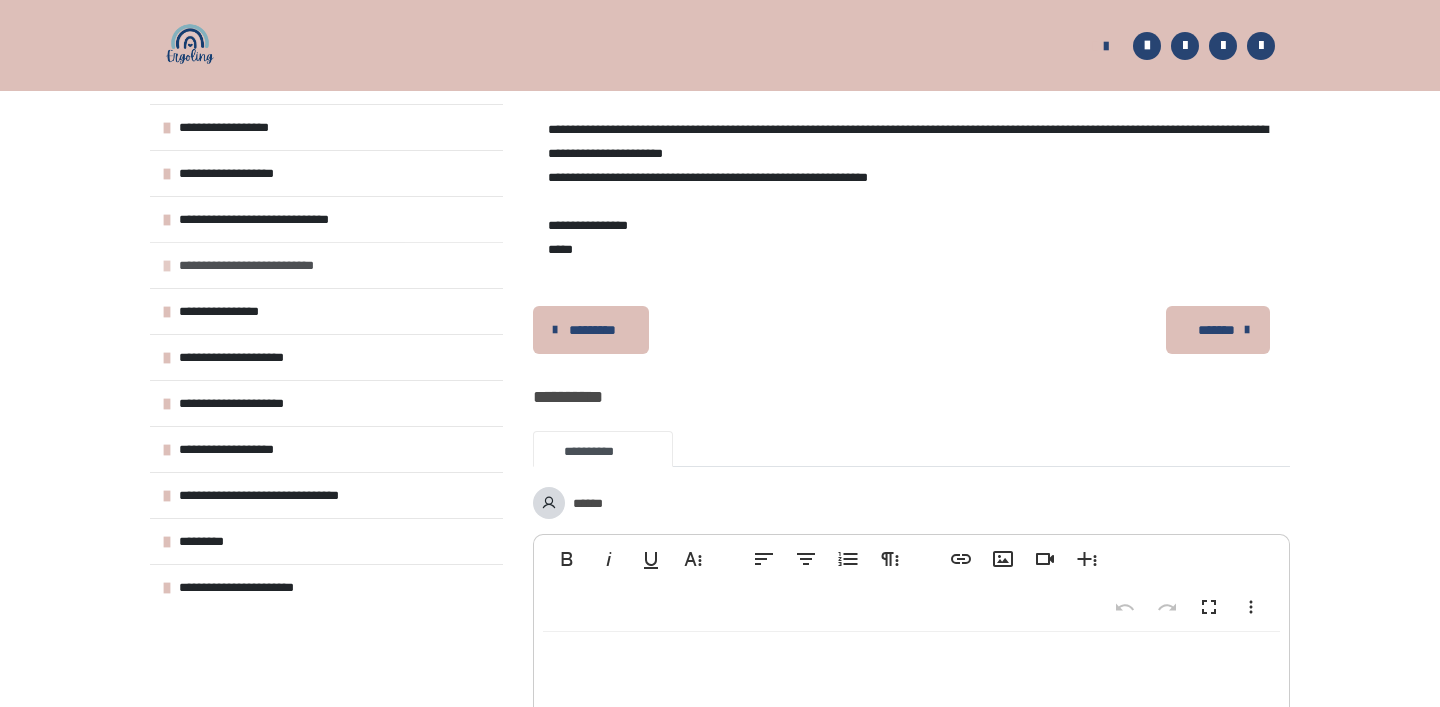 click on "**********" at bounding box center (254, 265) 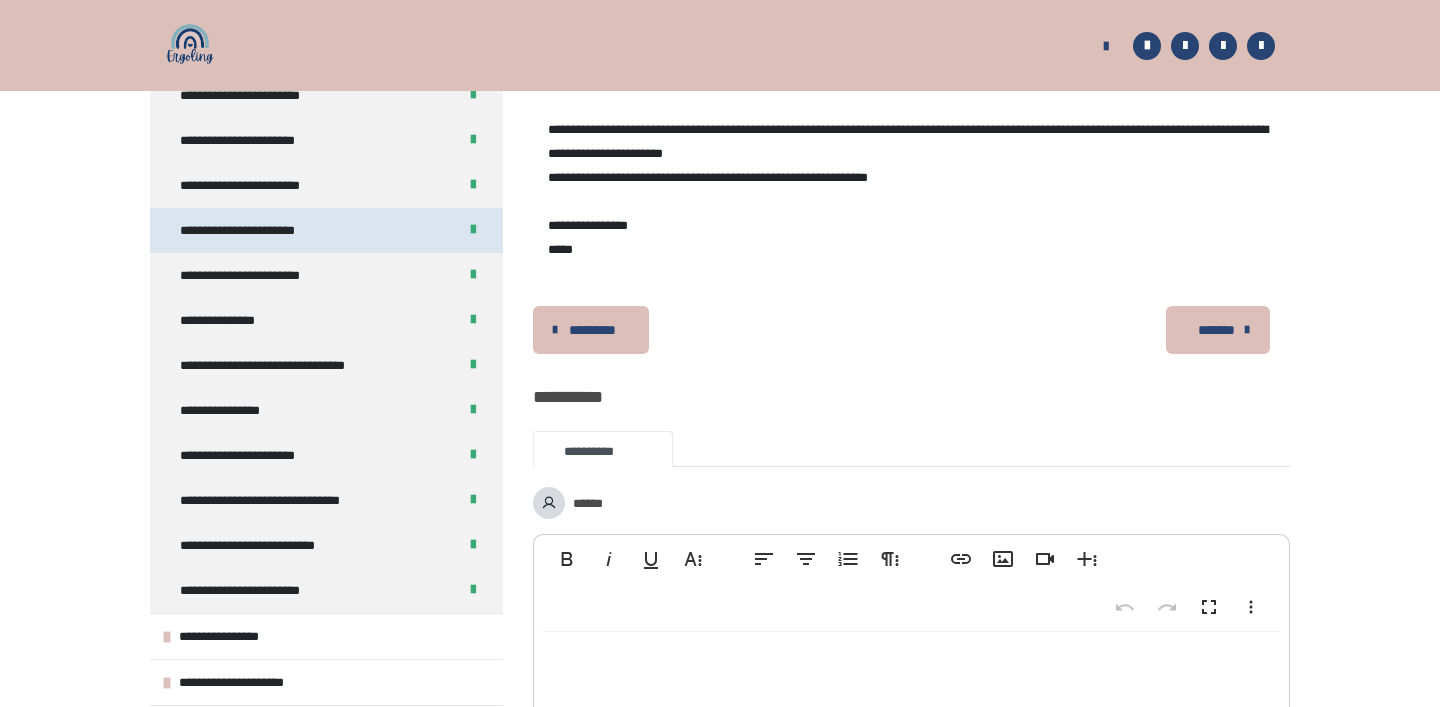 scroll, scrollTop: 3, scrollLeft: 0, axis: vertical 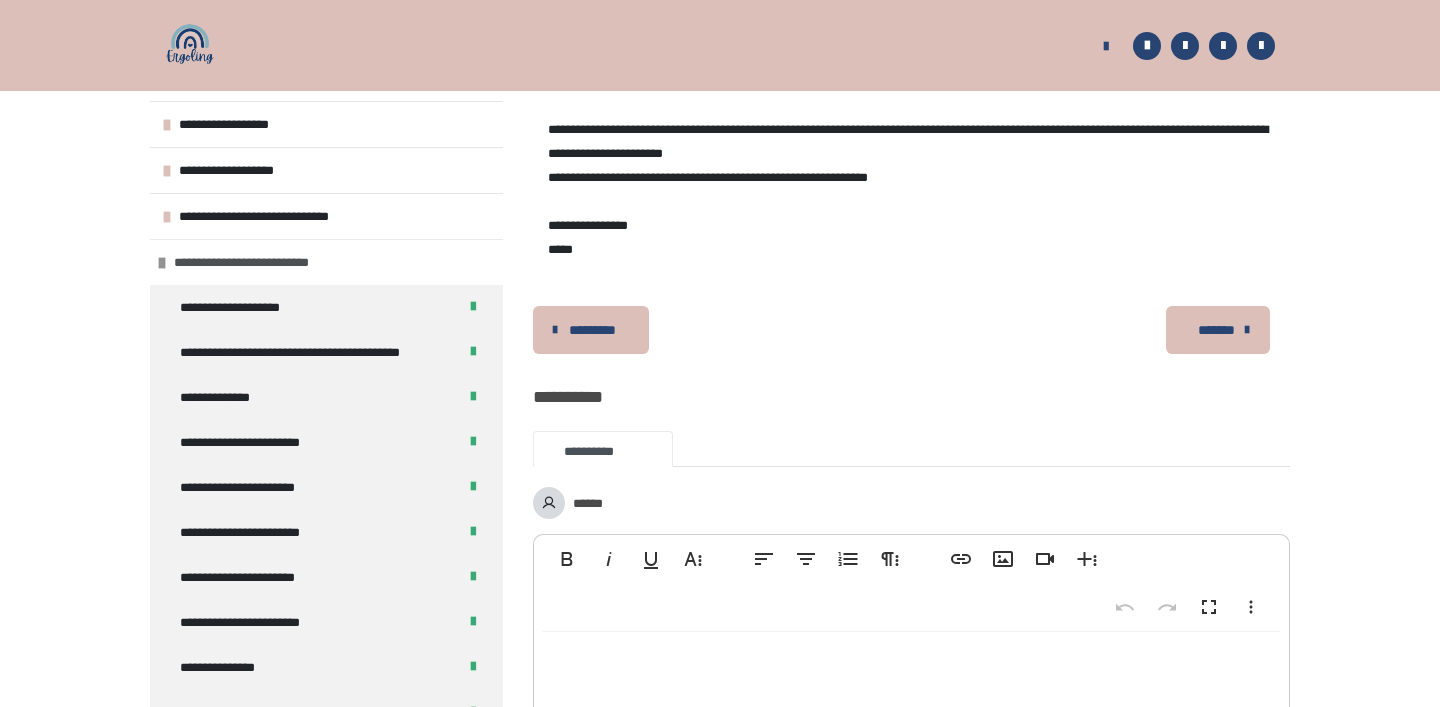 click on "**********" at bounding box center (249, 262) 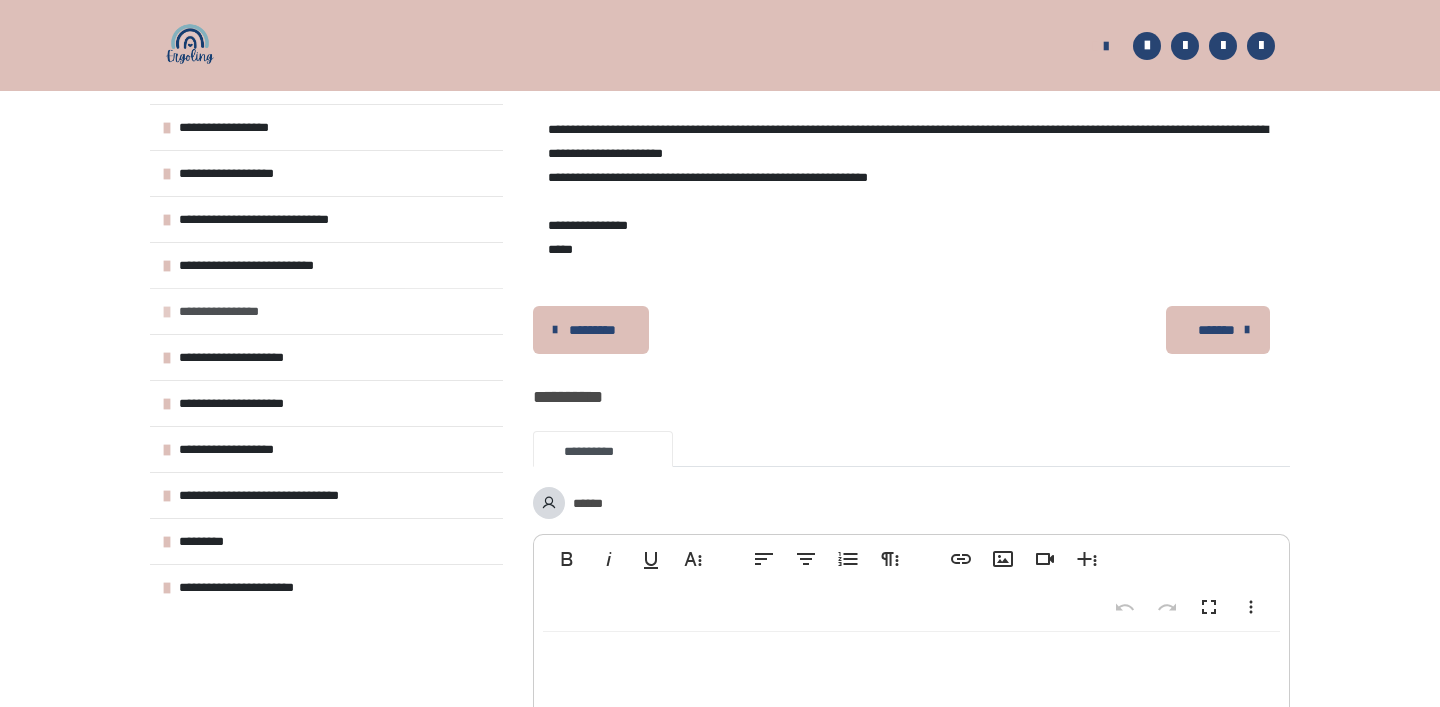 click on "**********" at bounding box center (225, 311) 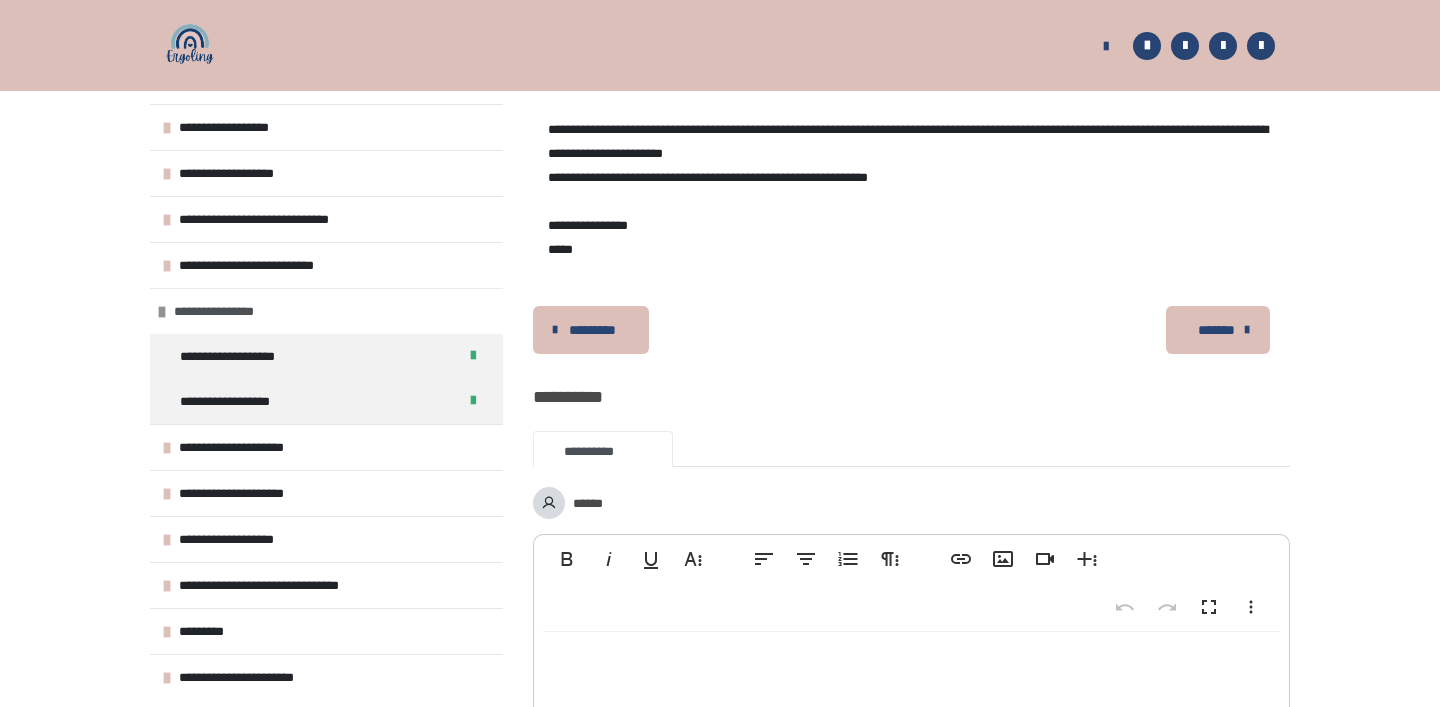 click at bounding box center [162, 312] 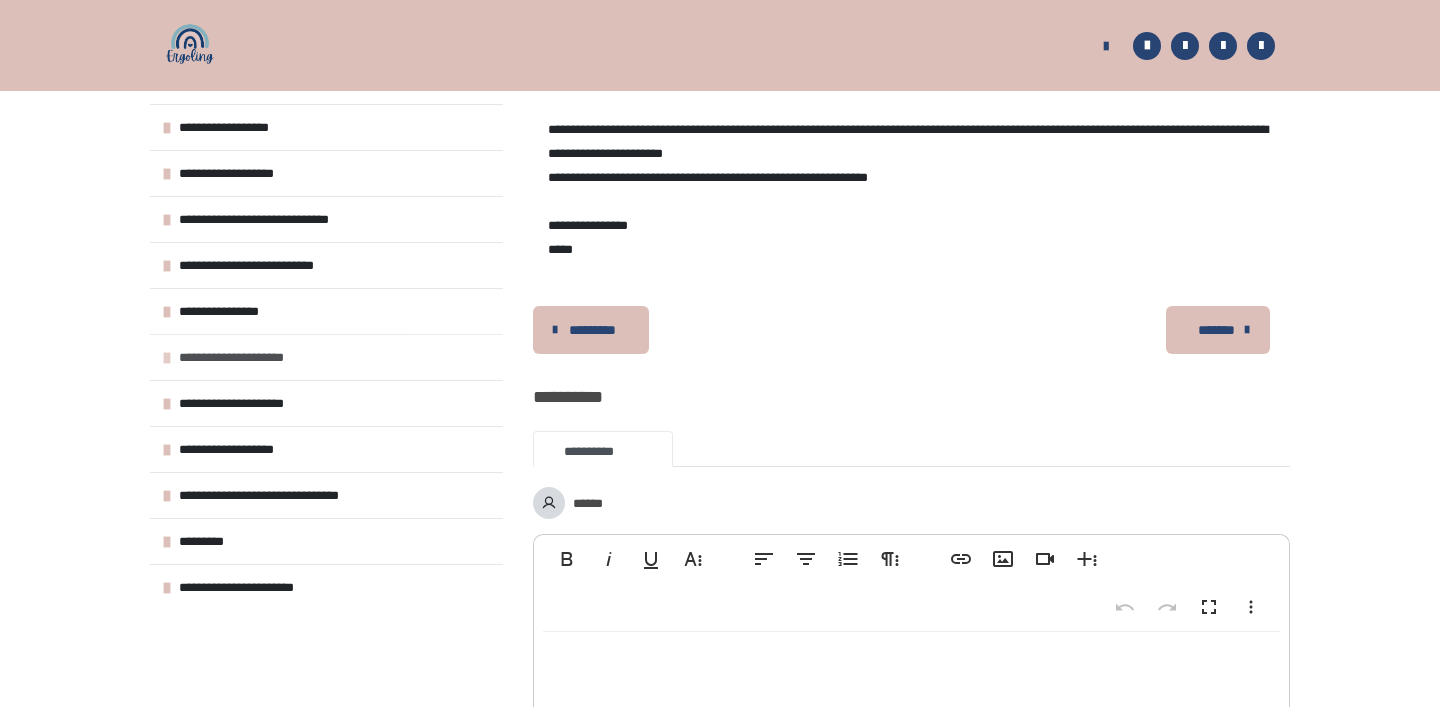 click at bounding box center [167, 358] 